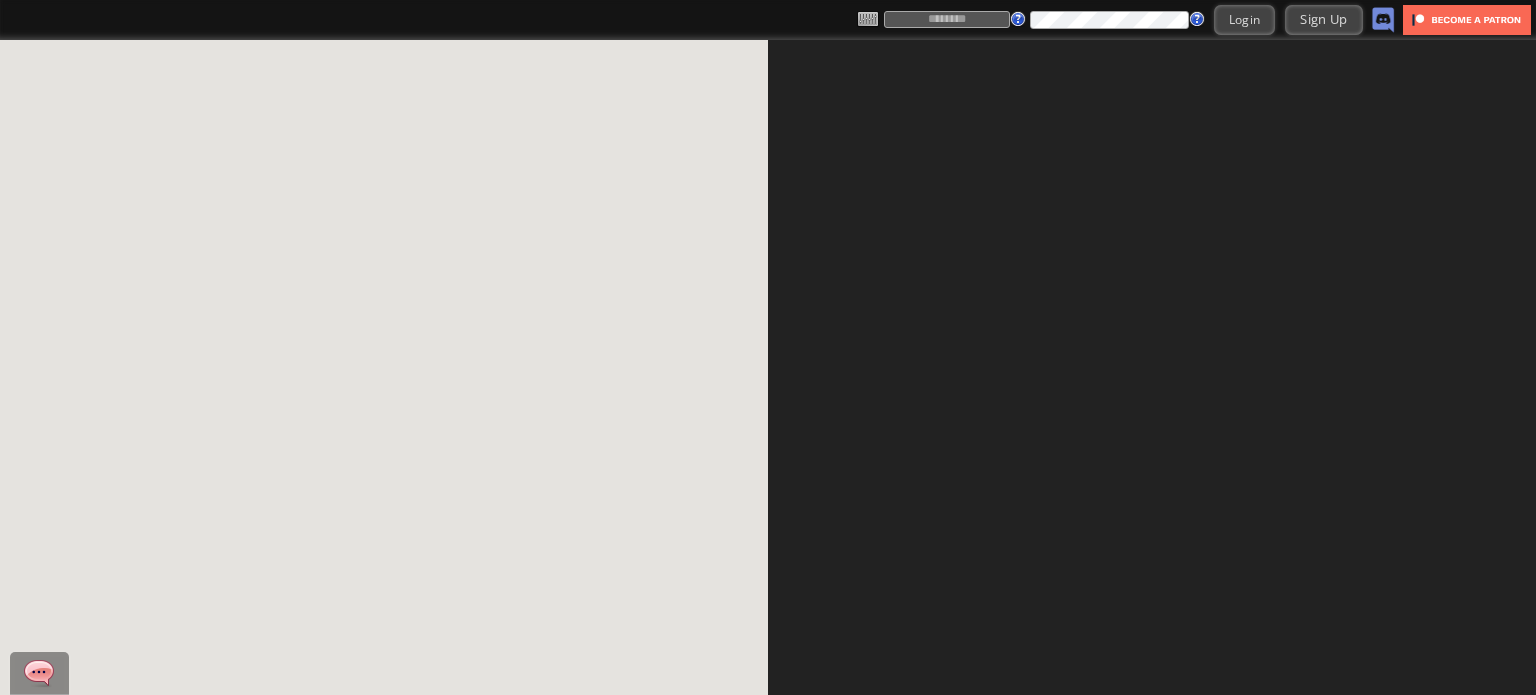 scroll, scrollTop: 0, scrollLeft: 0, axis: both 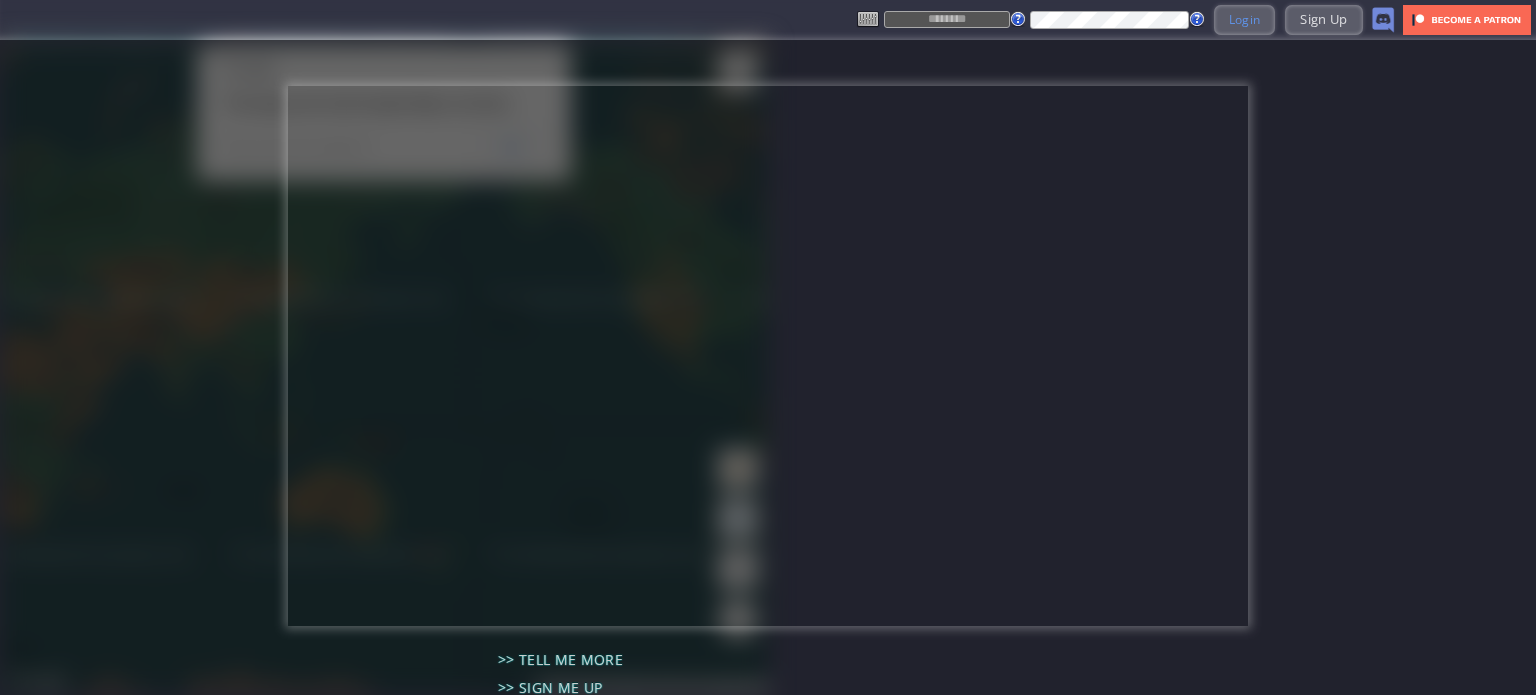 type on "******" 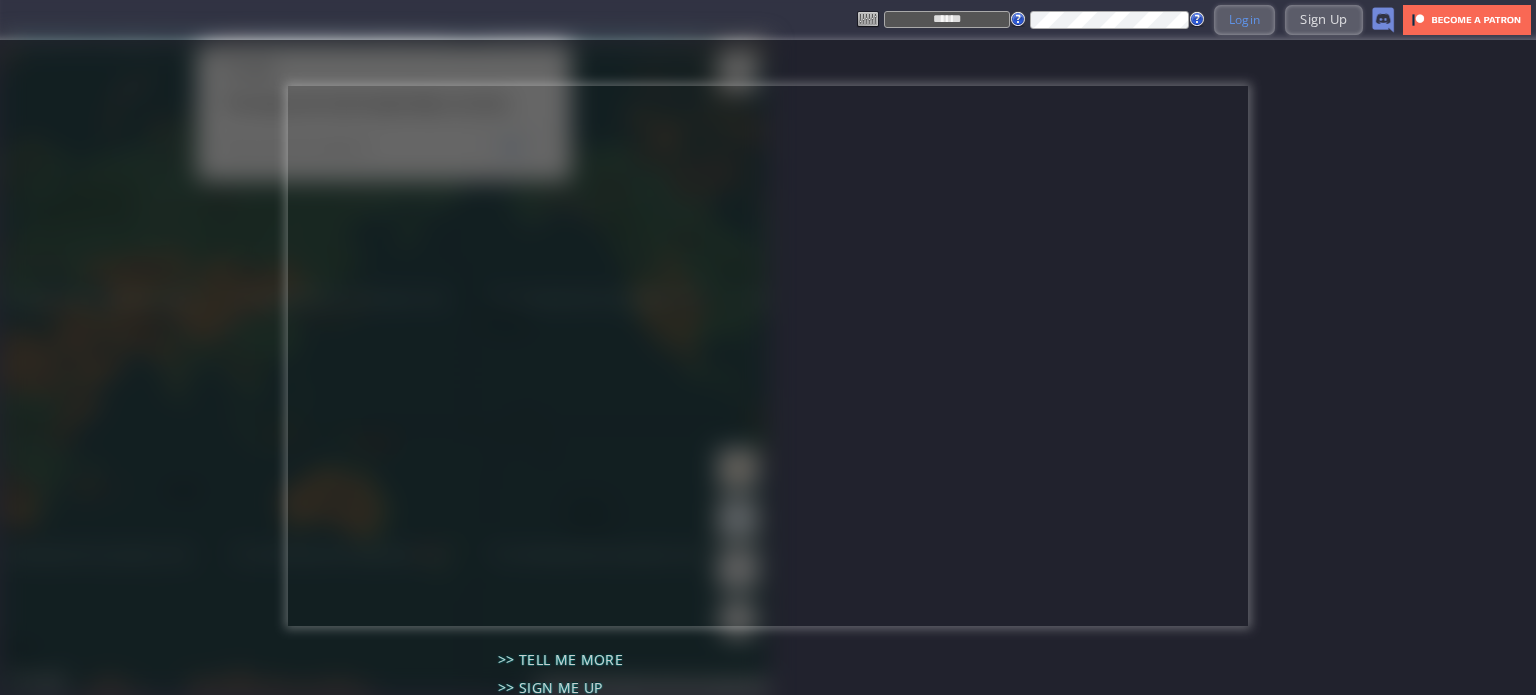click on "Login" at bounding box center [1245, 19] 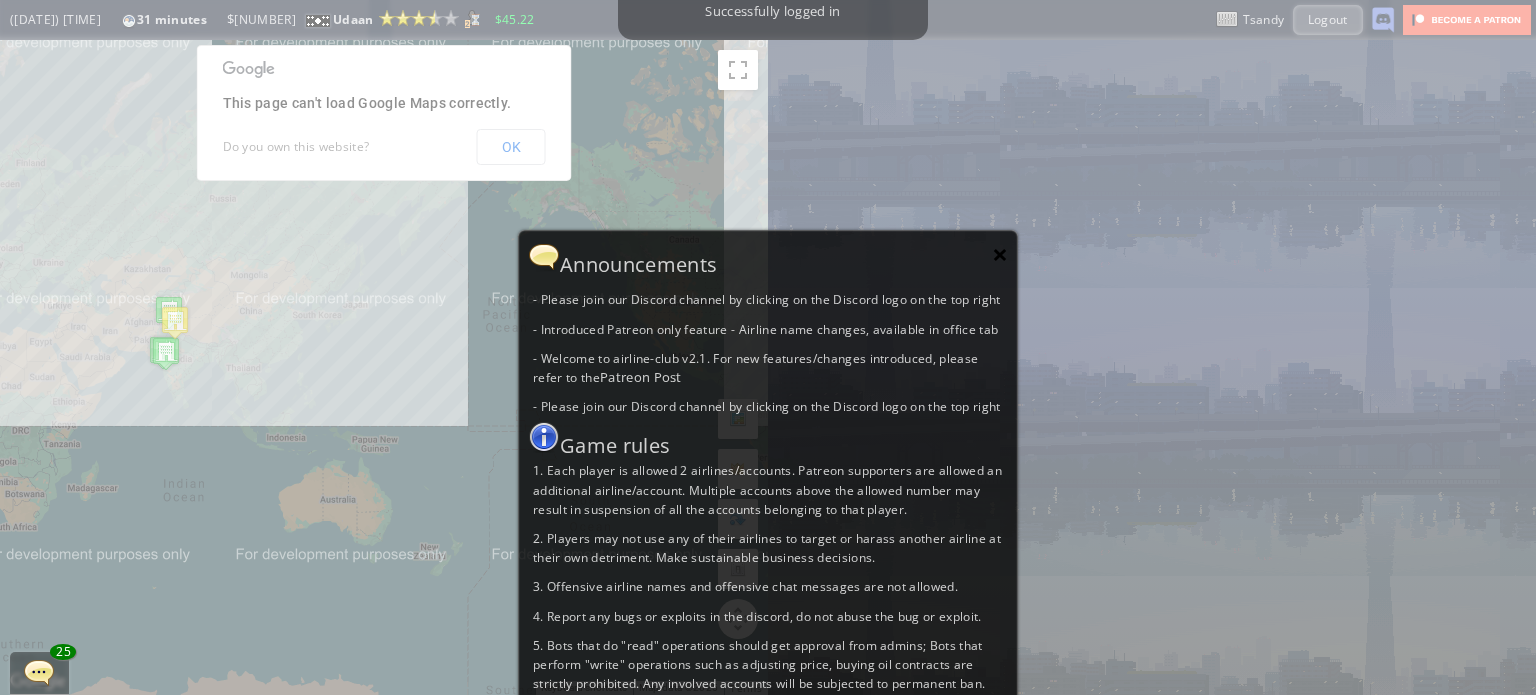 click on "×" at bounding box center [1000, 254] 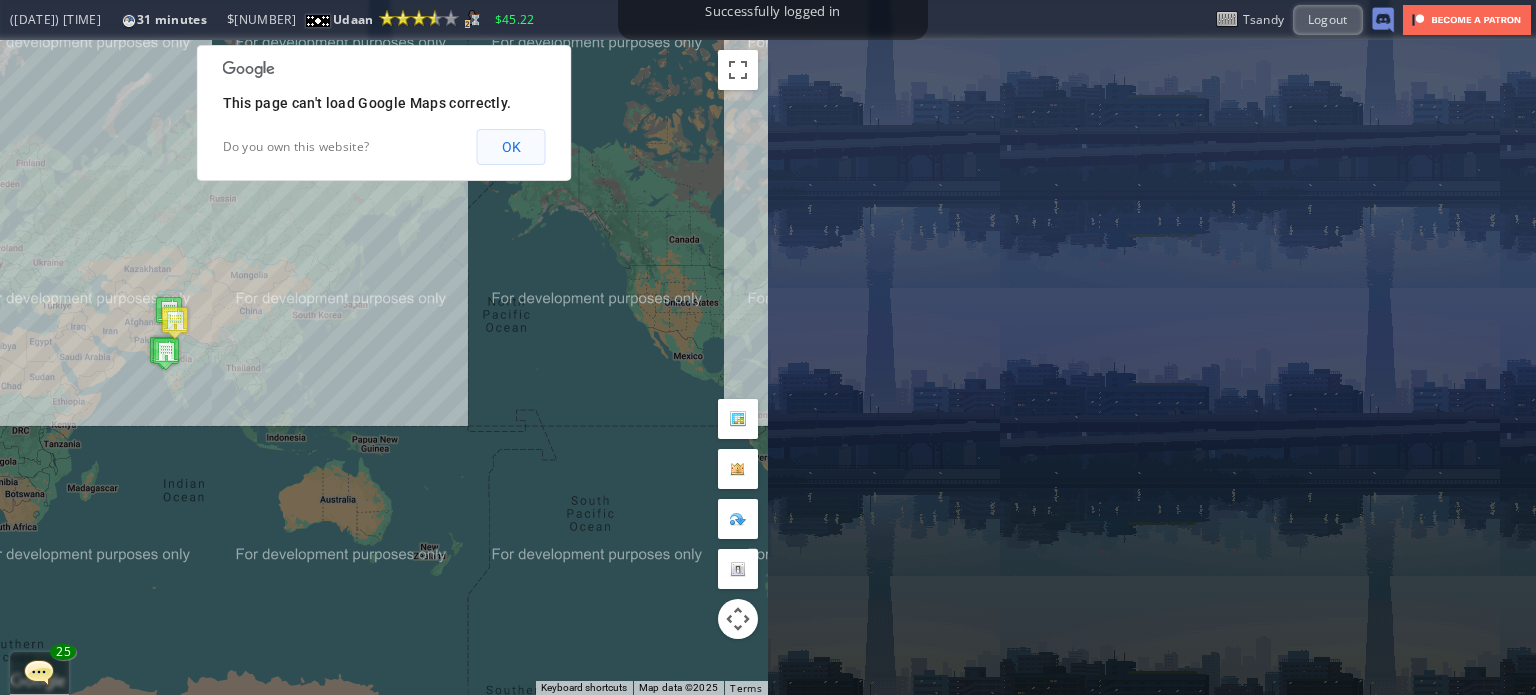 click on "OK" at bounding box center (511, 147) 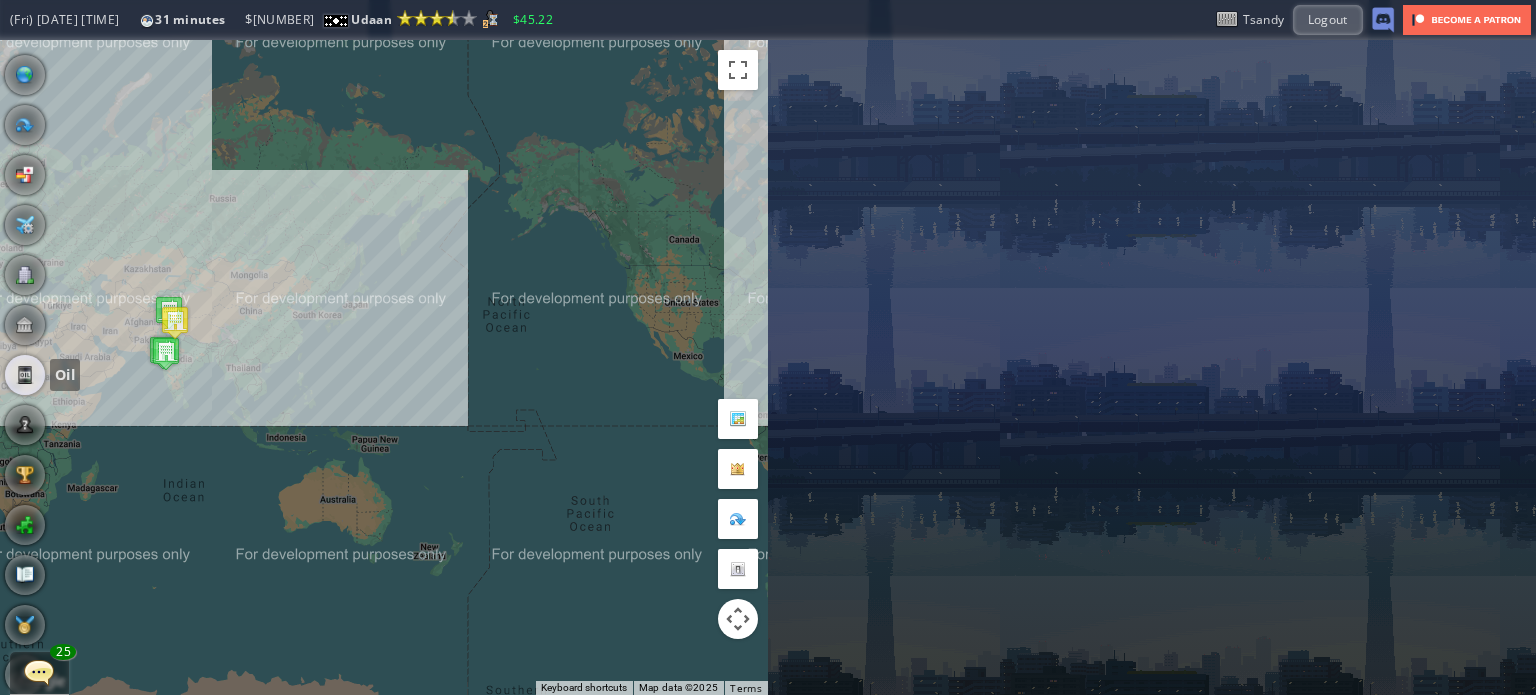 click at bounding box center (25, 375) 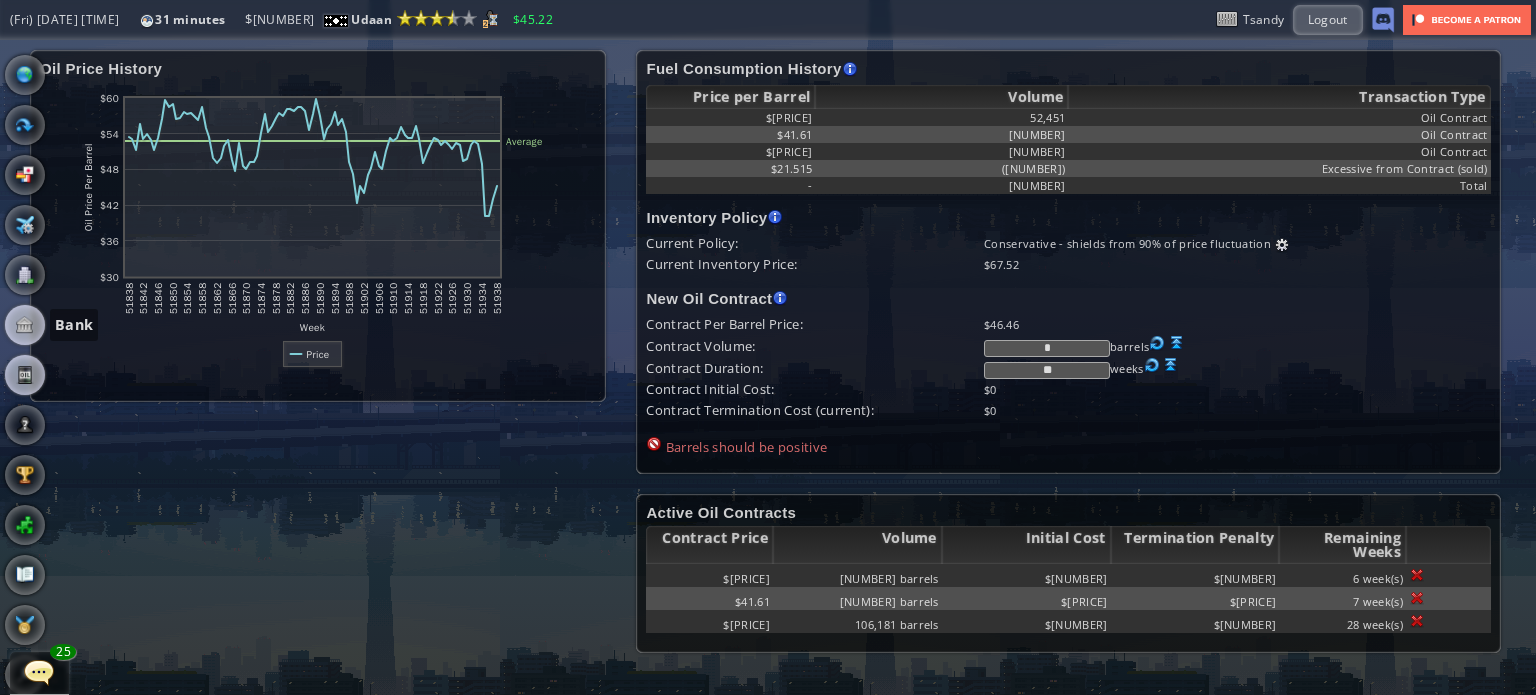 click at bounding box center (25, 325) 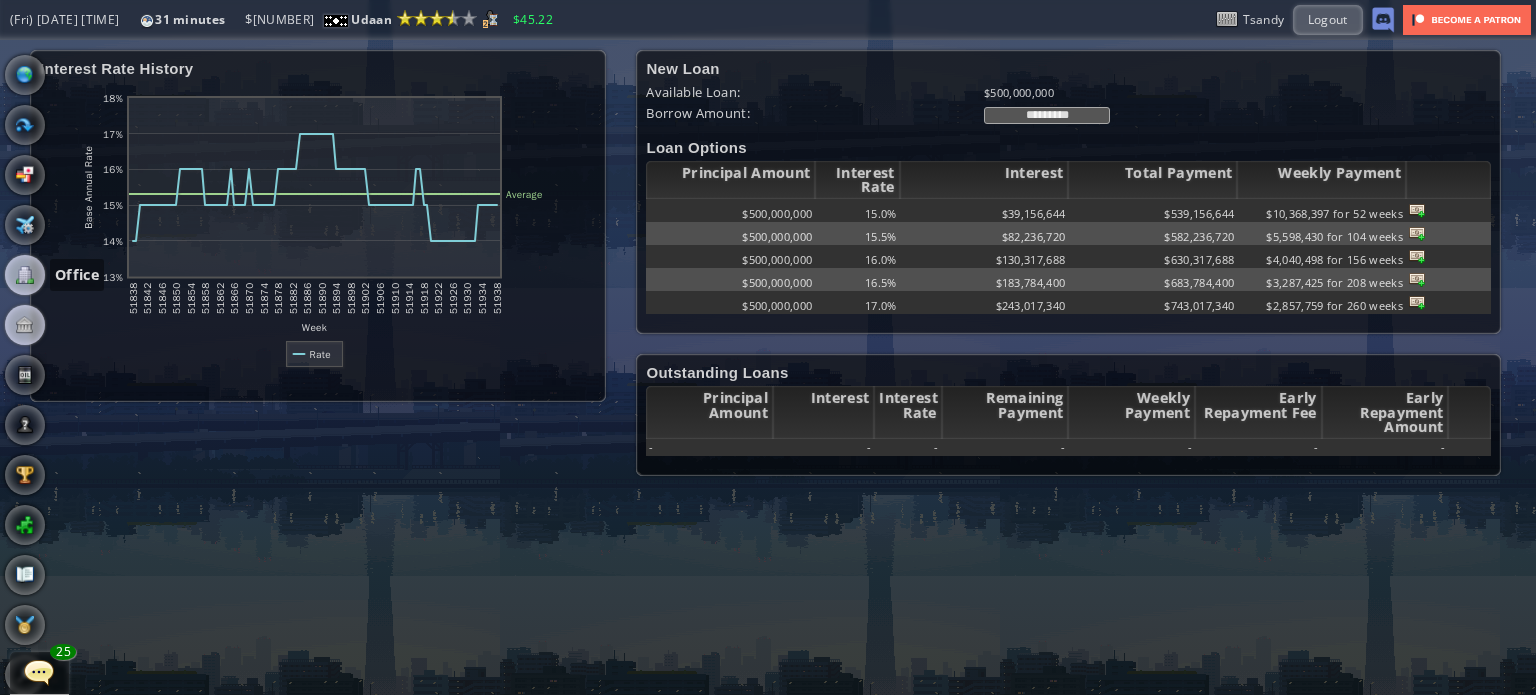 click at bounding box center (25, 275) 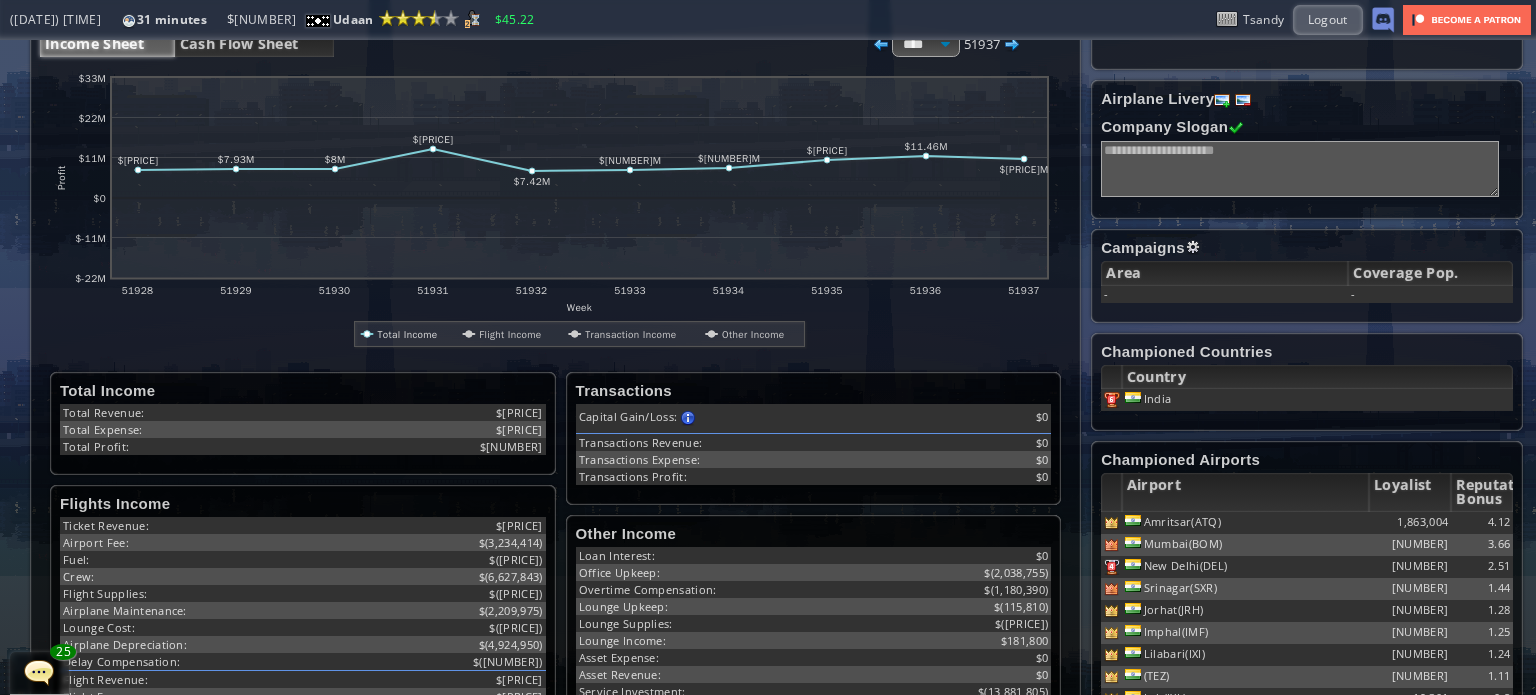 scroll, scrollTop: 200, scrollLeft: 0, axis: vertical 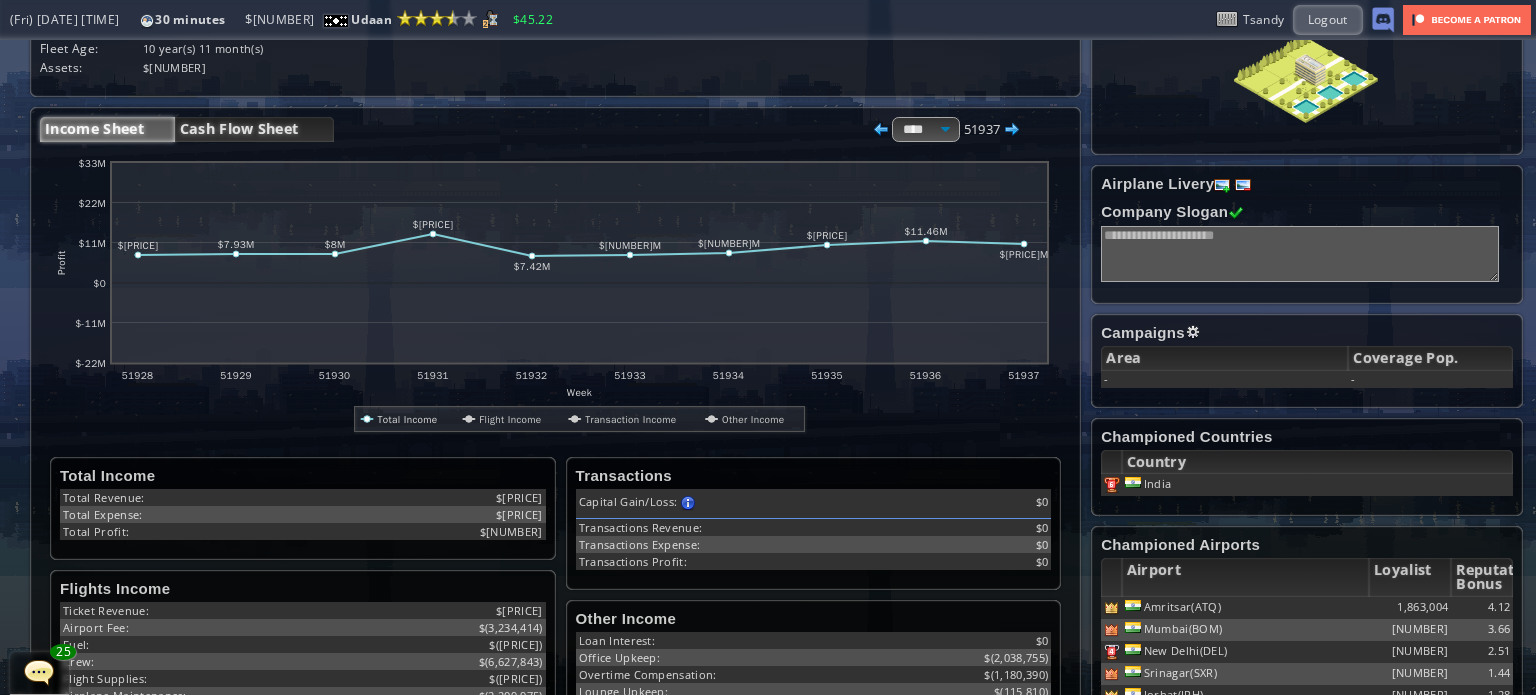 click on "Cash Flow Sheet" at bounding box center [254, 129] 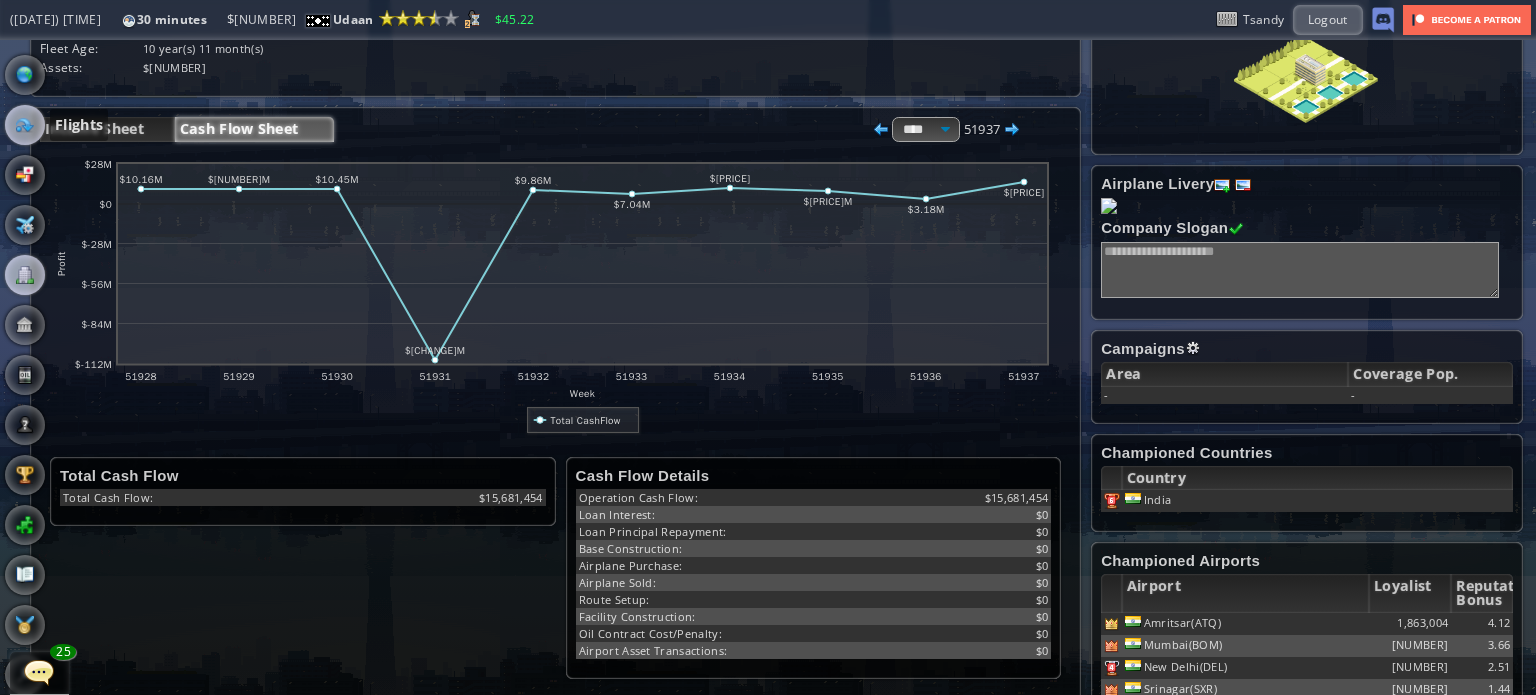 click at bounding box center [25, 125] 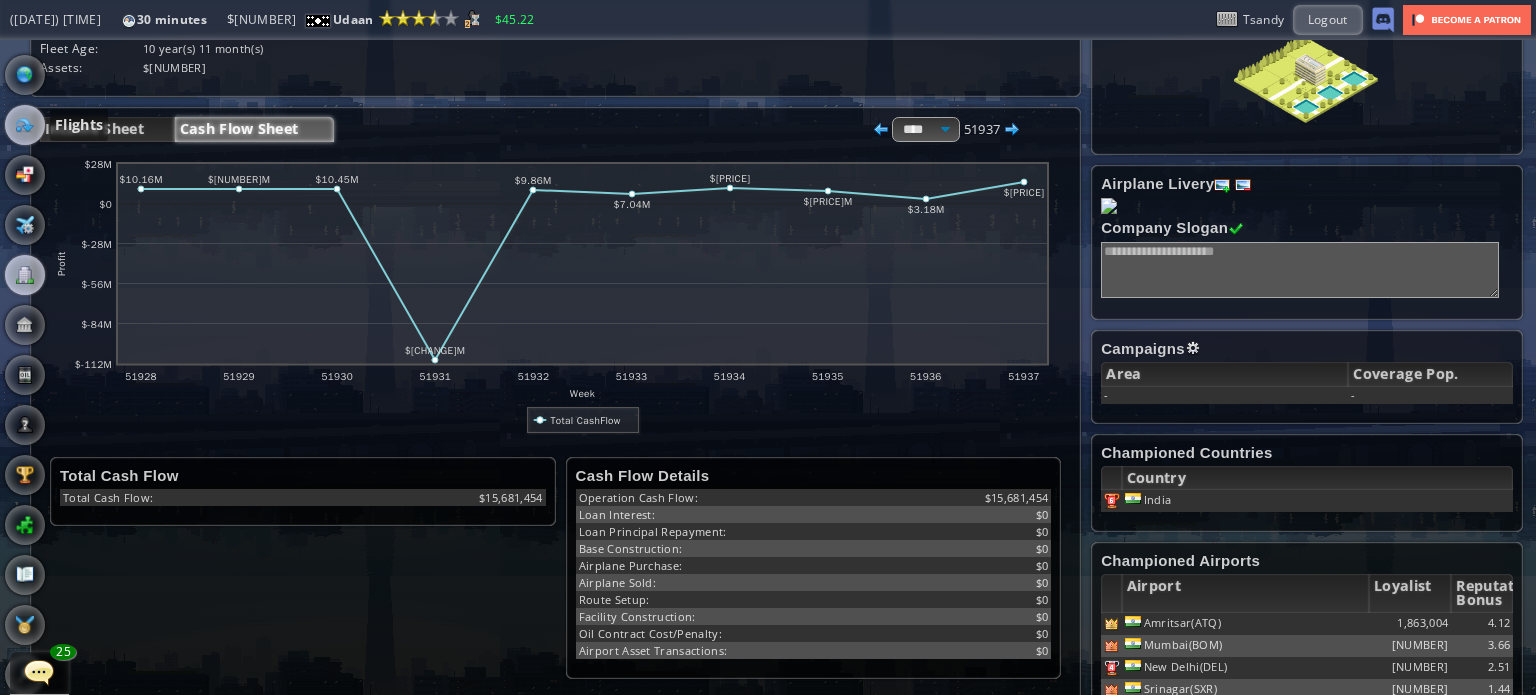 scroll, scrollTop: 0, scrollLeft: 0, axis: both 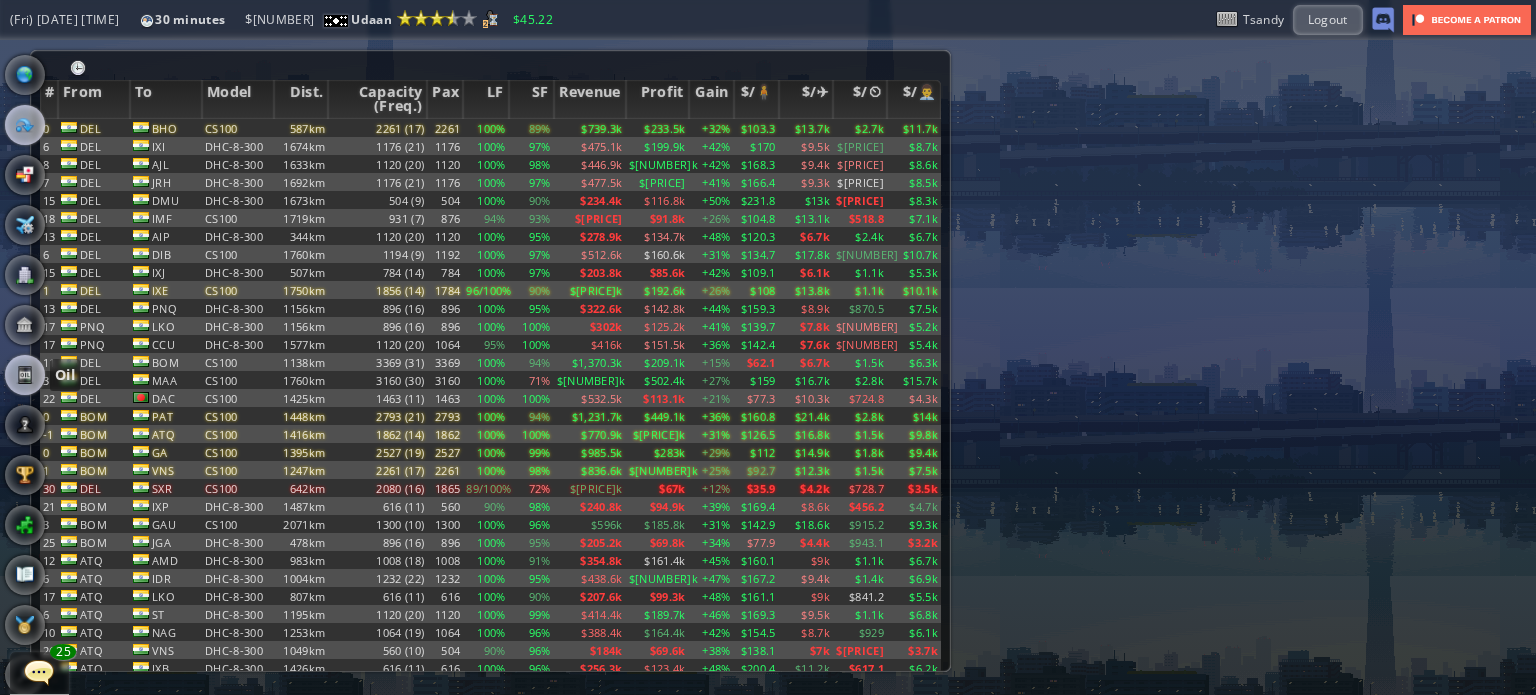 click at bounding box center [25, 375] 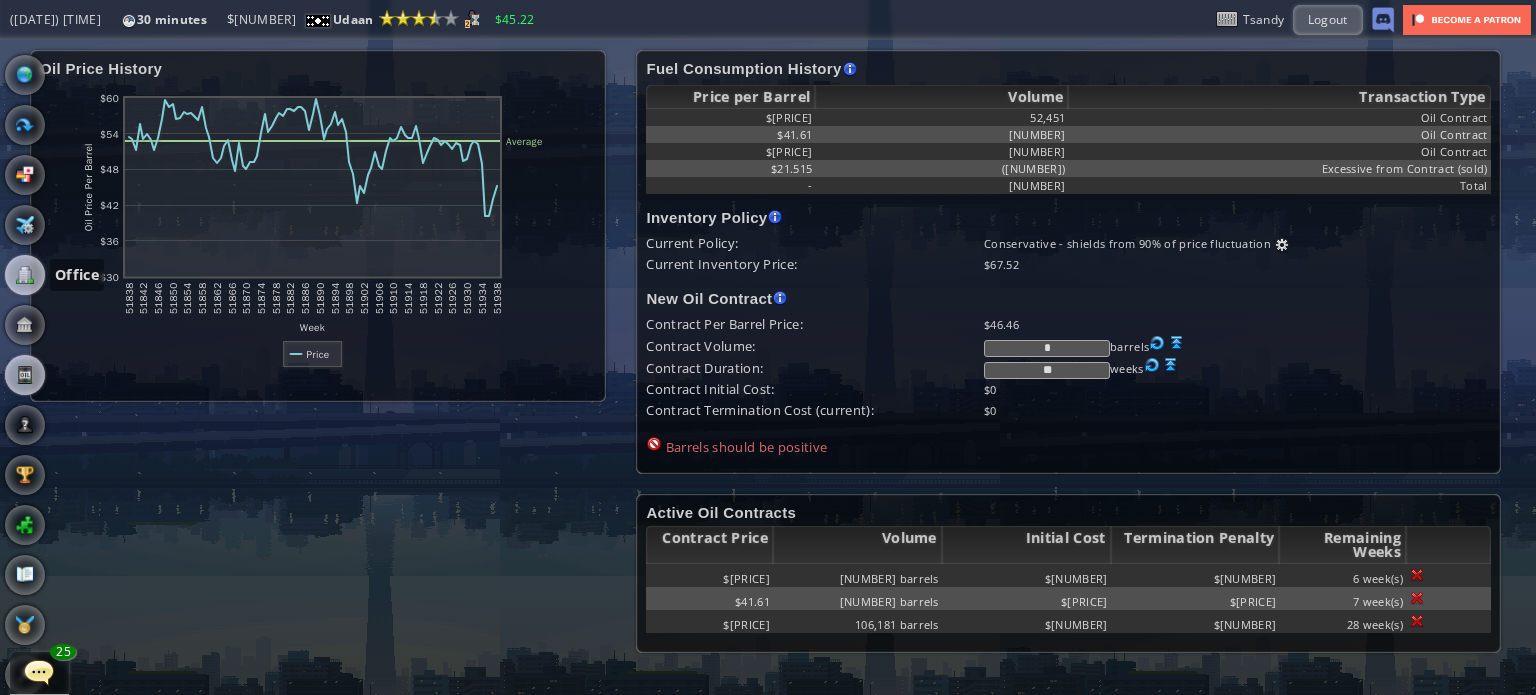 click at bounding box center [25, 275] 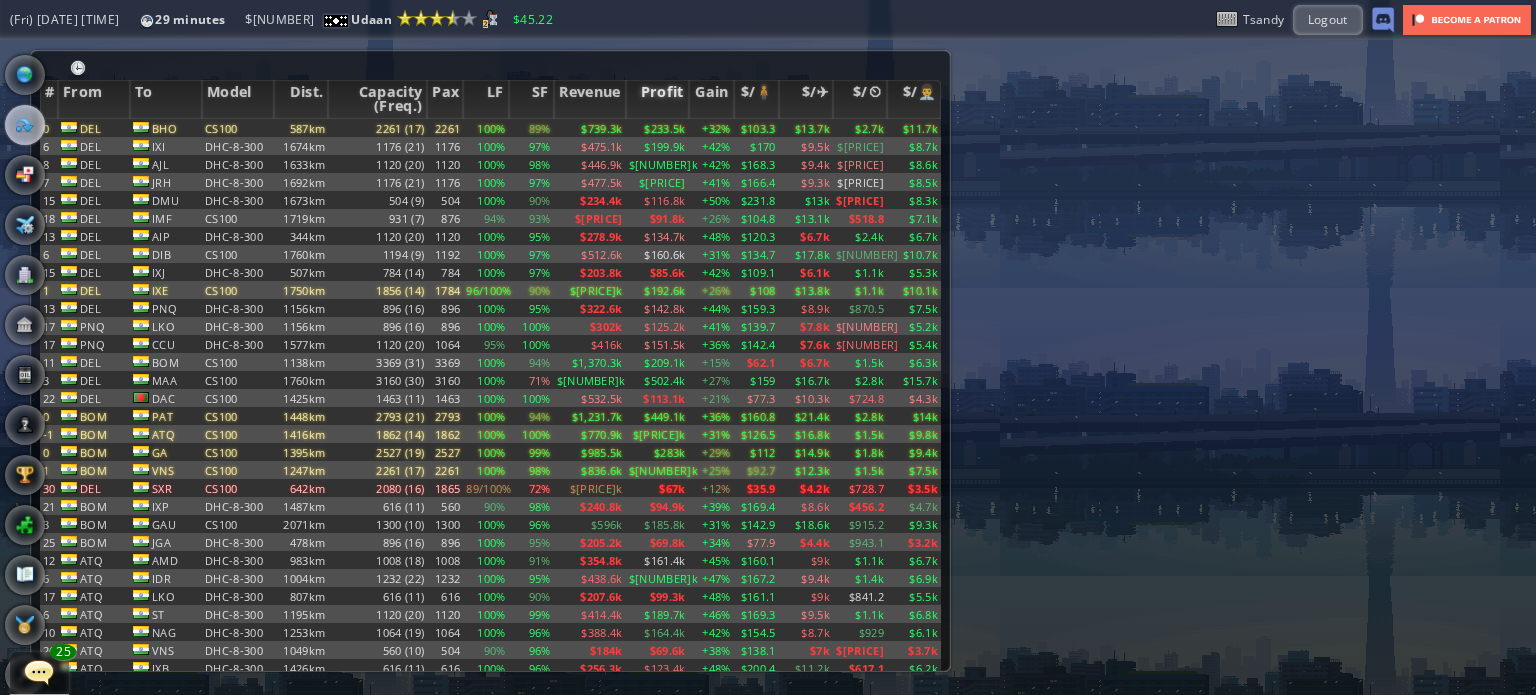 click on "Profit" at bounding box center [657, 99] 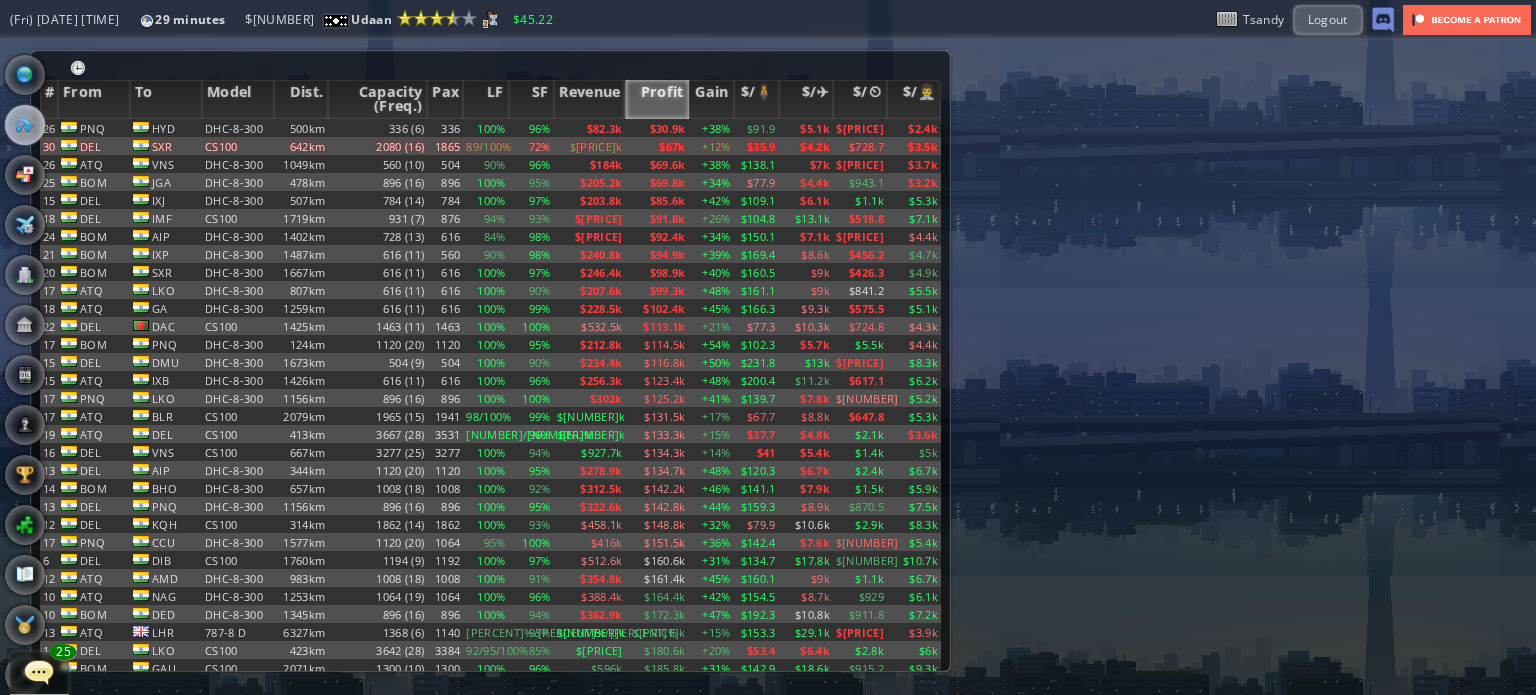 click on "Profit" at bounding box center [657, 99] 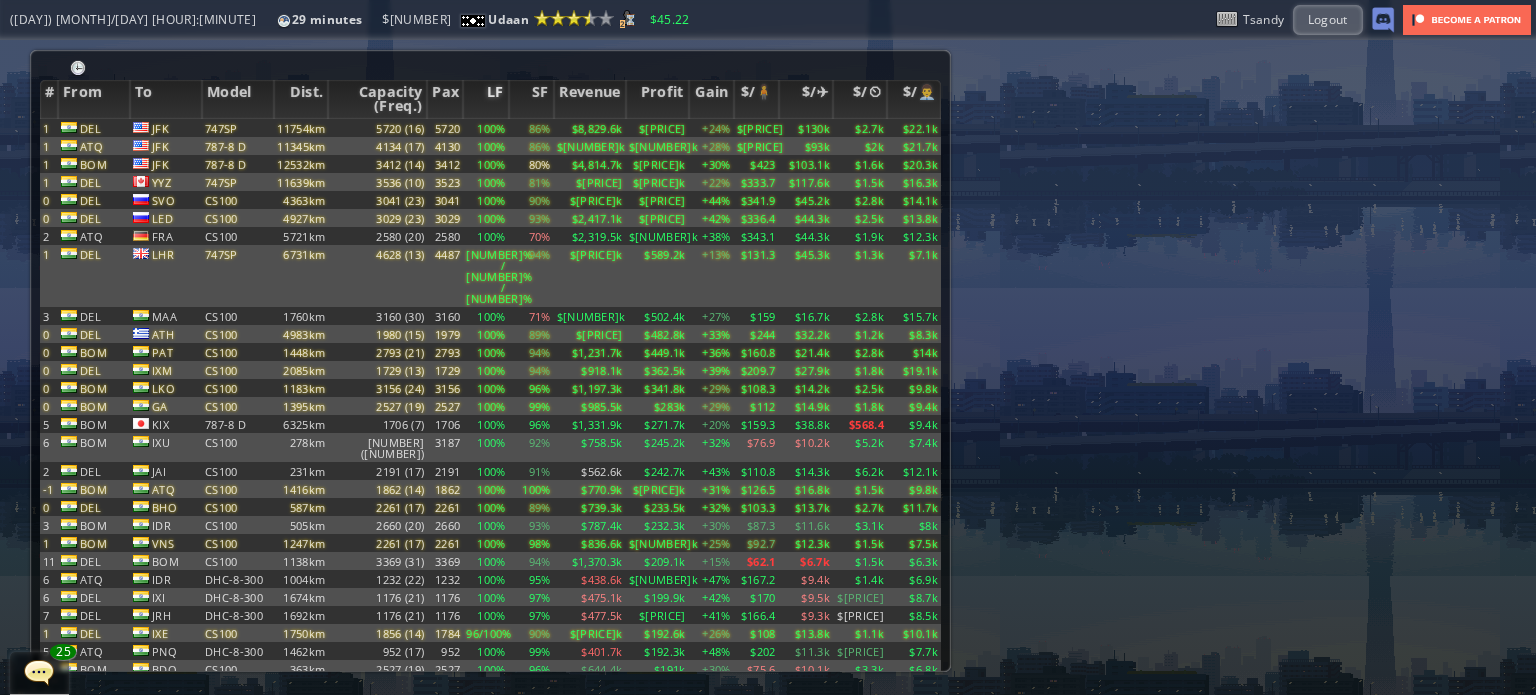 click on "LF" at bounding box center (485, 99) 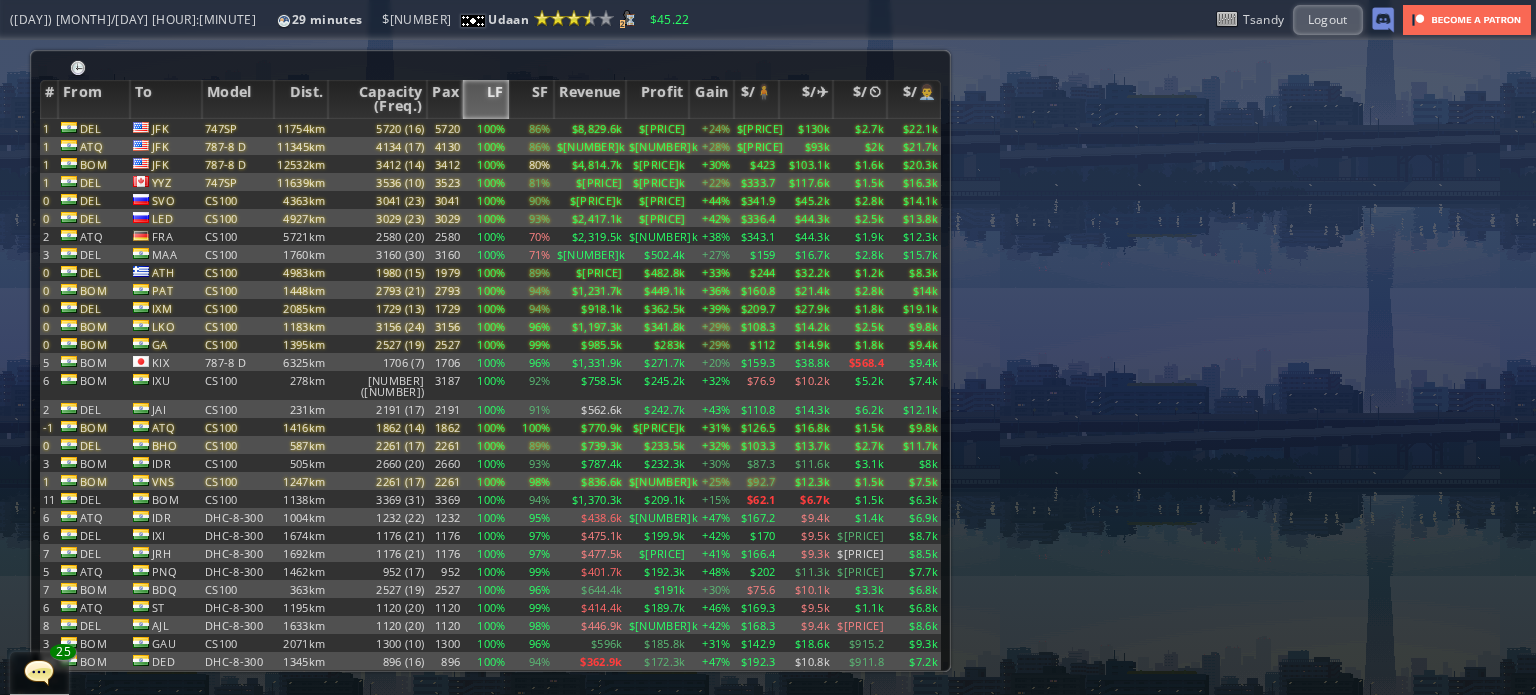 click on "LF" at bounding box center (485, 99) 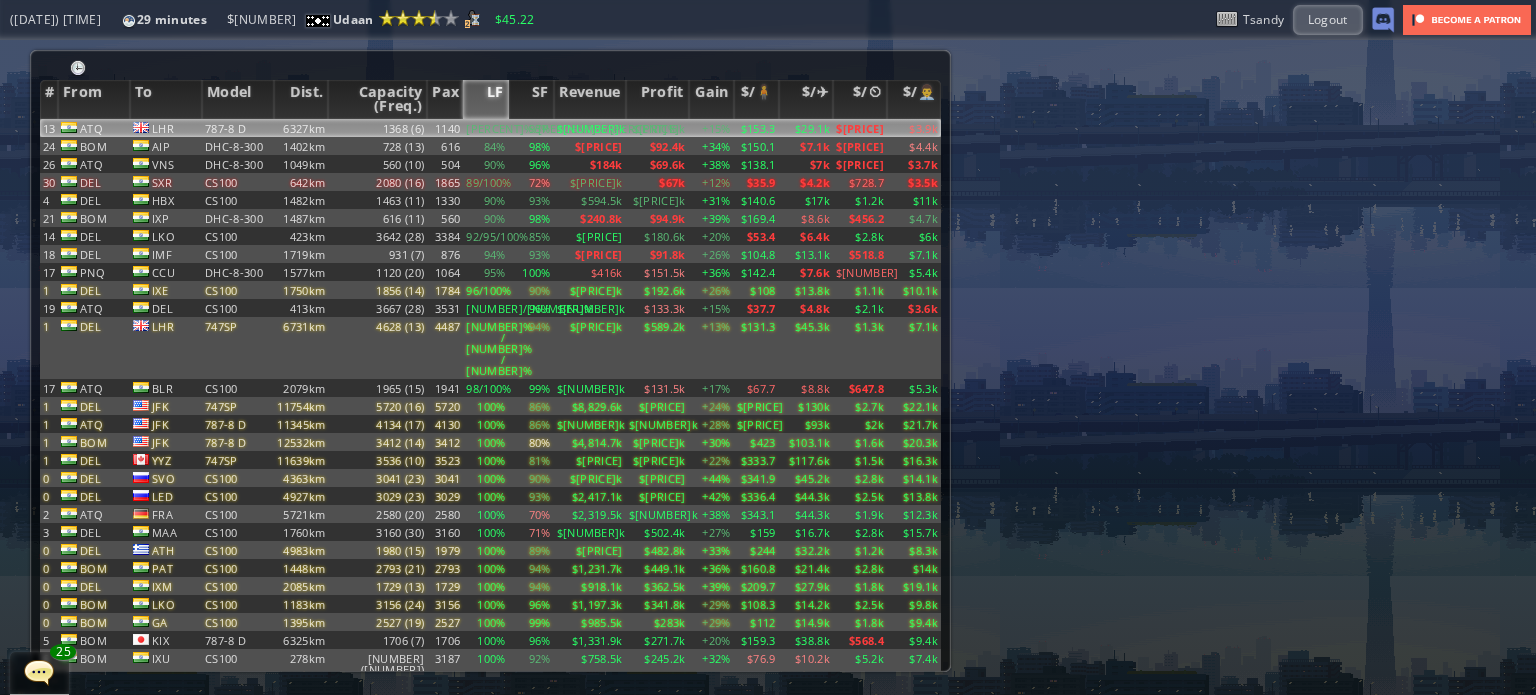 click on "[PERCENT]%/[PERCENT]%/[PERCENT]%" at bounding box center (485, 128) 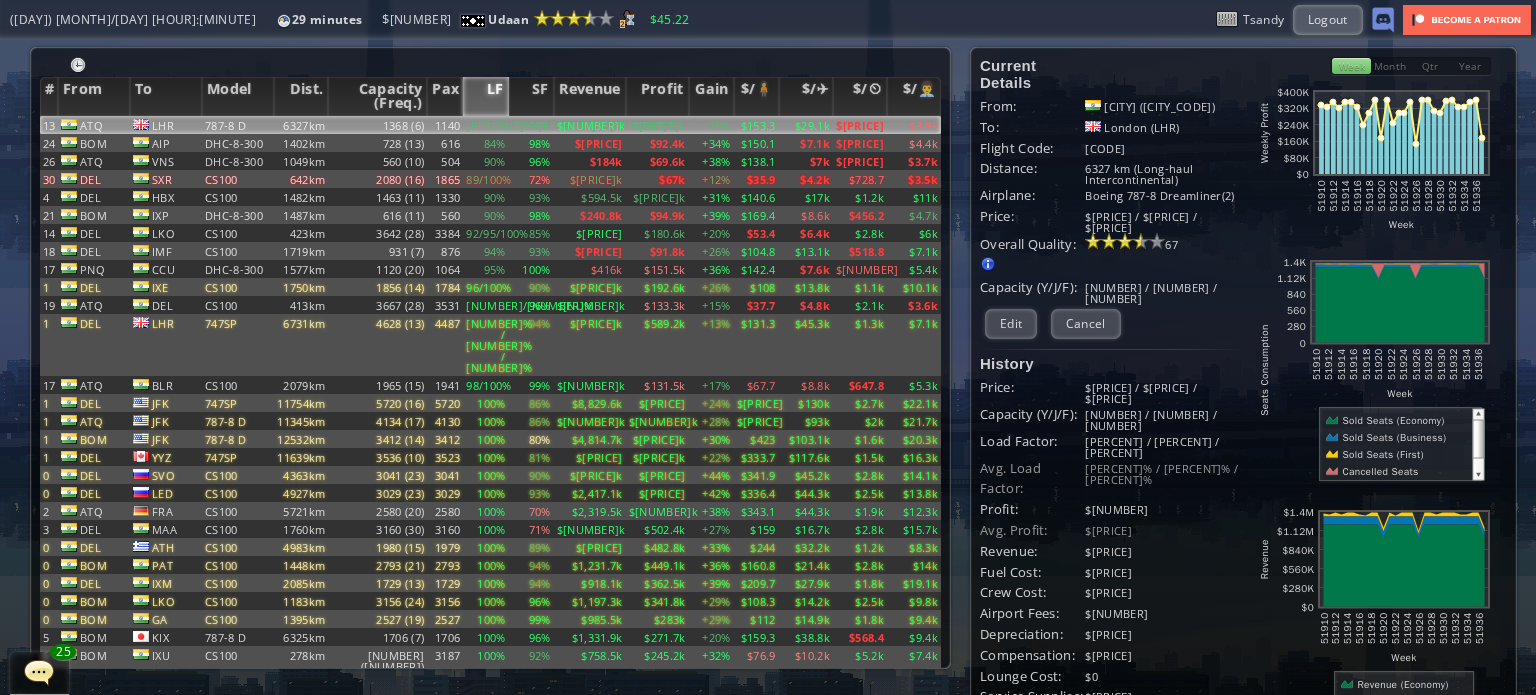 scroll, scrollTop: 0, scrollLeft: 0, axis: both 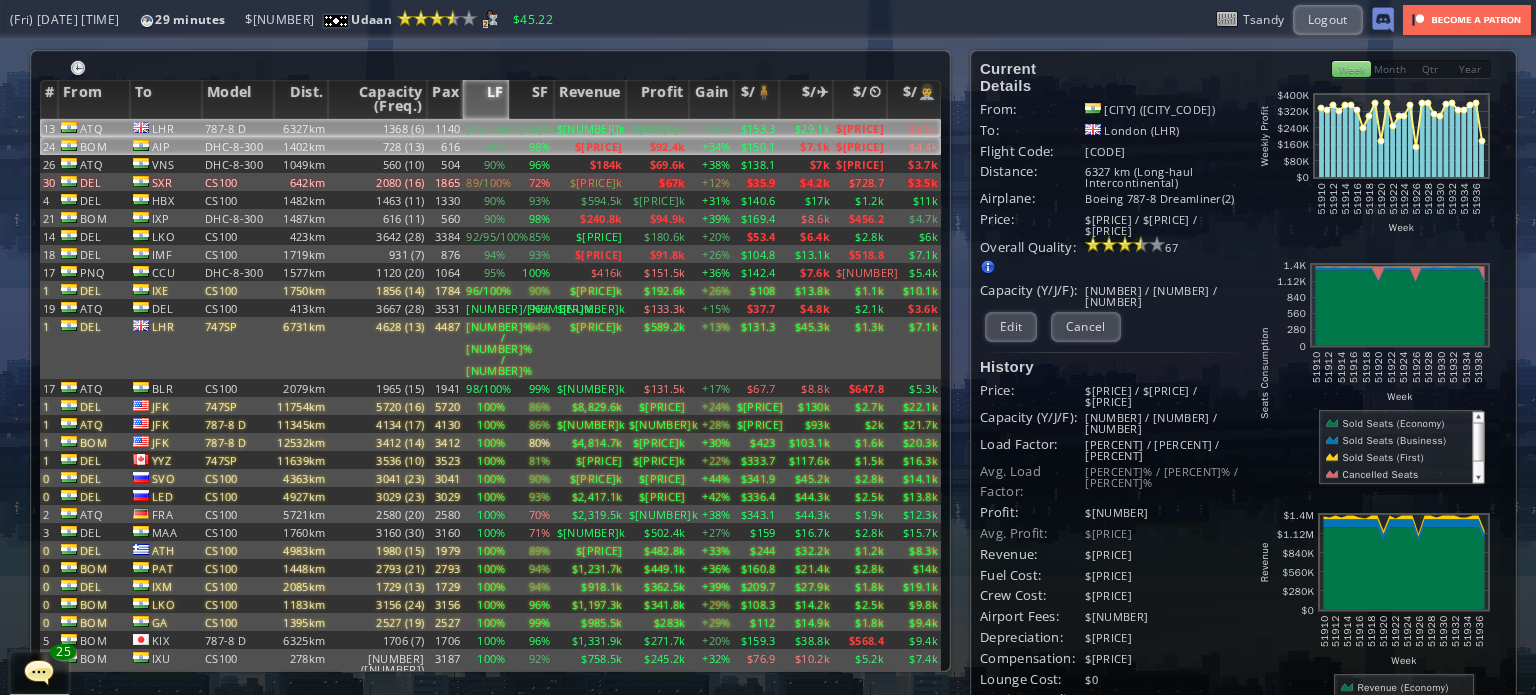 click on "1402km" at bounding box center [301, 128] 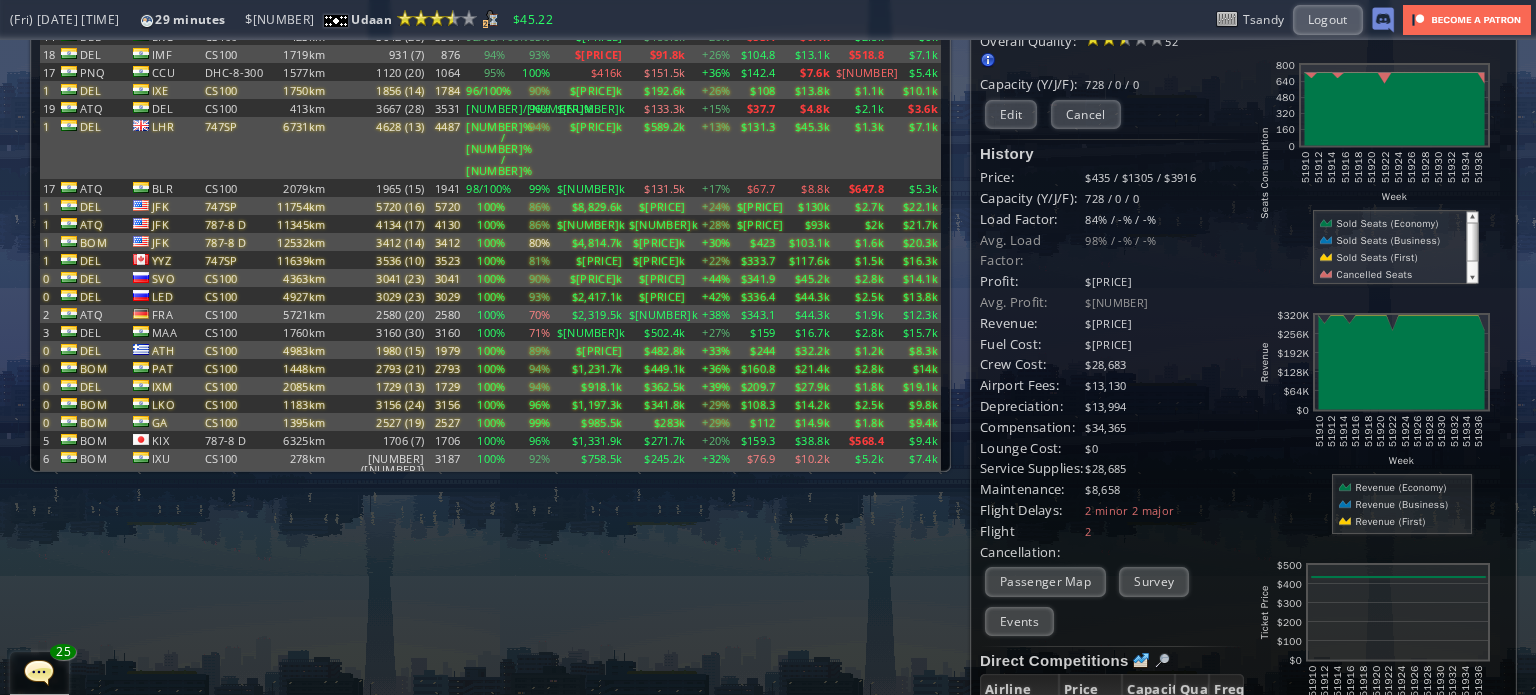 scroll, scrollTop: 0, scrollLeft: 0, axis: both 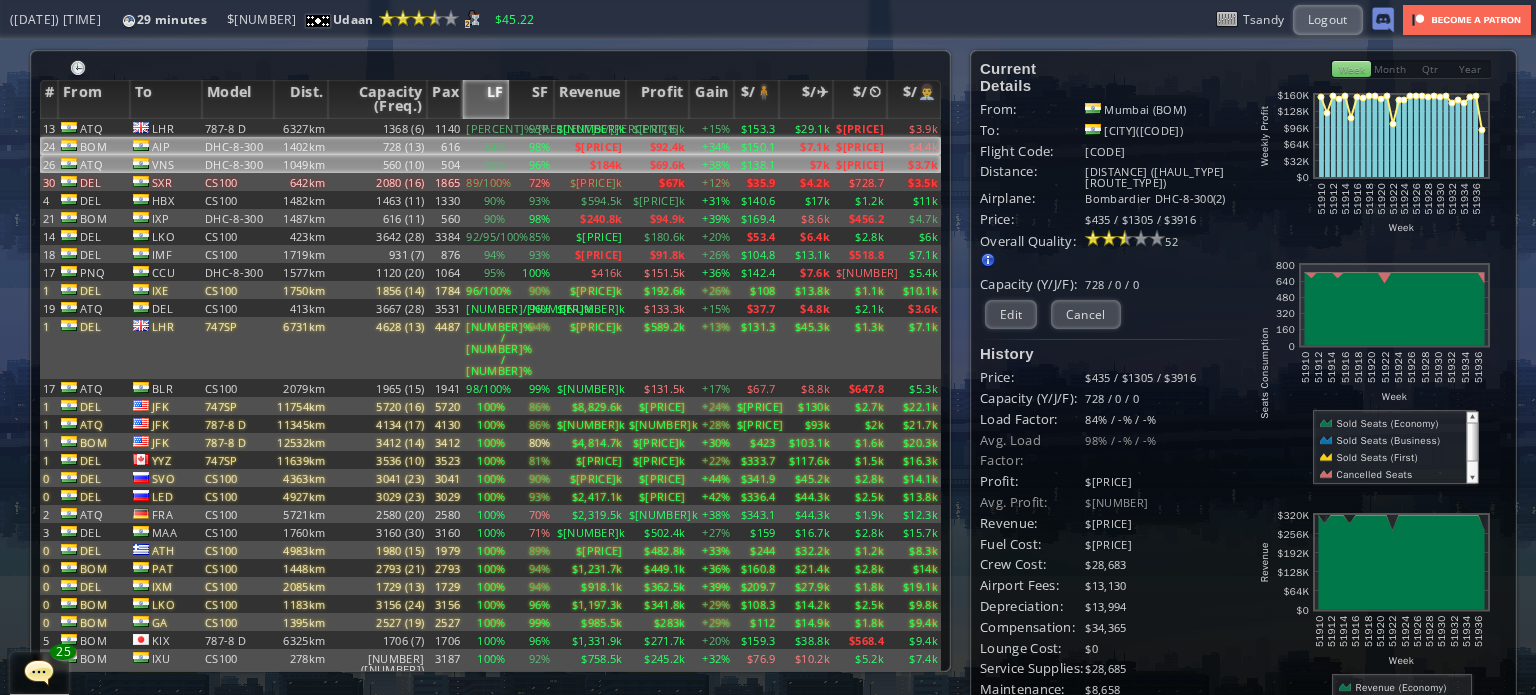 click on "1049km" at bounding box center [301, 128] 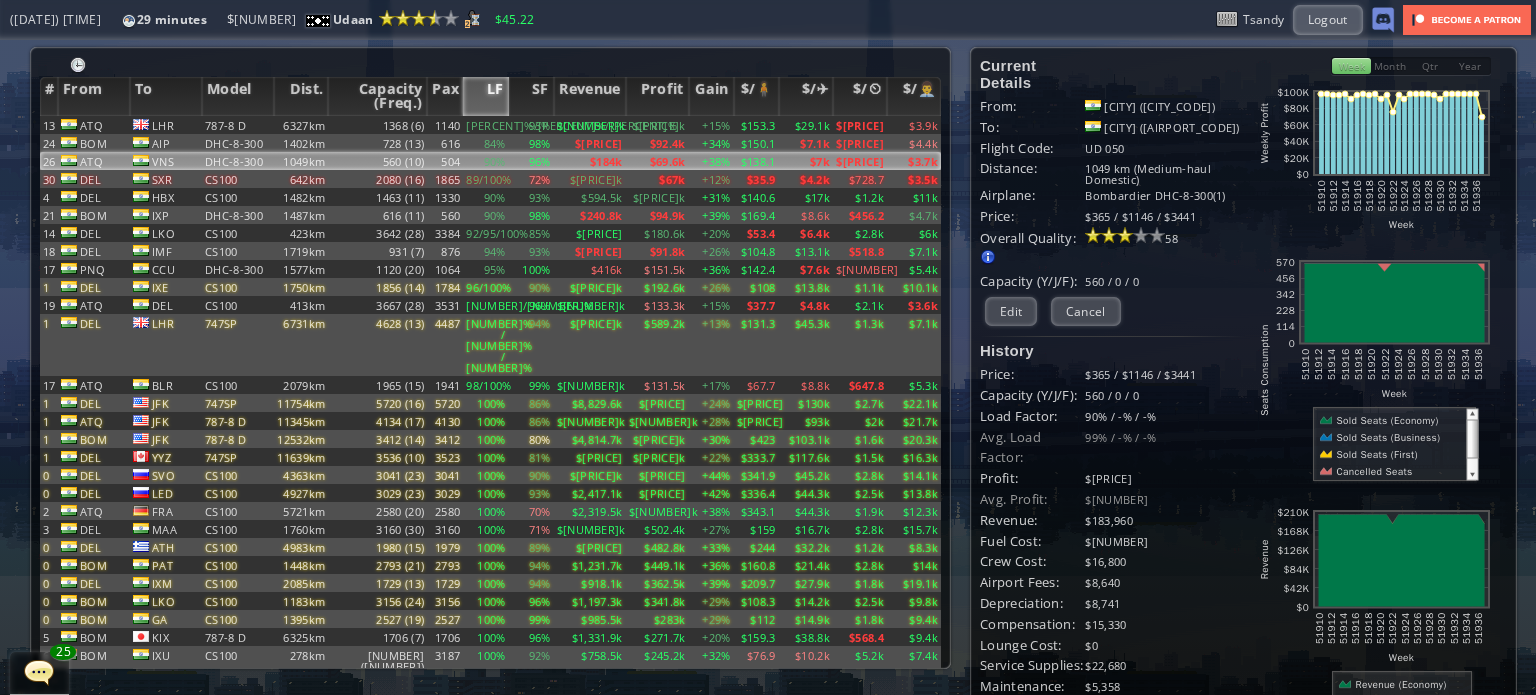 scroll, scrollTop: 0, scrollLeft: 0, axis: both 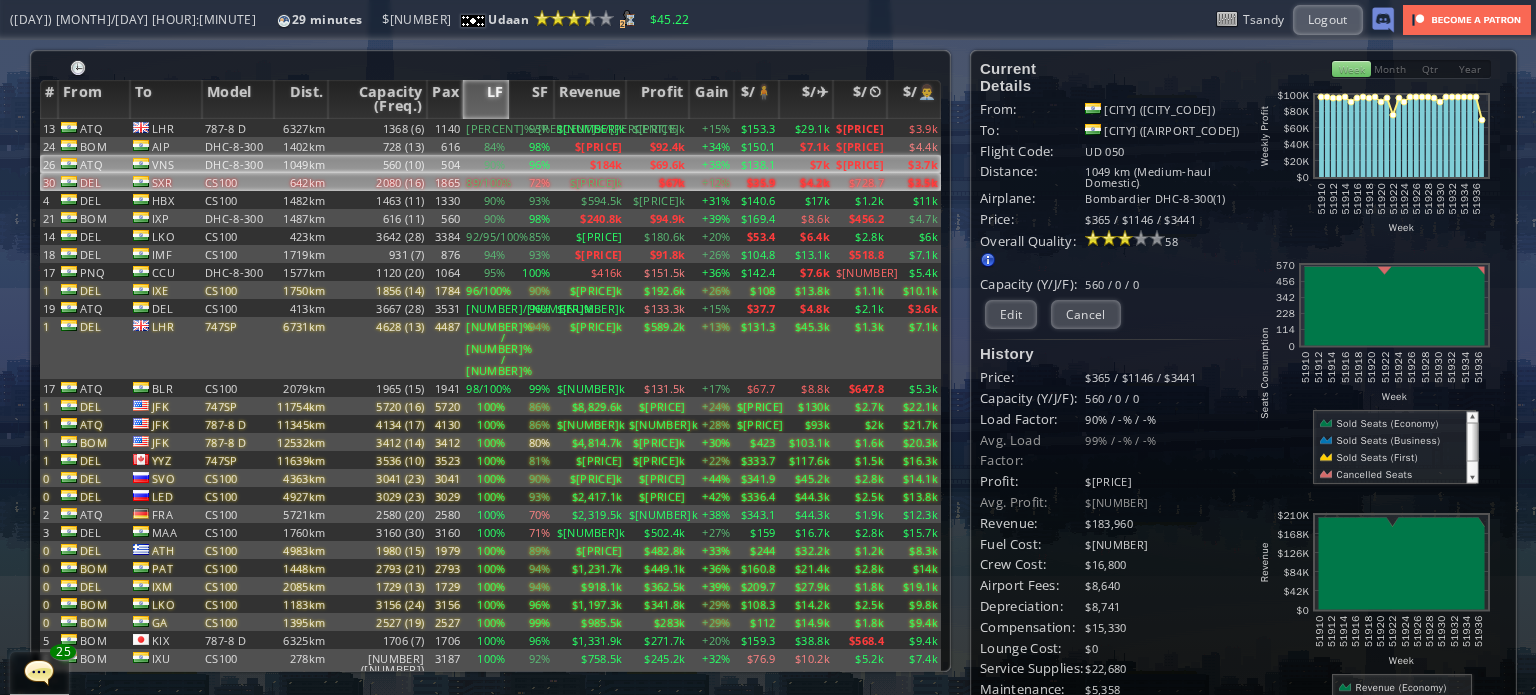 click on "2080 (16)" at bounding box center (377, 128) 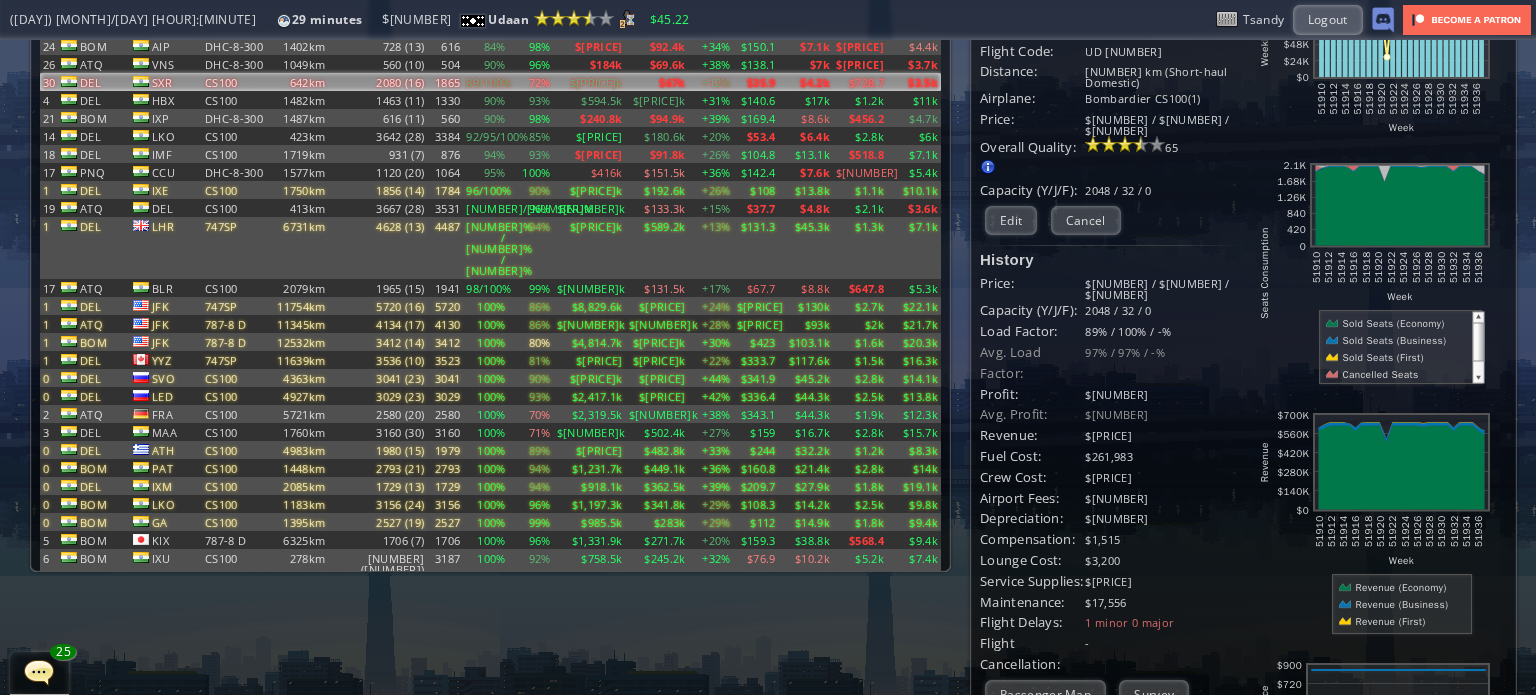 scroll, scrollTop: 0, scrollLeft: 0, axis: both 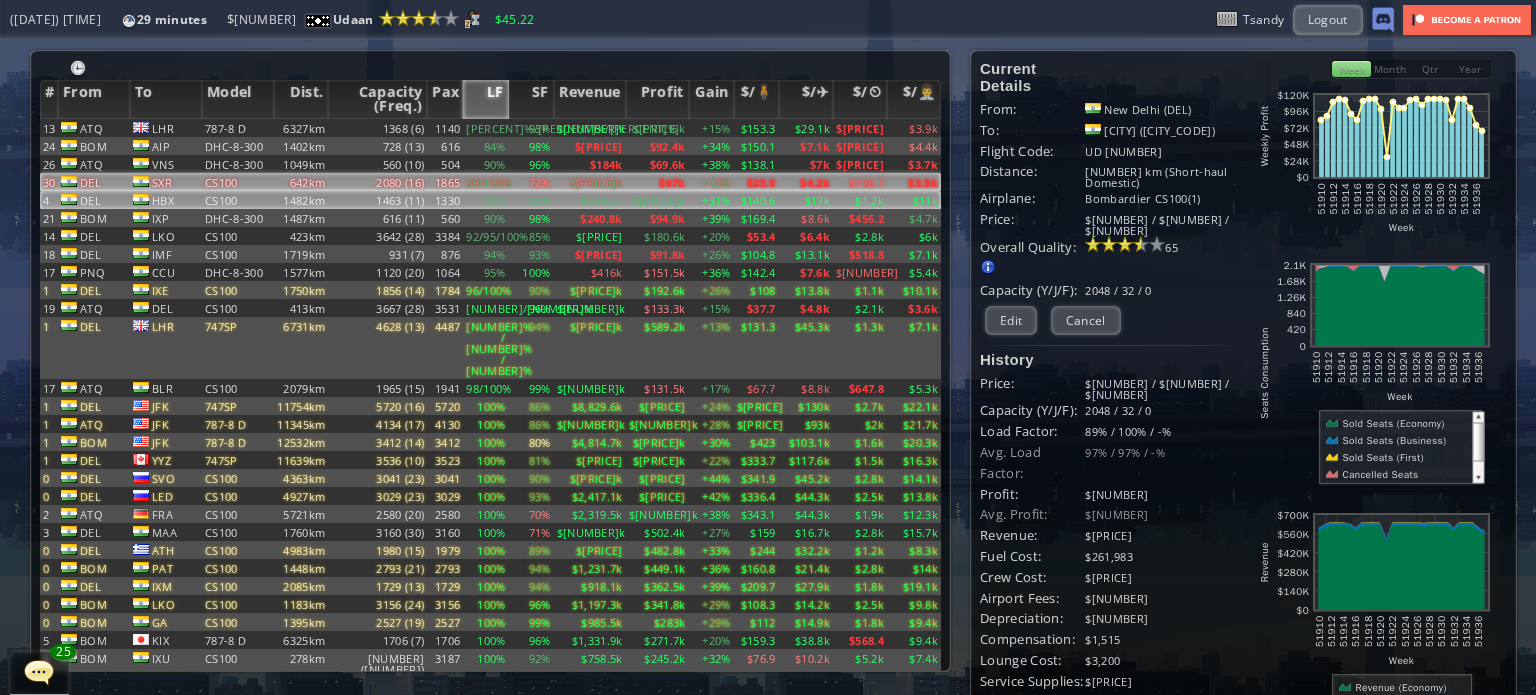 click on "$594.5k" at bounding box center (590, 128) 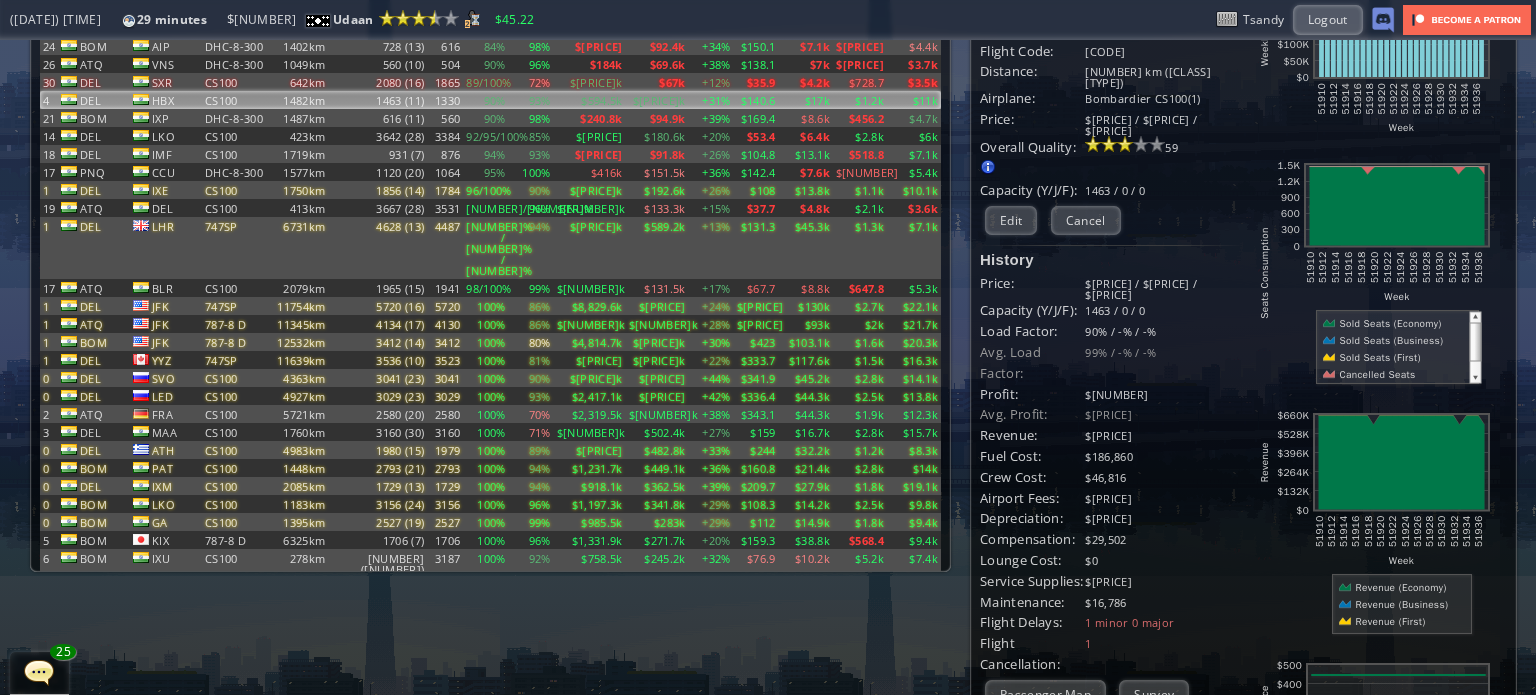 scroll, scrollTop: 0, scrollLeft: 0, axis: both 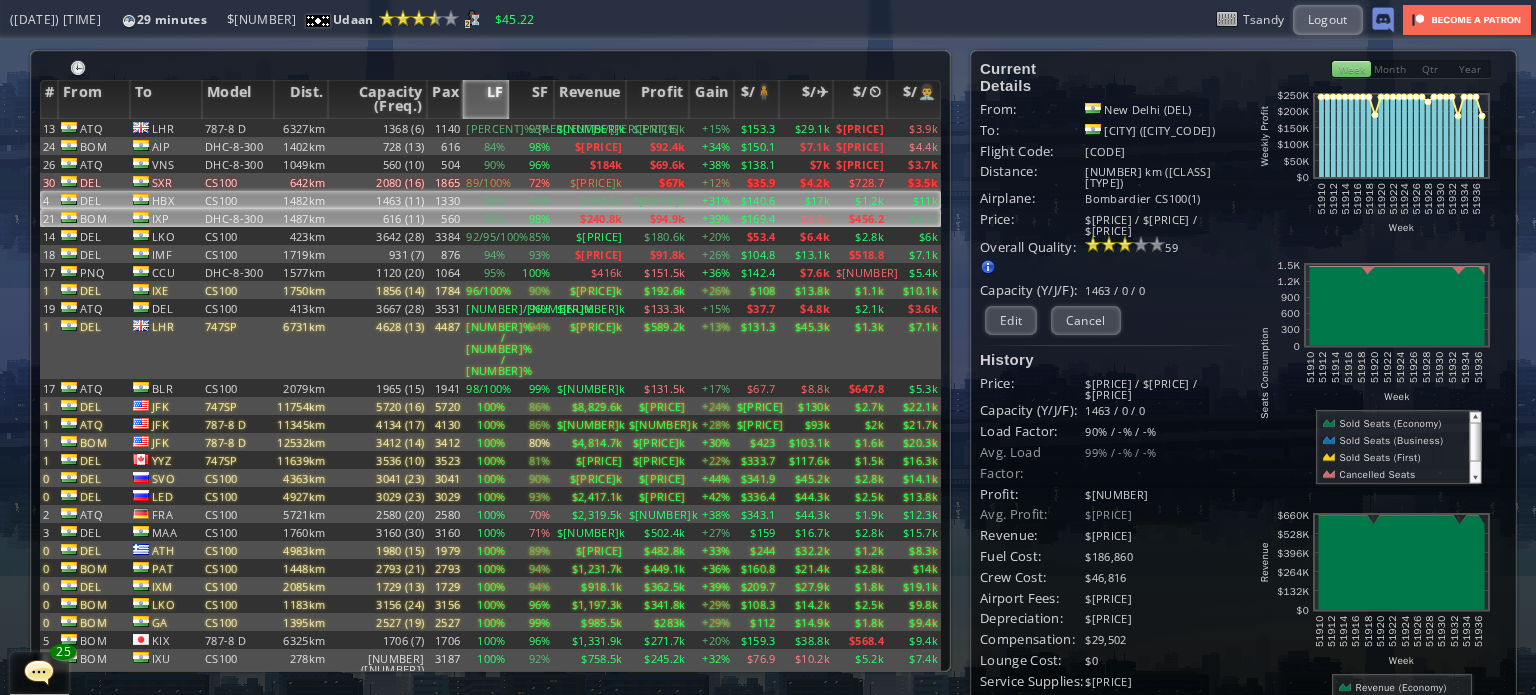 click on "616 (11)" at bounding box center (377, 128) 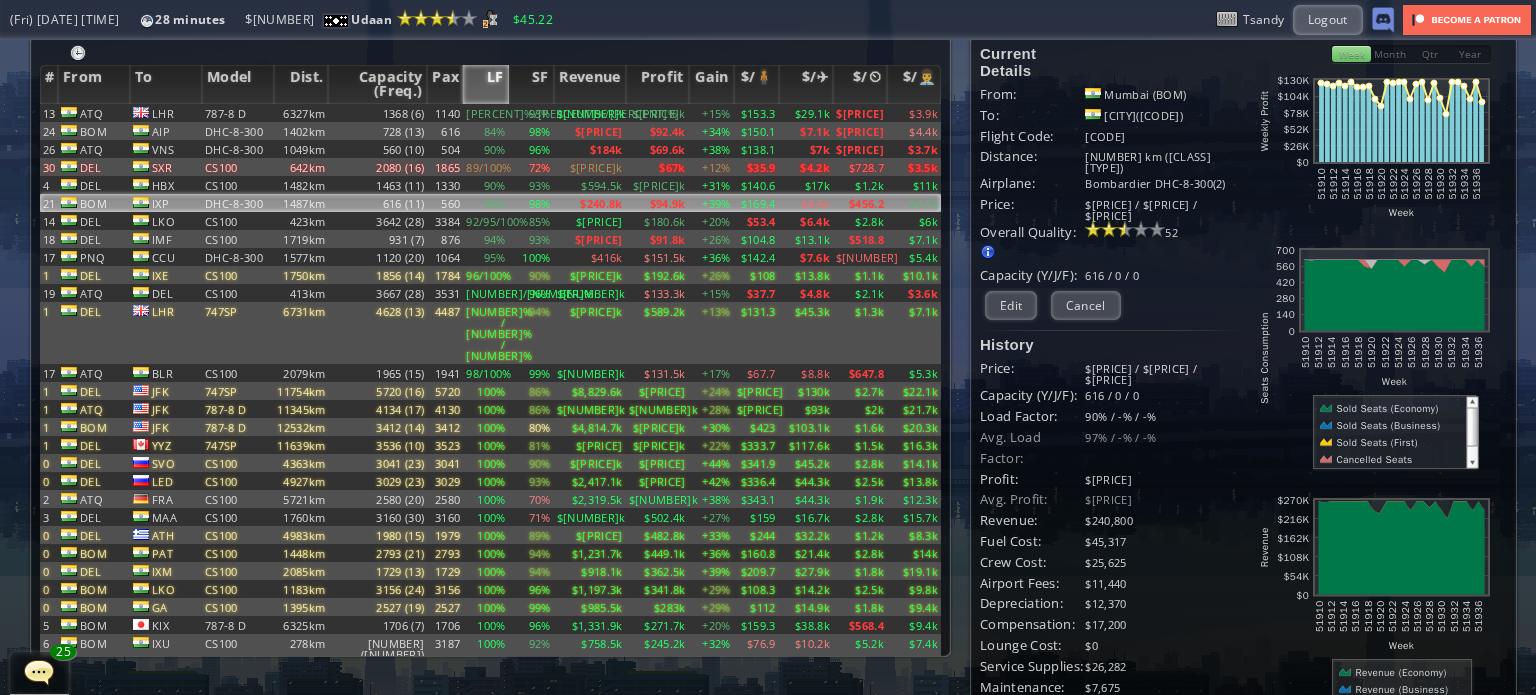 scroll, scrollTop: 0, scrollLeft: 0, axis: both 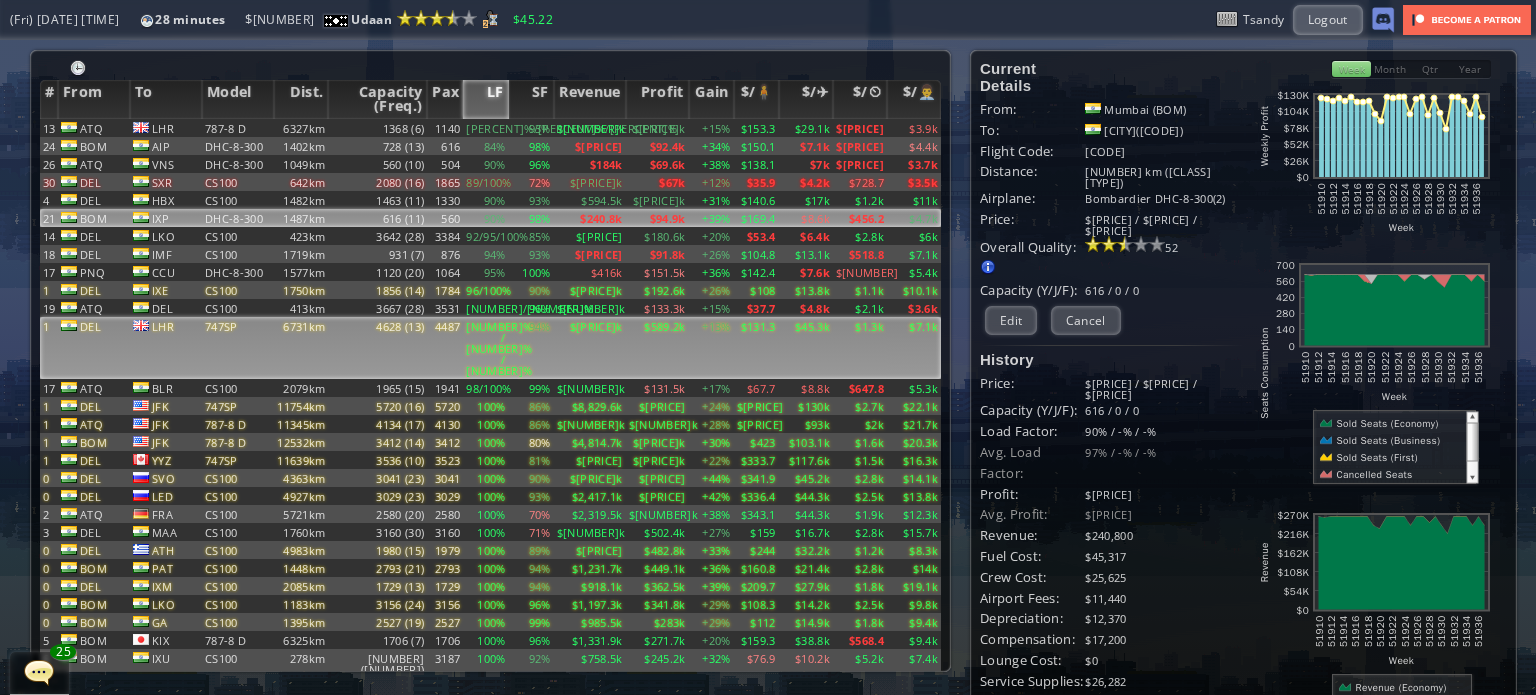 click on "4628 (13)" at bounding box center [377, 128] 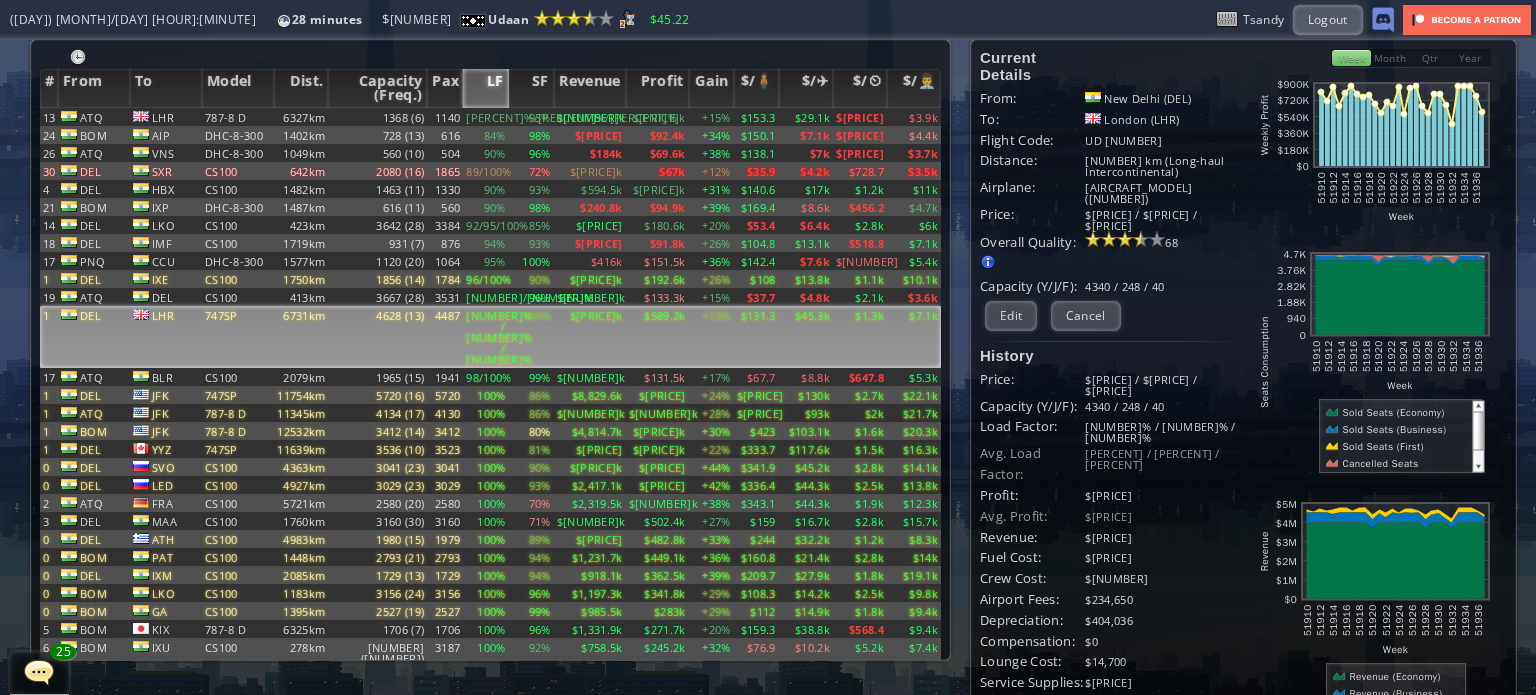 scroll, scrollTop: 0, scrollLeft: 0, axis: both 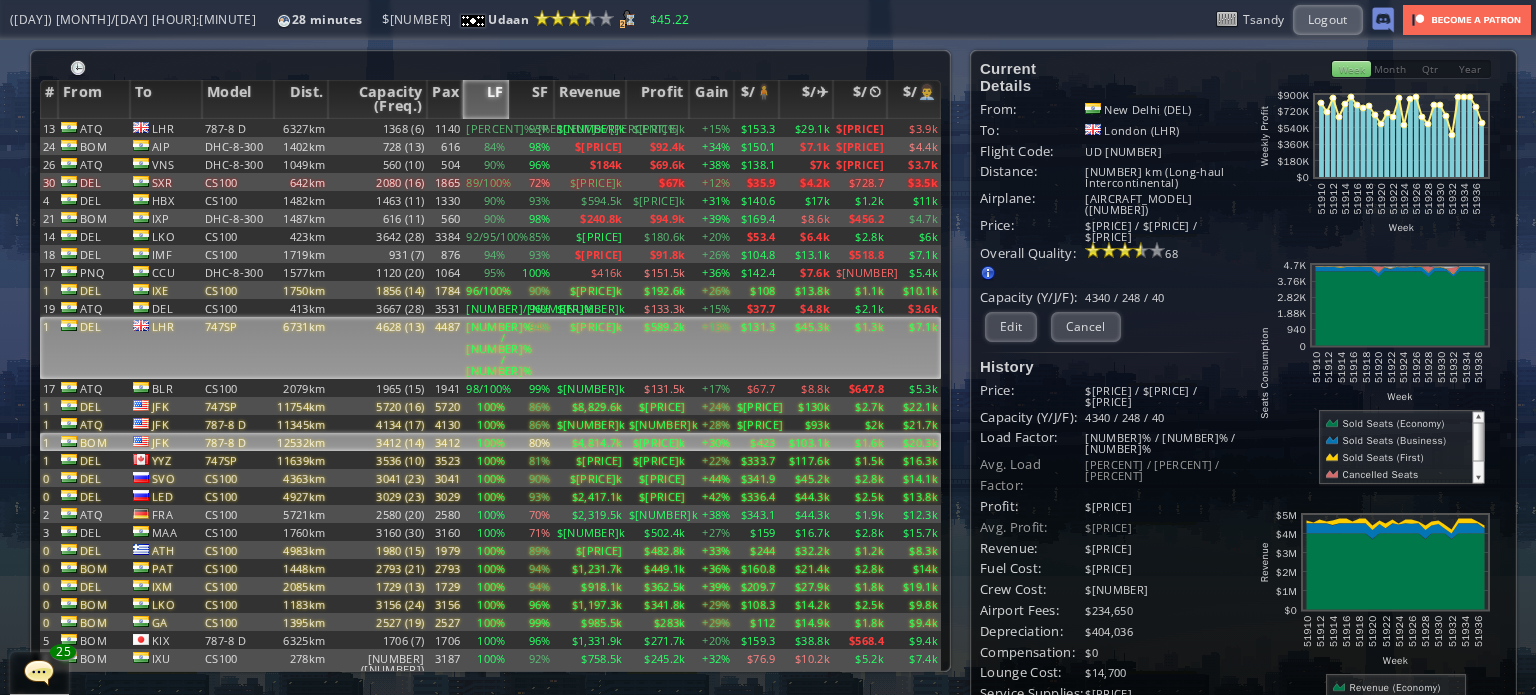 click on "12532km" at bounding box center [301, 128] 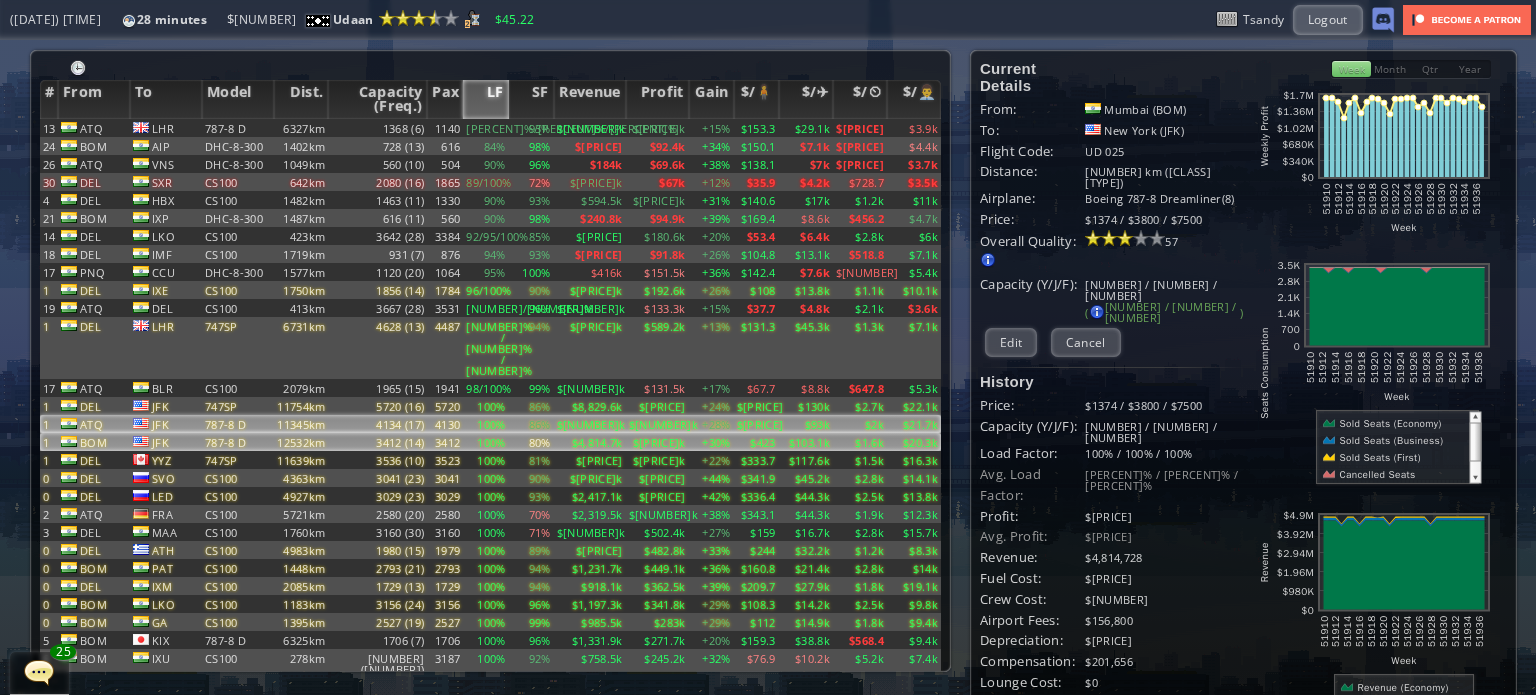 click on "11345km" at bounding box center (301, 128) 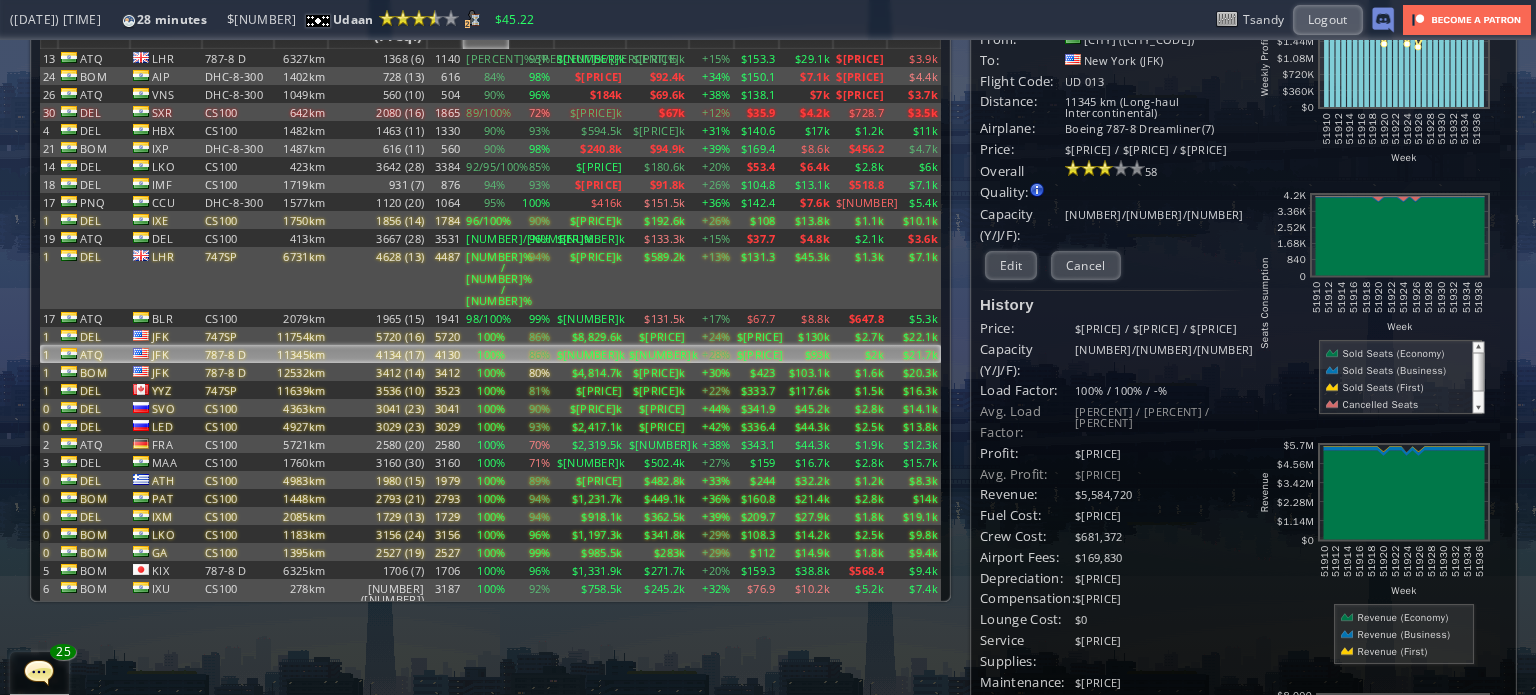 scroll, scrollTop: 100, scrollLeft: 0, axis: vertical 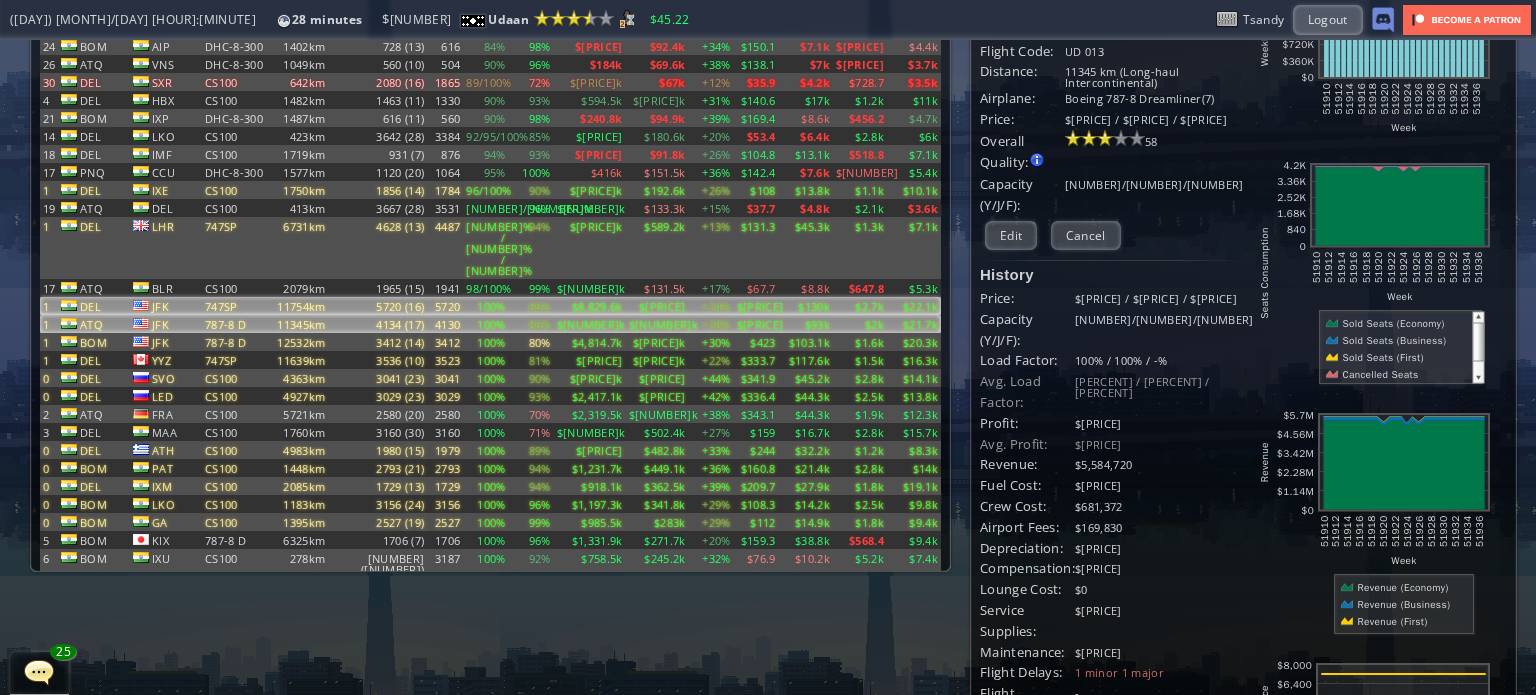 click on "5720 (16)" at bounding box center (377, 28) 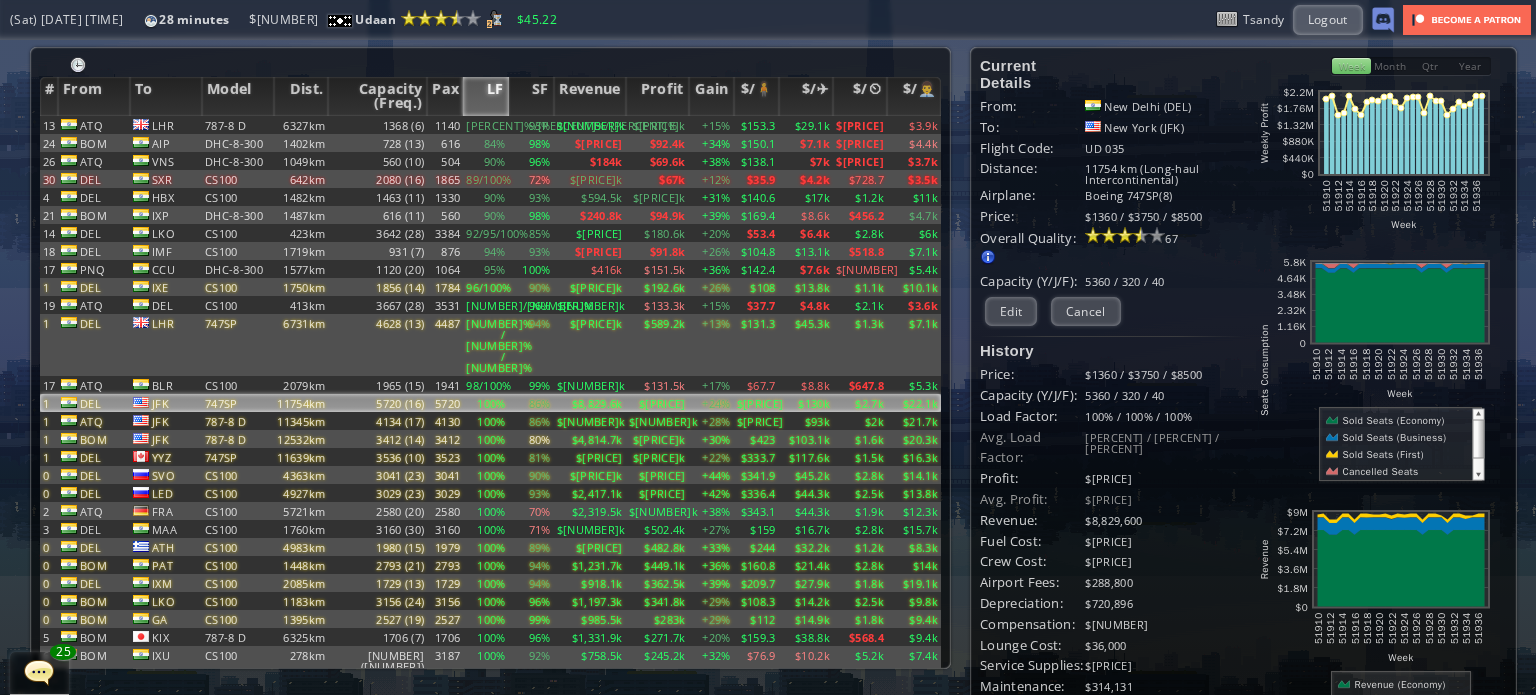 scroll, scrollTop: 0, scrollLeft: 0, axis: both 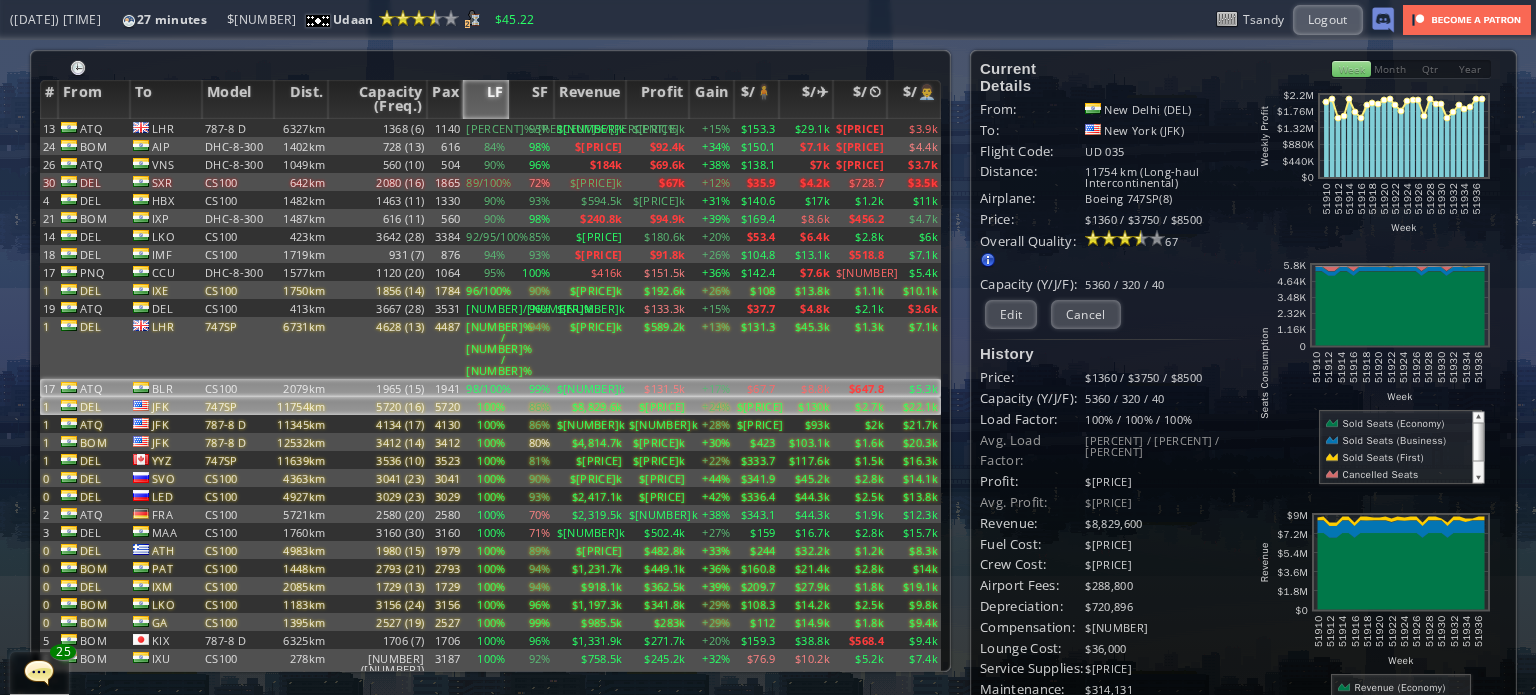 click on "2079km" at bounding box center [301, 128] 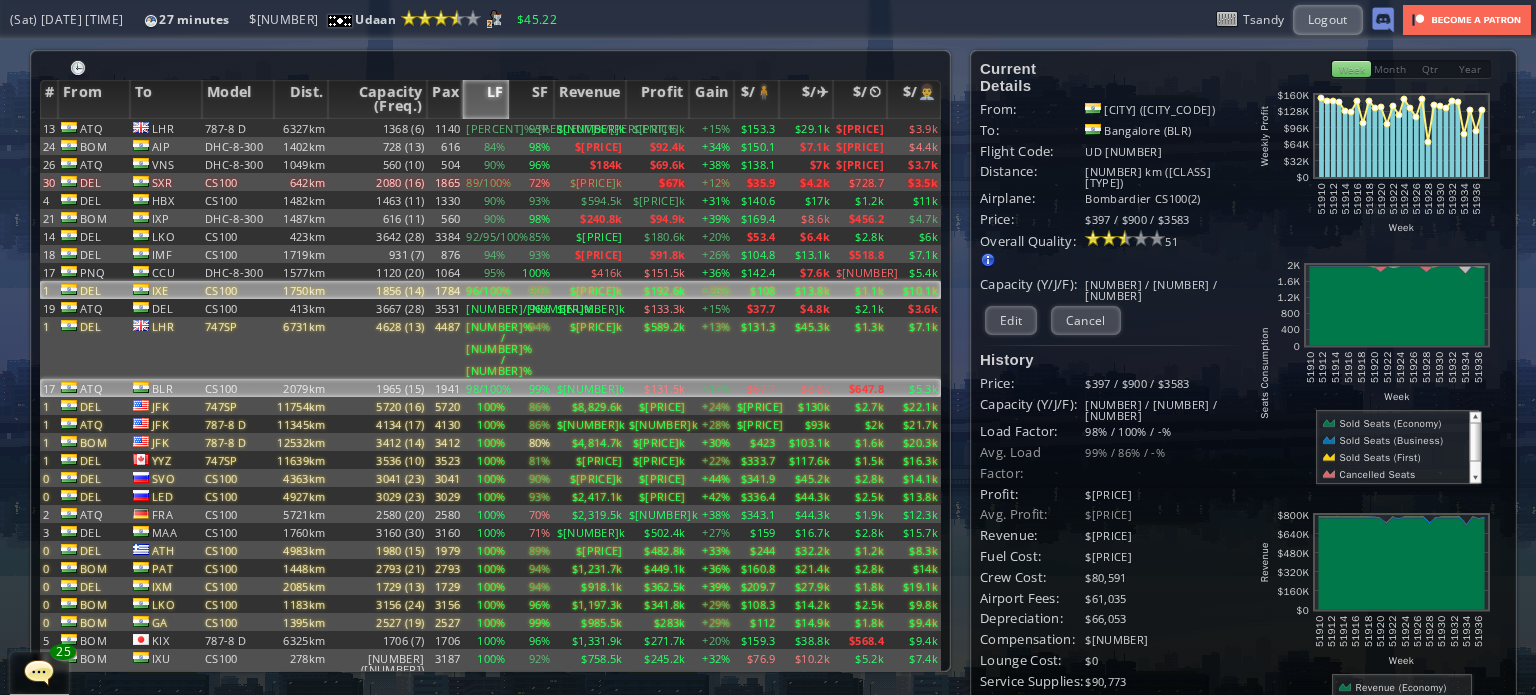 click on "CS100" at bounding box center (238, 128) 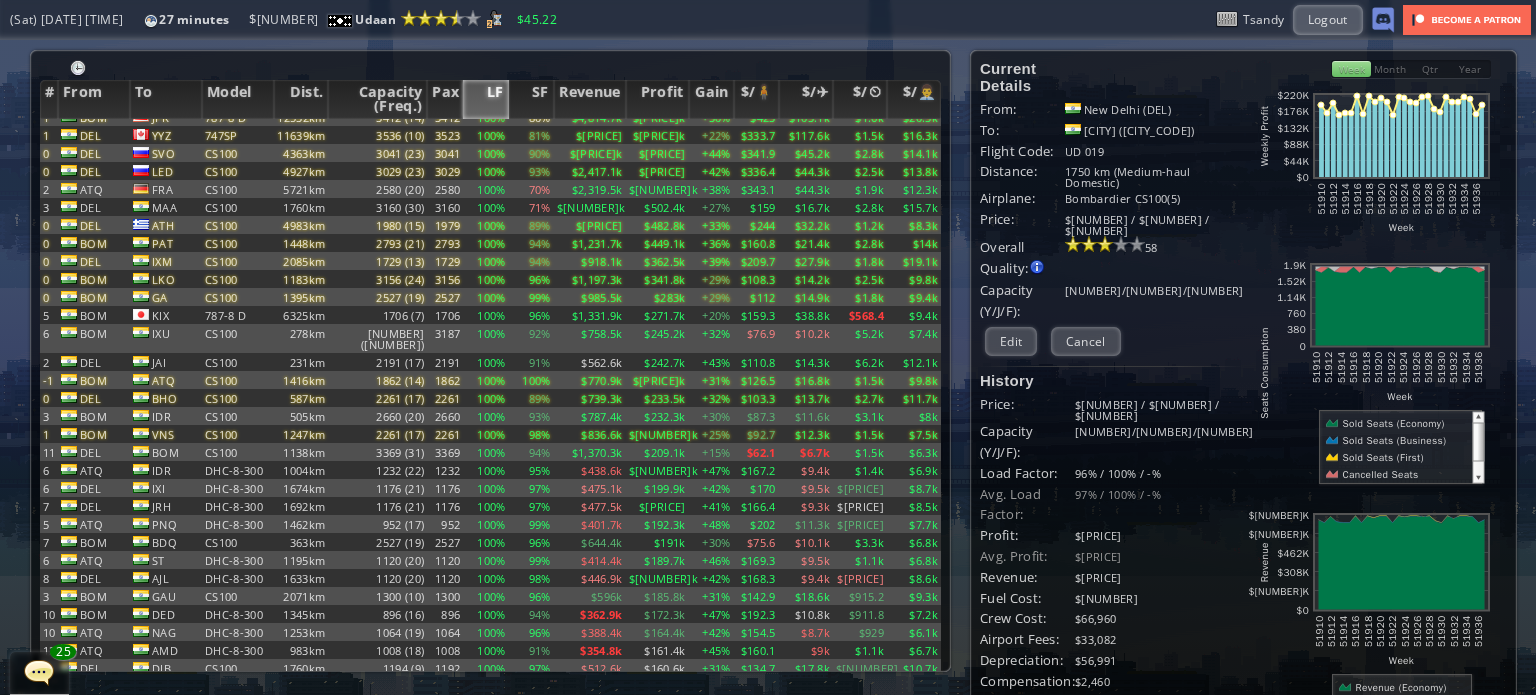 scroll, scrollTop: 400, scrollLeft: 0, axis: vertical 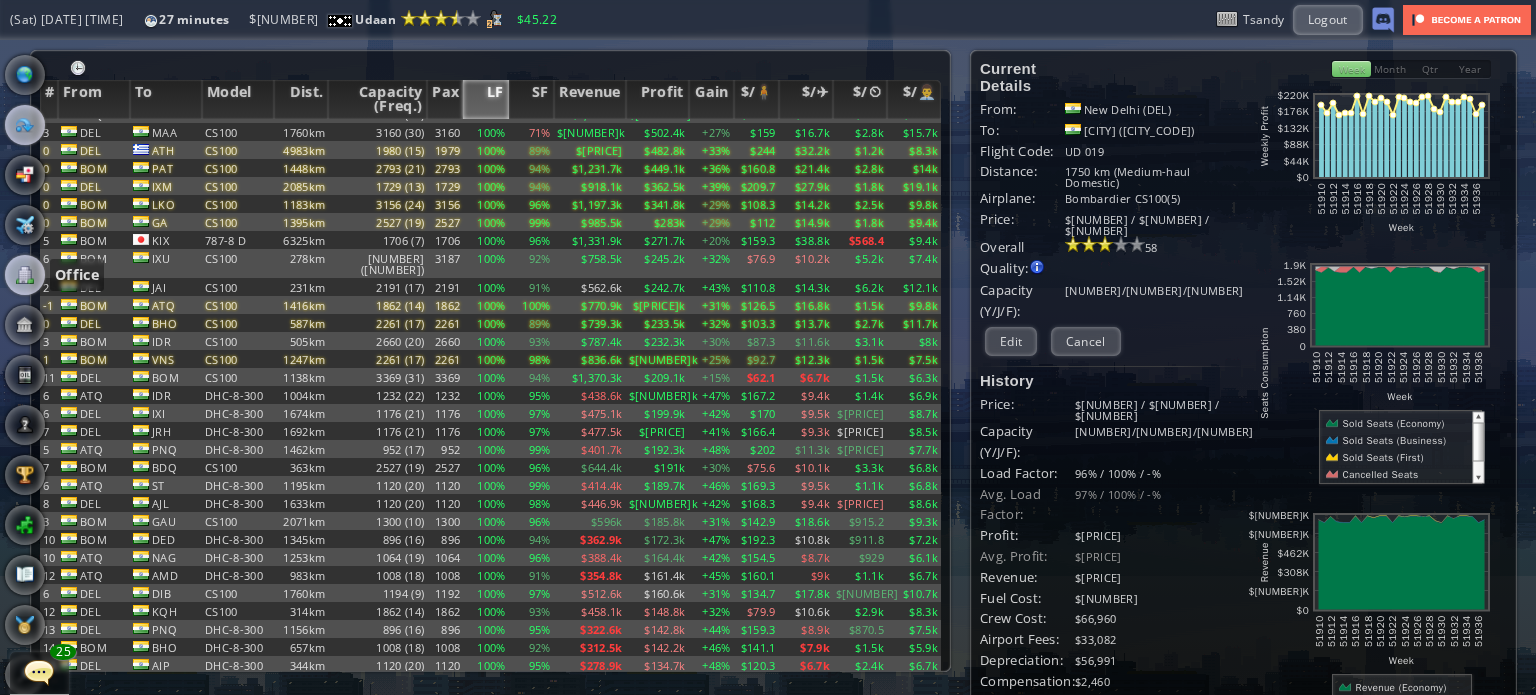 click at bounding box center (25, 275) 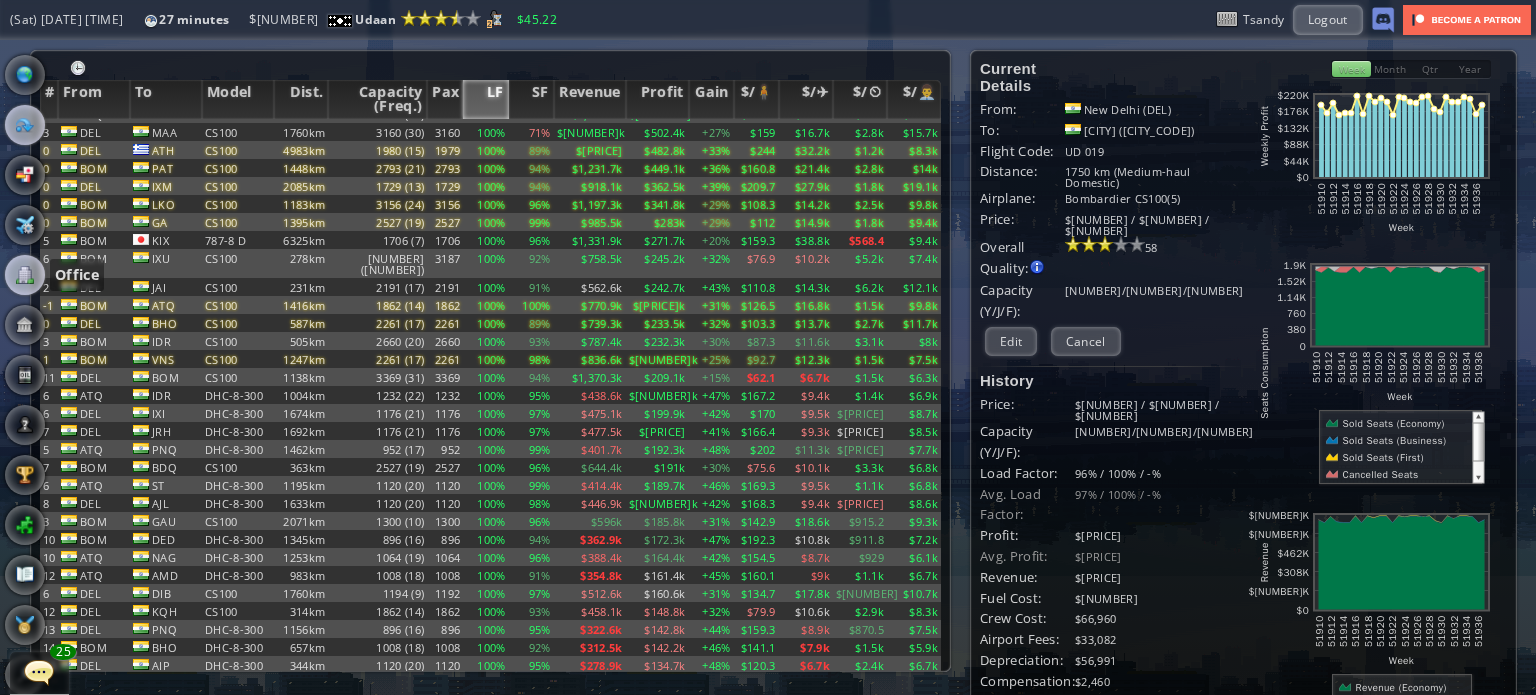 click at bounding box center (25, 275) 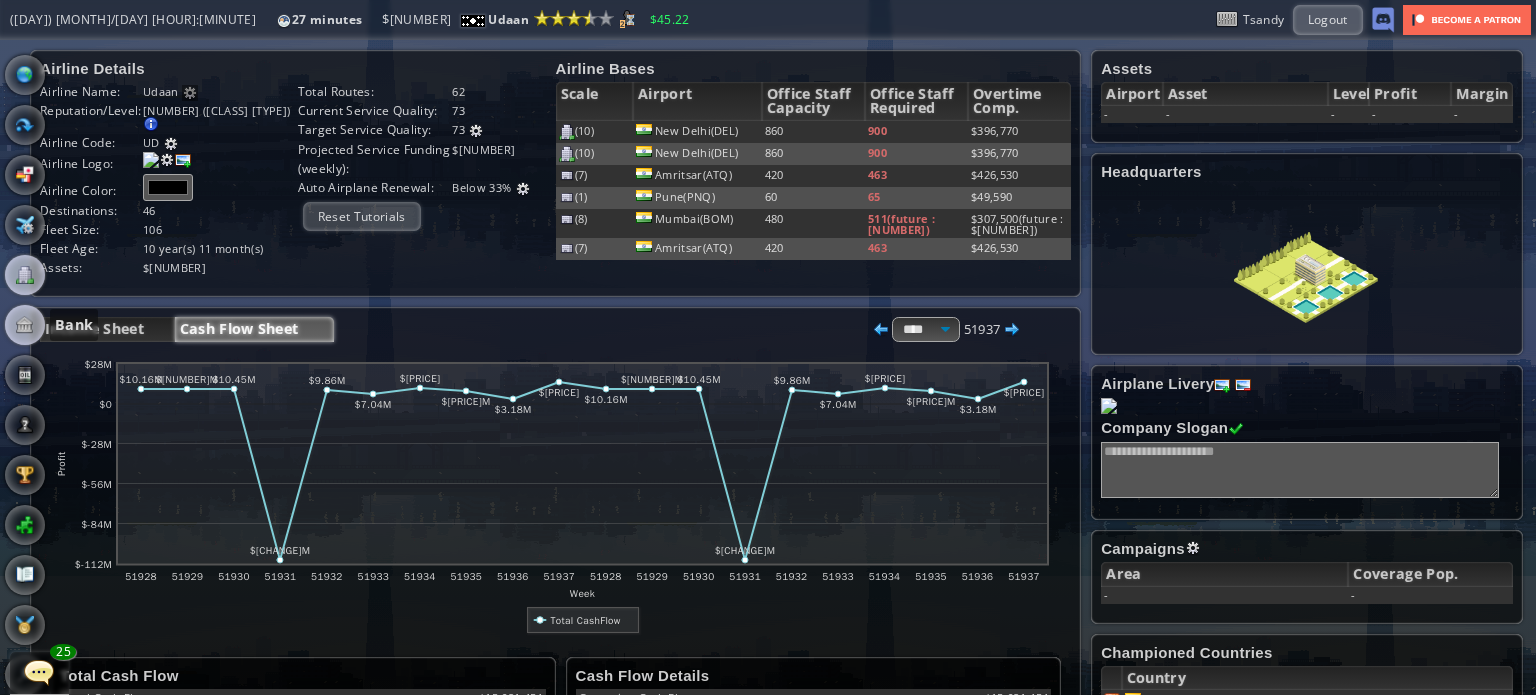 click at bounding box center (25, 325) 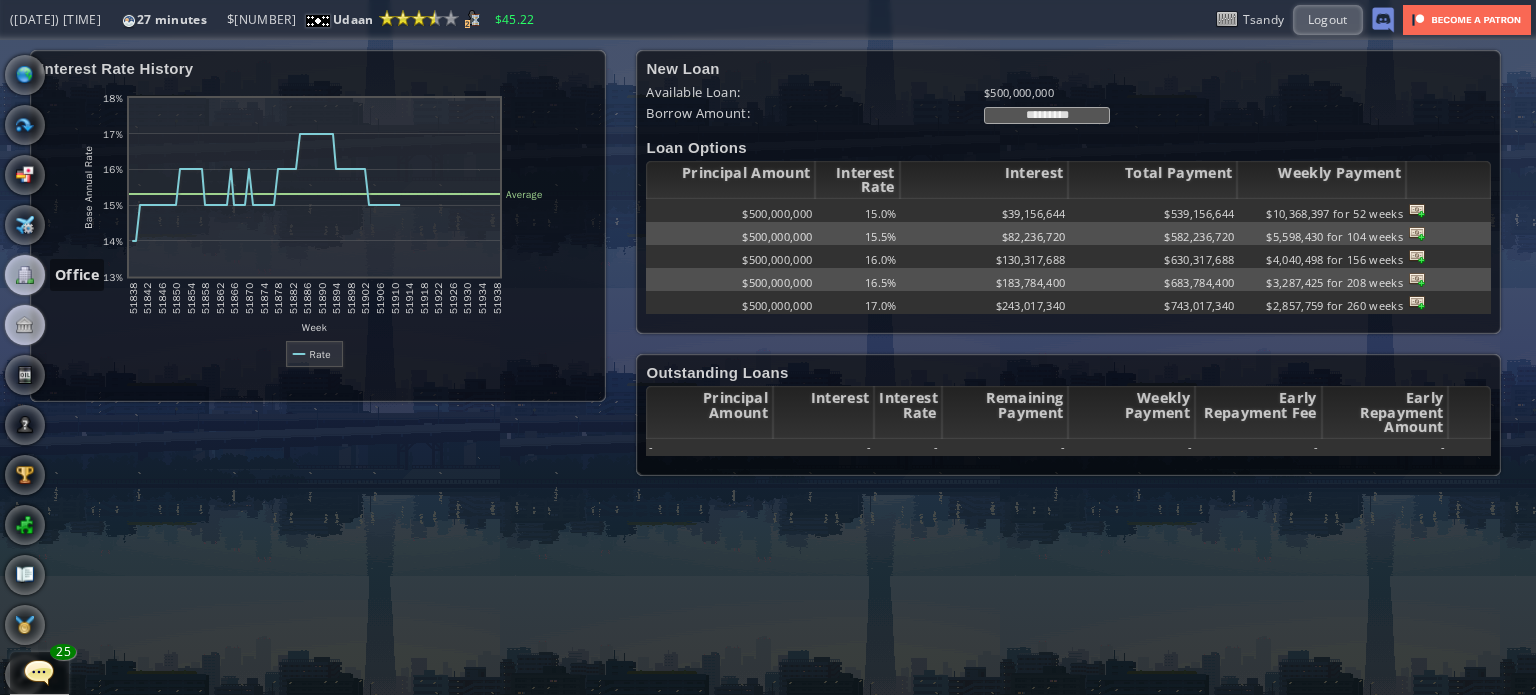 click at bounding box center [25, 275] 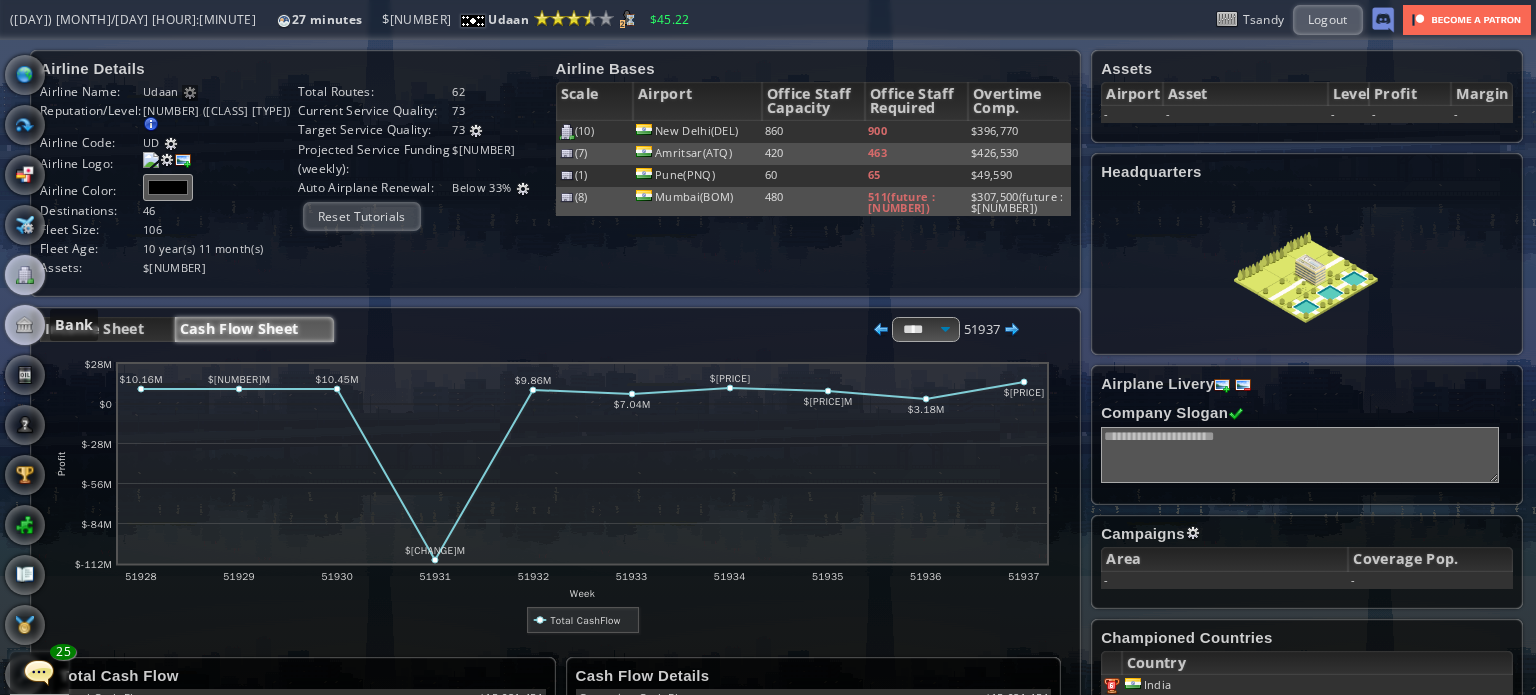click at bounding box center (25, 325) 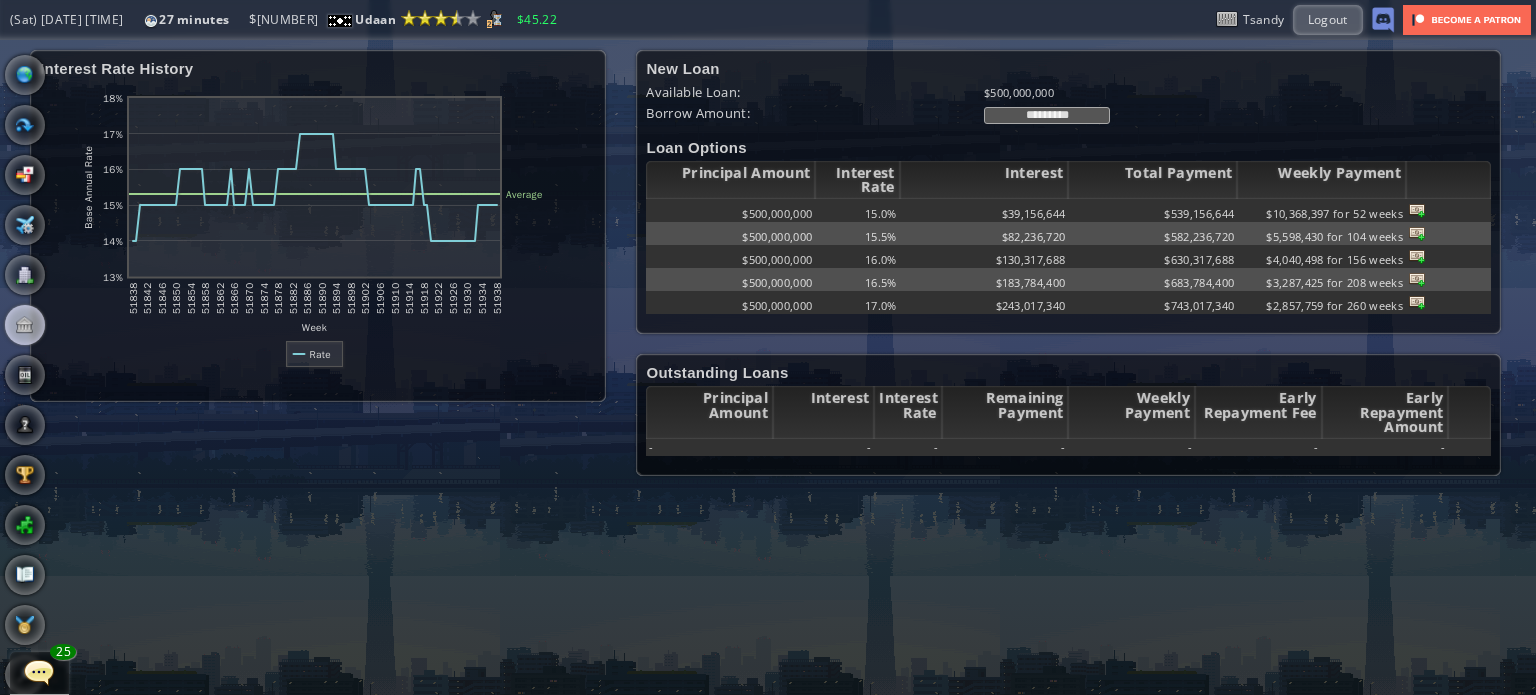 click on "General
Atlantic WIngs
[NUMBER]" at bounding box center (39, 673) 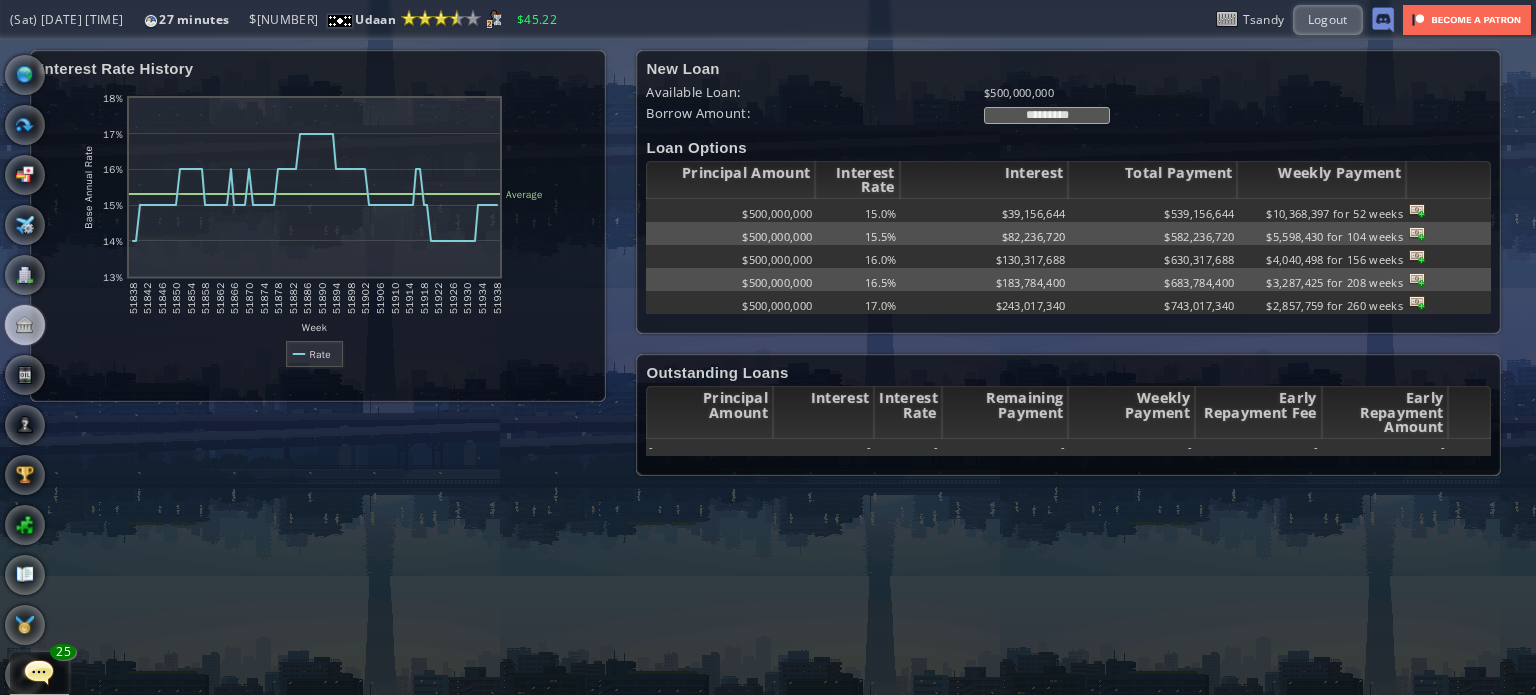click at bounding box center (39, 672) 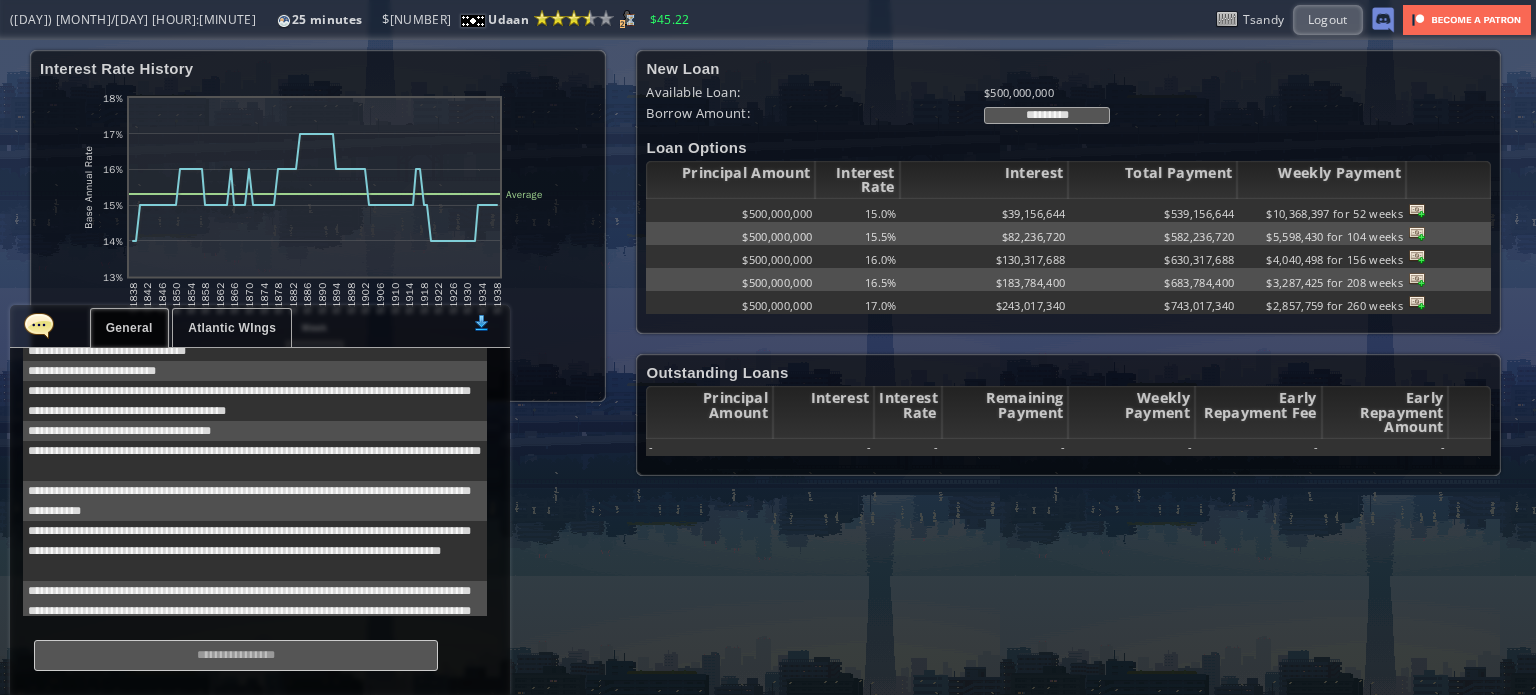 scroll, scrollTop: 1078, scrollLeft: 0, axis: vertical 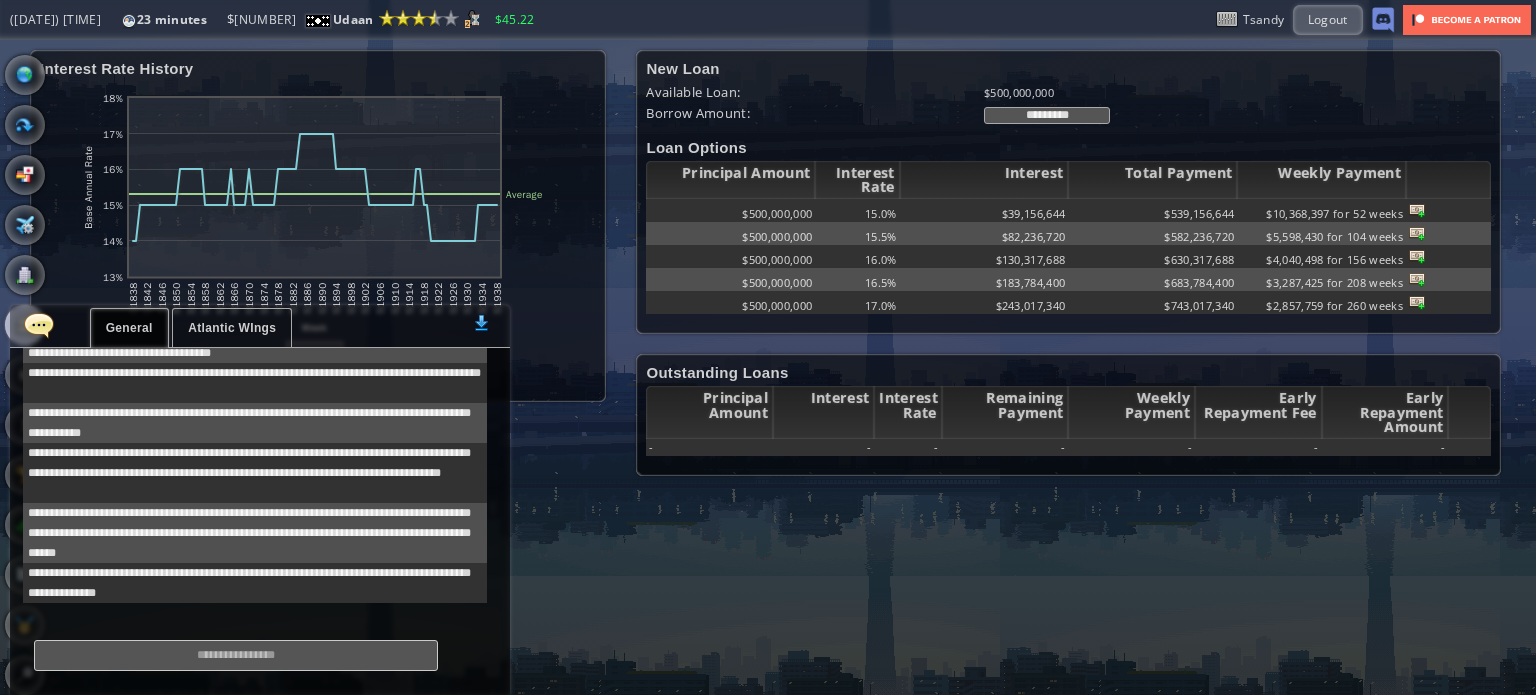 click at bounding box center [39, 325] 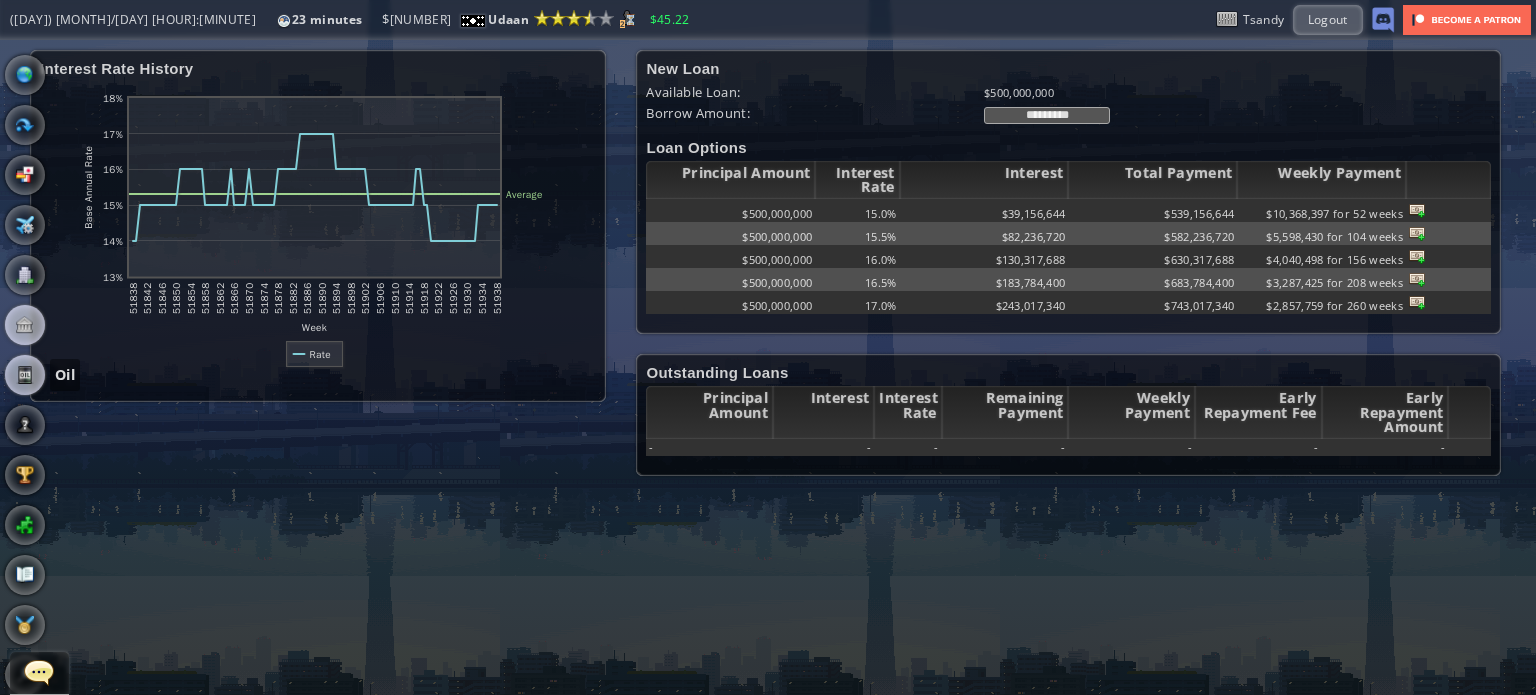 click at bounding box center [25, 375] 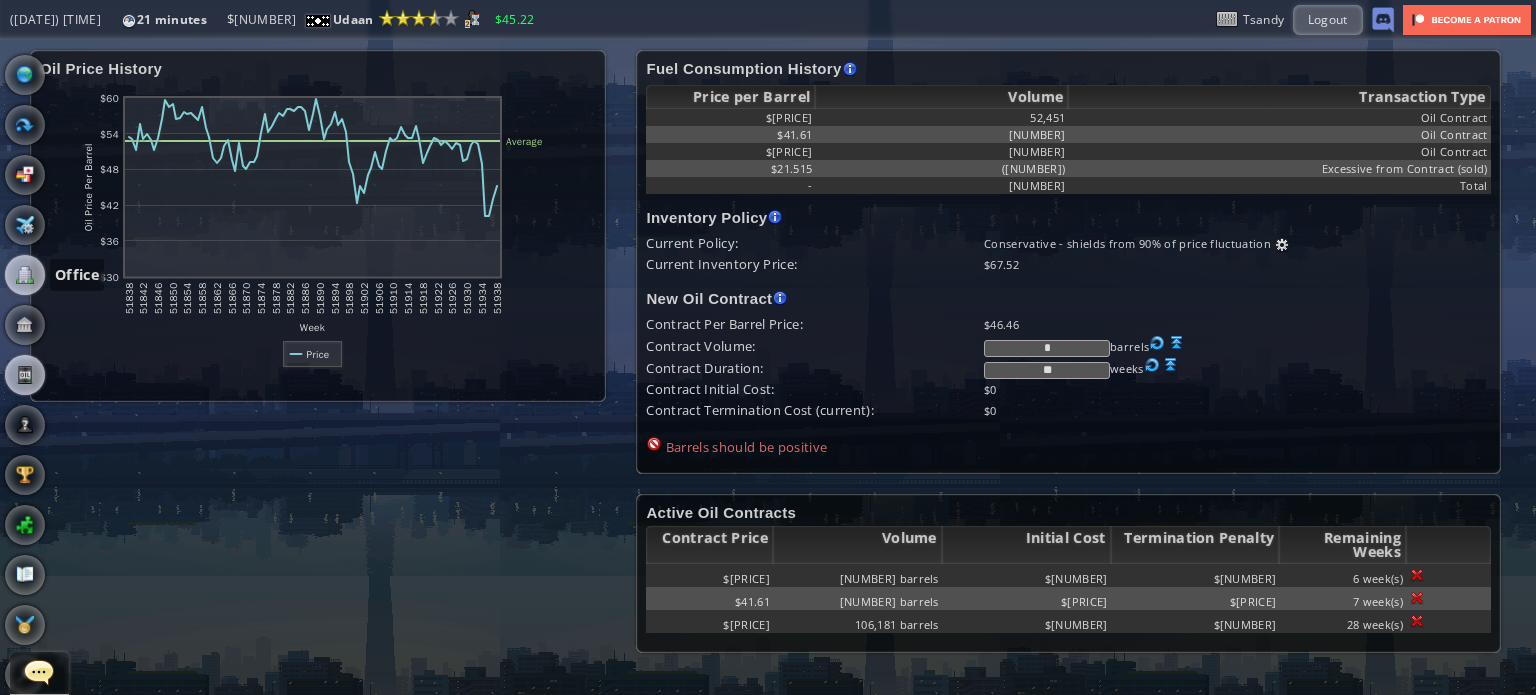 click at bounding box center [25, 275] 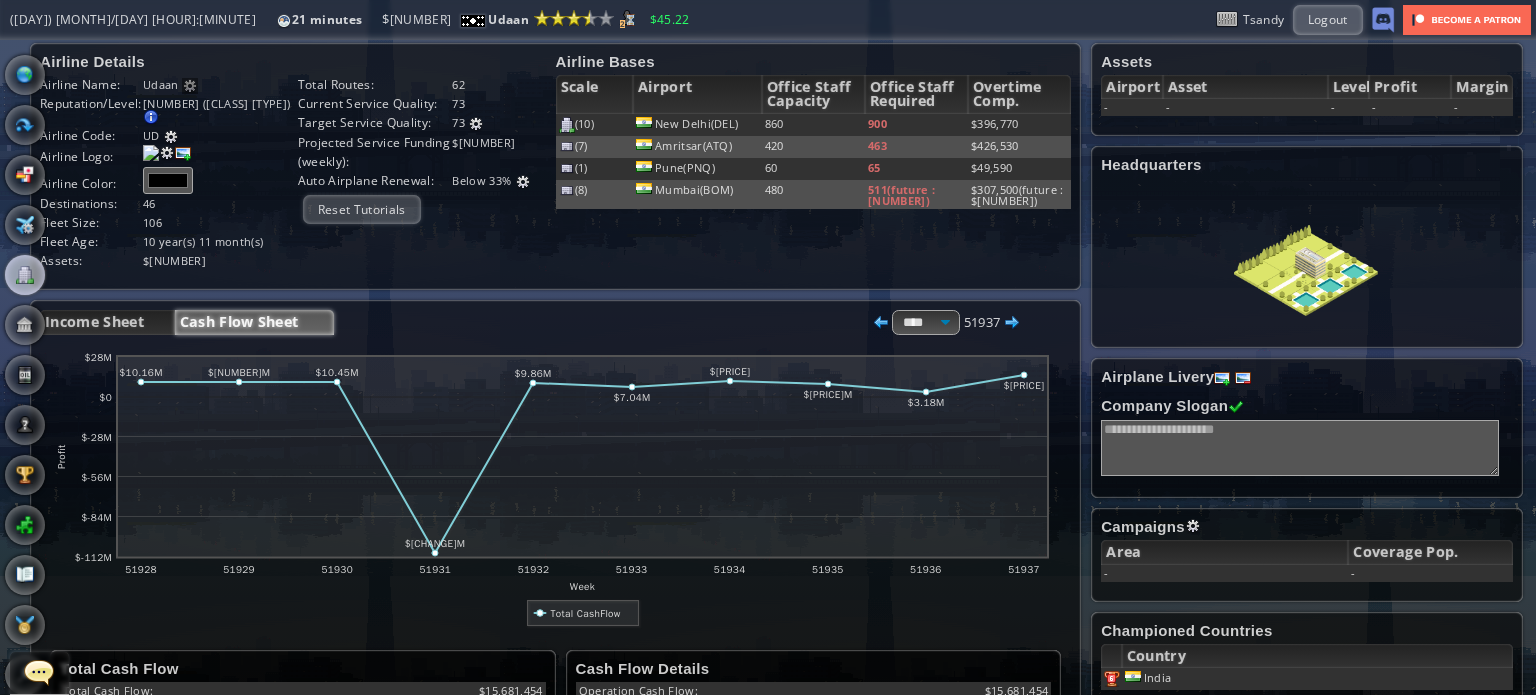 scroll, scrollTop: 0, scrollLeft: 0, axis: both 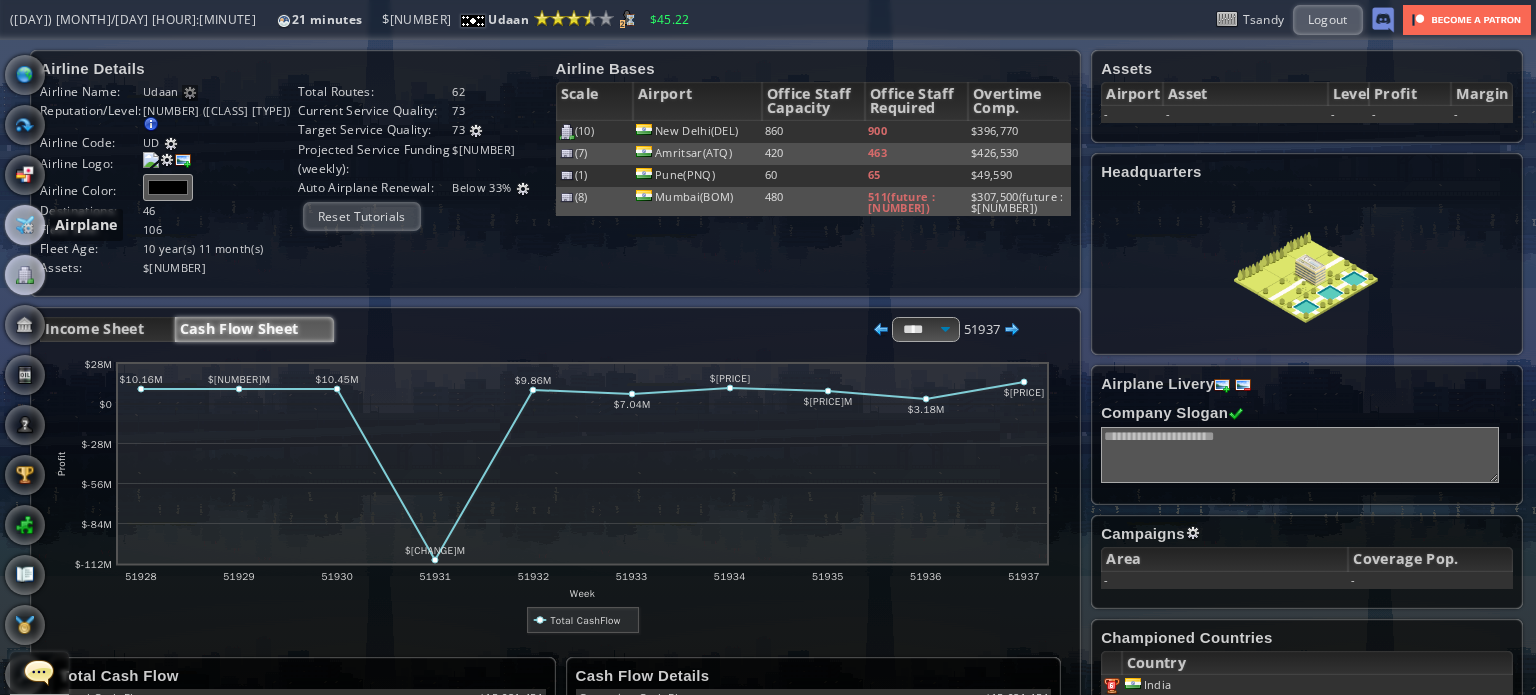 click at bounding box center (25, 225) 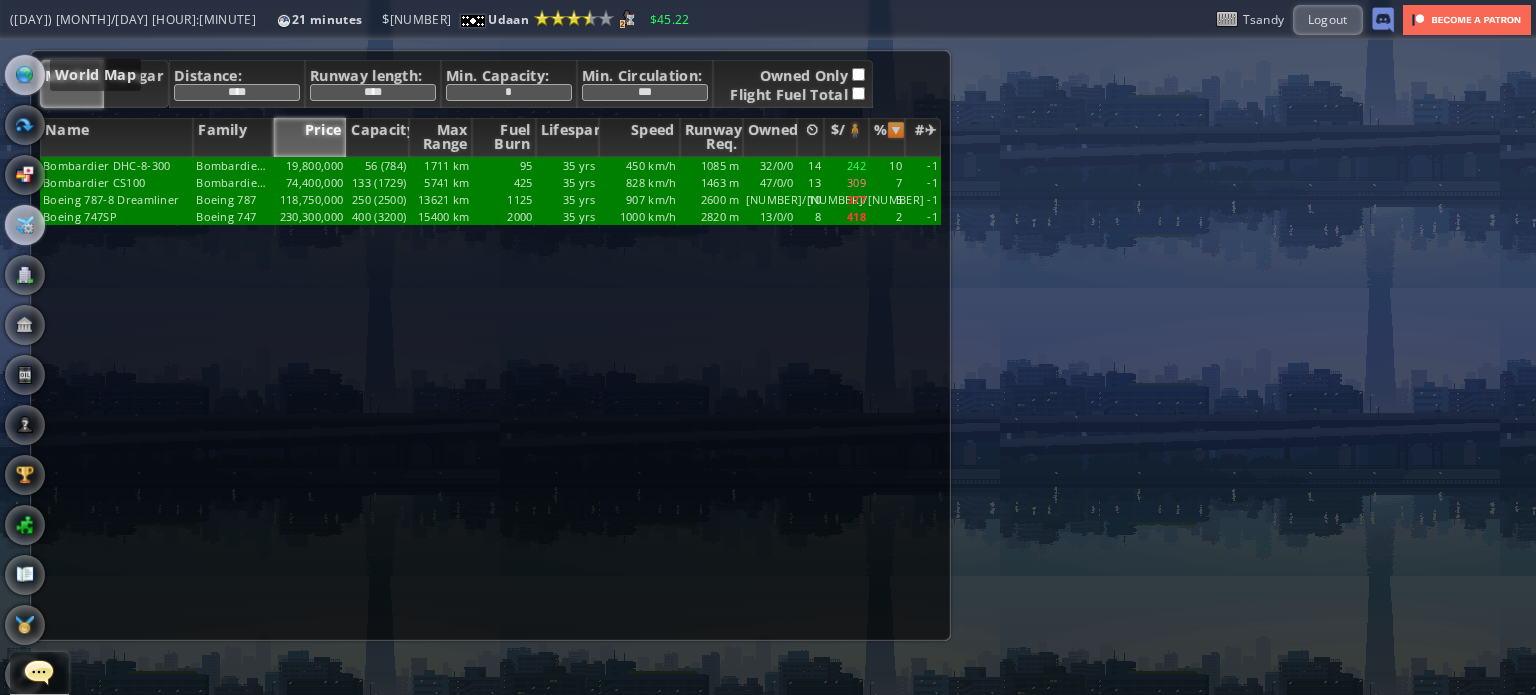 click at bounding box center [25, 75] 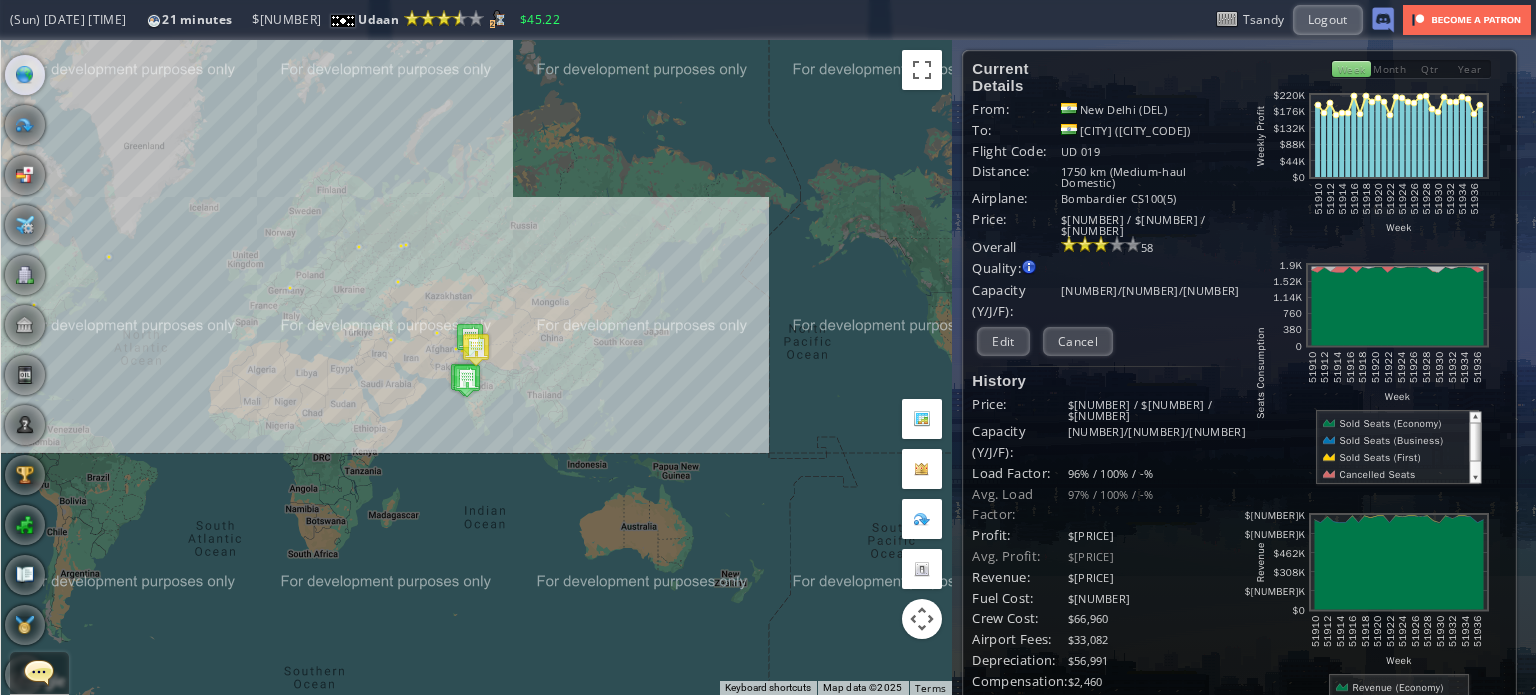 click on "To navigate, press the arrow keys." at bounding box center [476, 367] 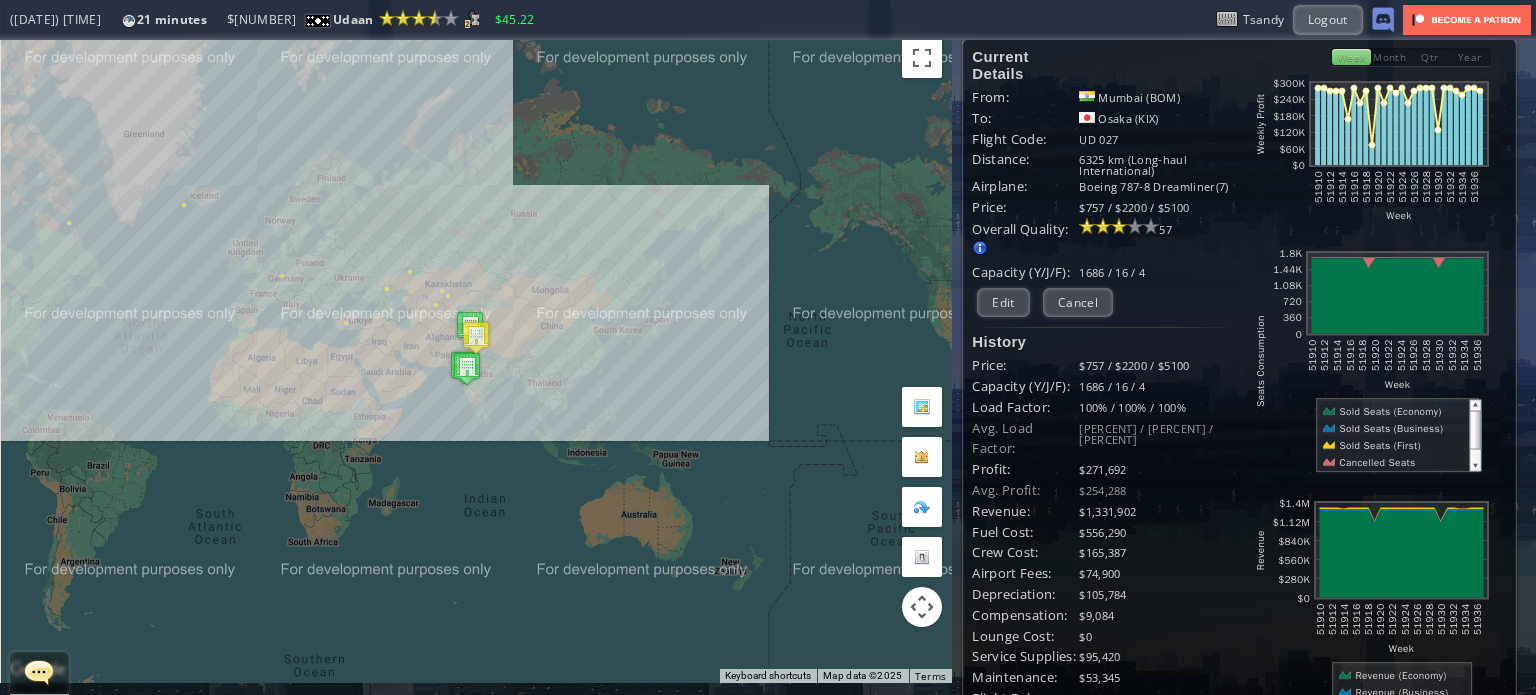 scroll, scrollTop: 0, scrollLeft: 0, axis: both 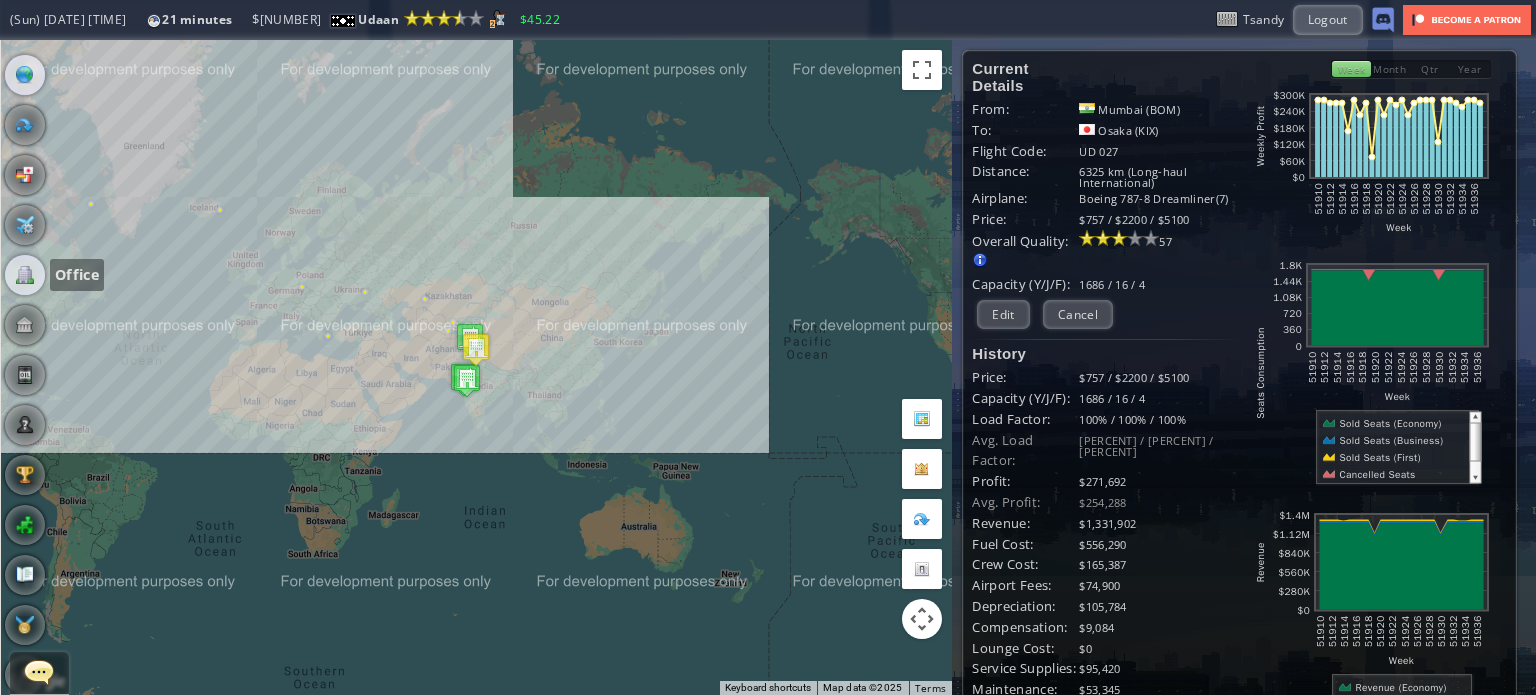 click at bounding box center [25, 275] 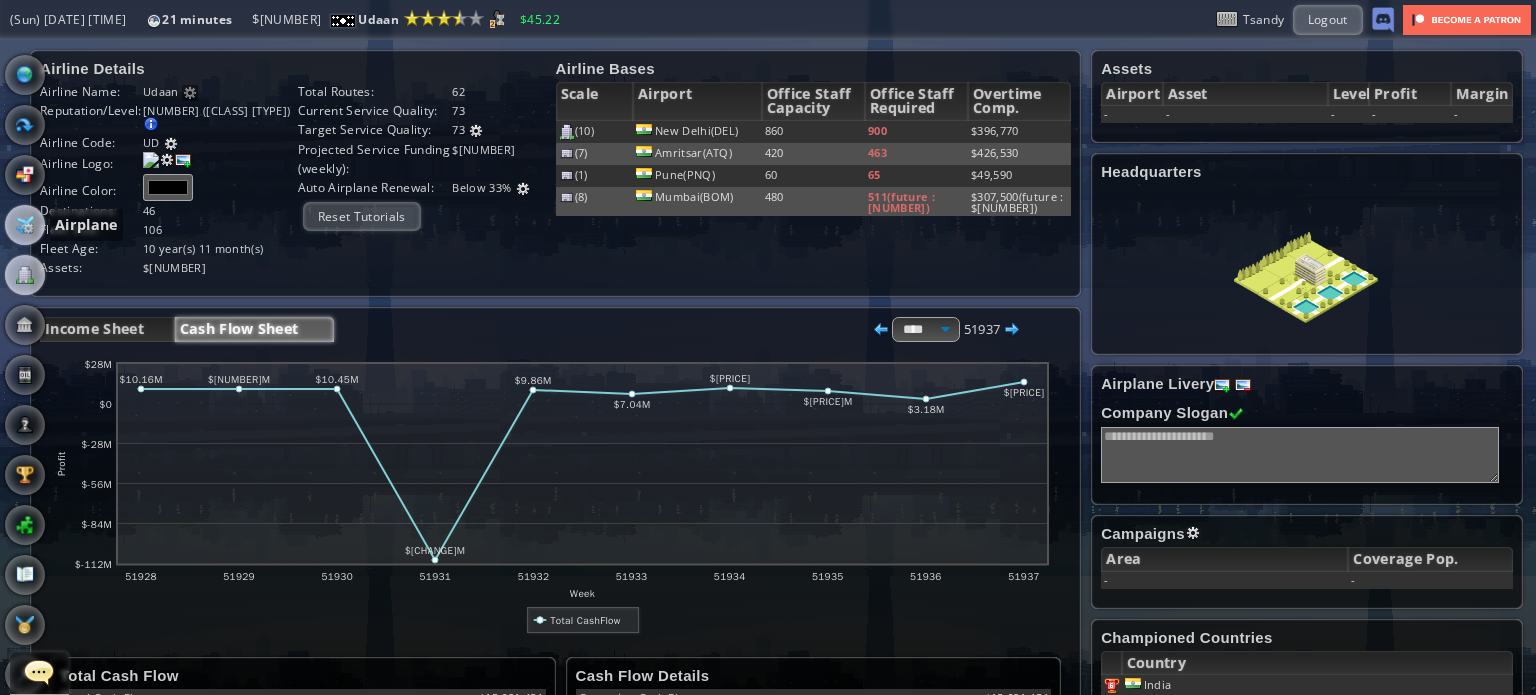 click at bounding box center (25, 225) 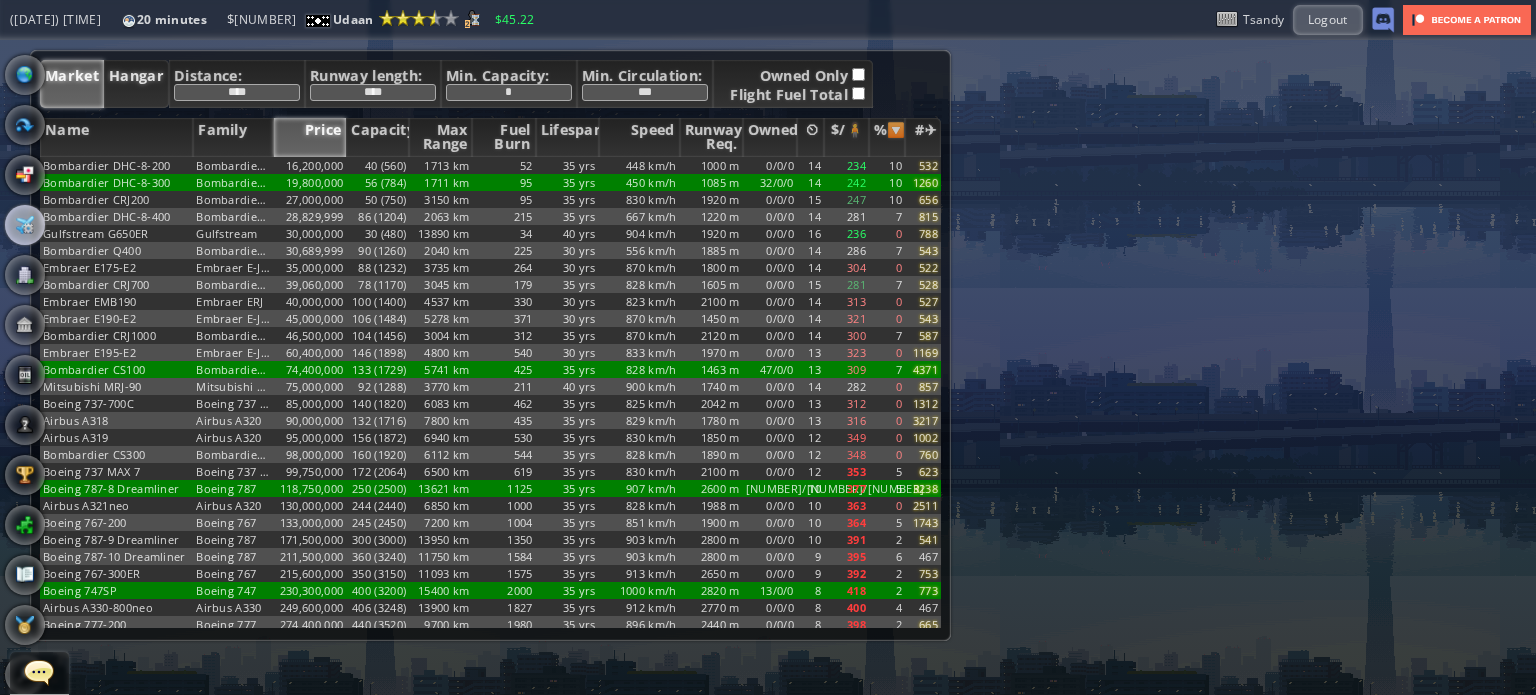 click on "Hangar" at bounding box center [136, 84] 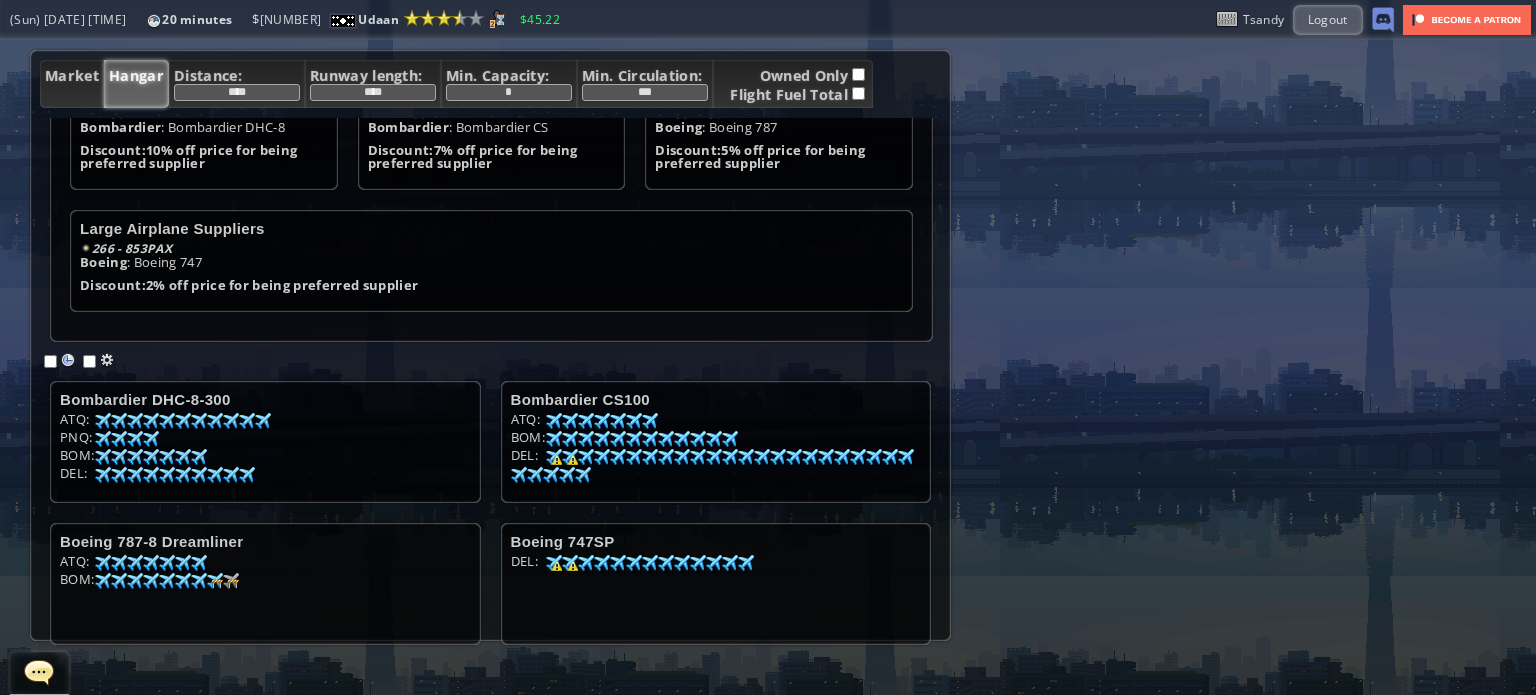 scroll, scrollTop: 195, scrollLeft: 0, axis: vertical 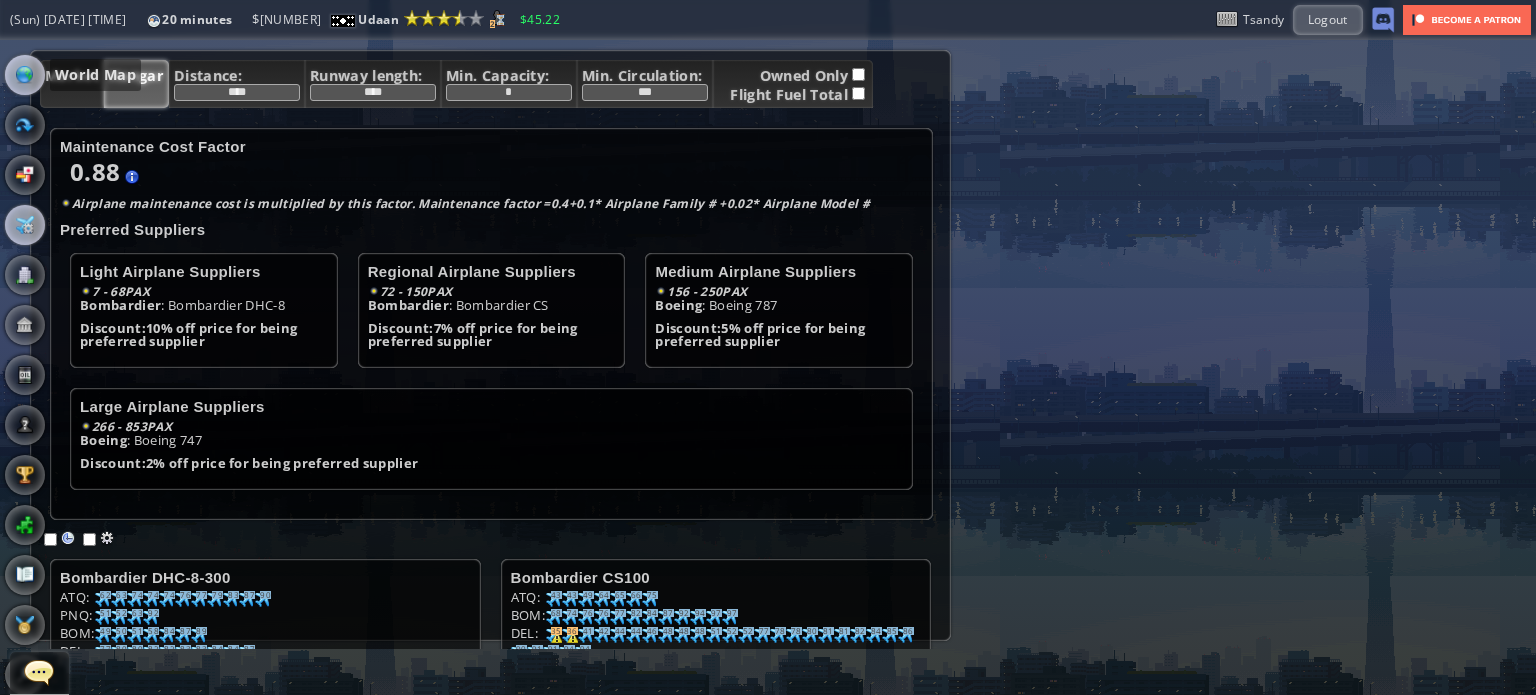 click at bounding box center [25, 75] 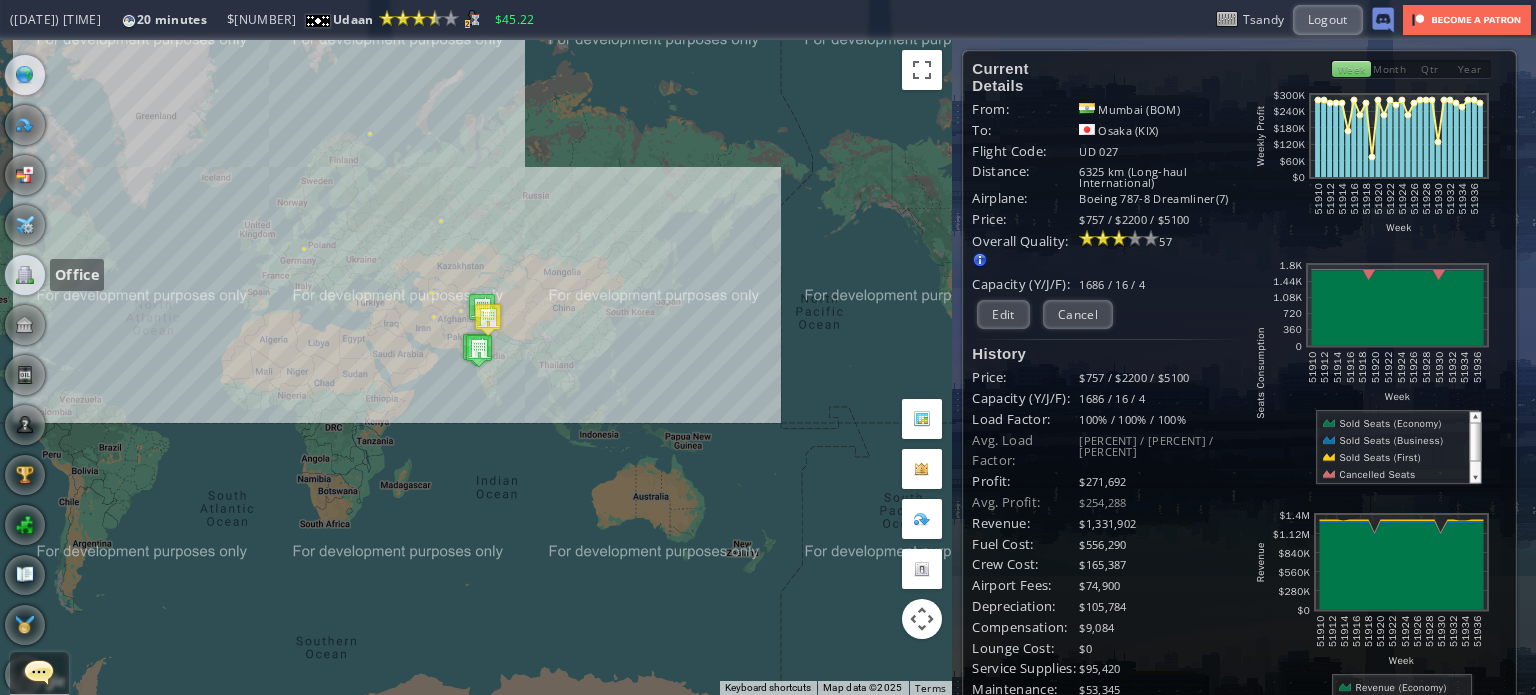 click at bounding box center [25, 275] 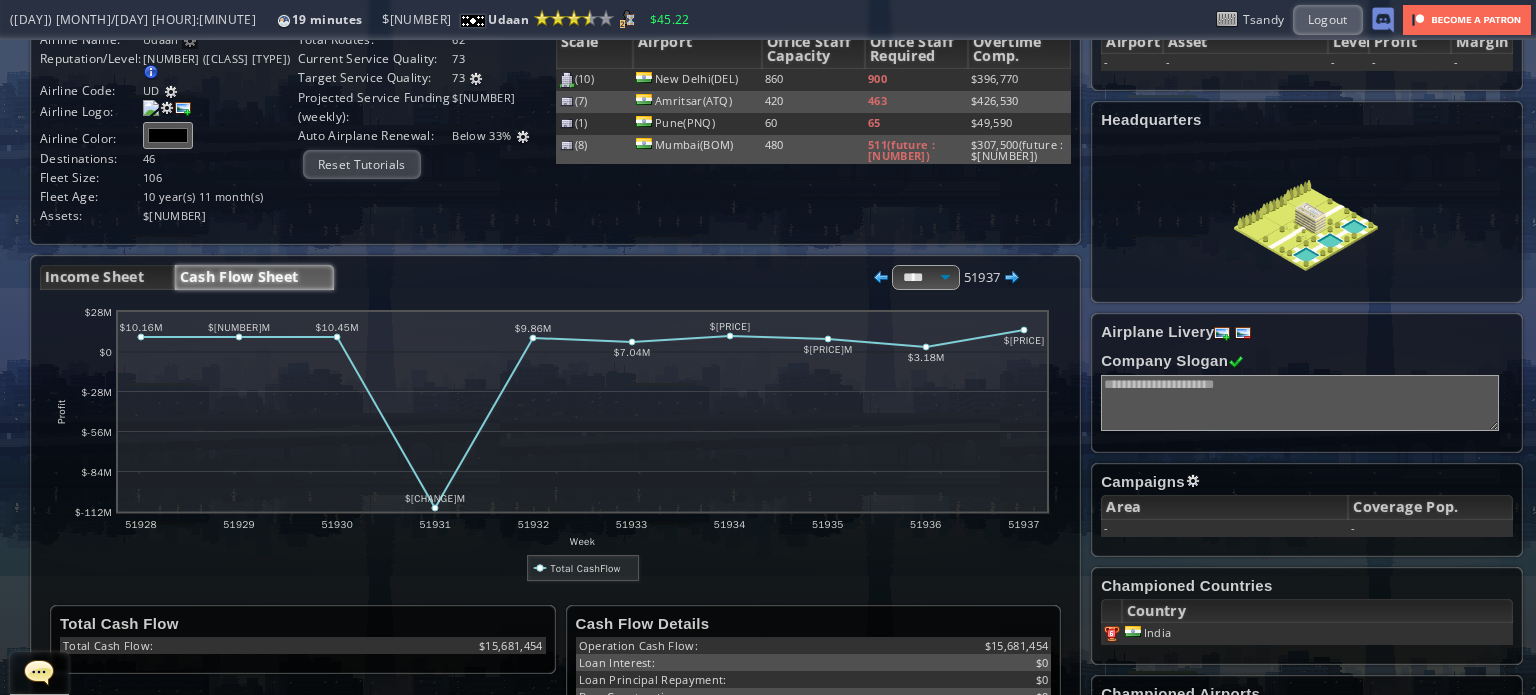scroll, scrollTop: 300, scrollLeft: 0, axis: vertical 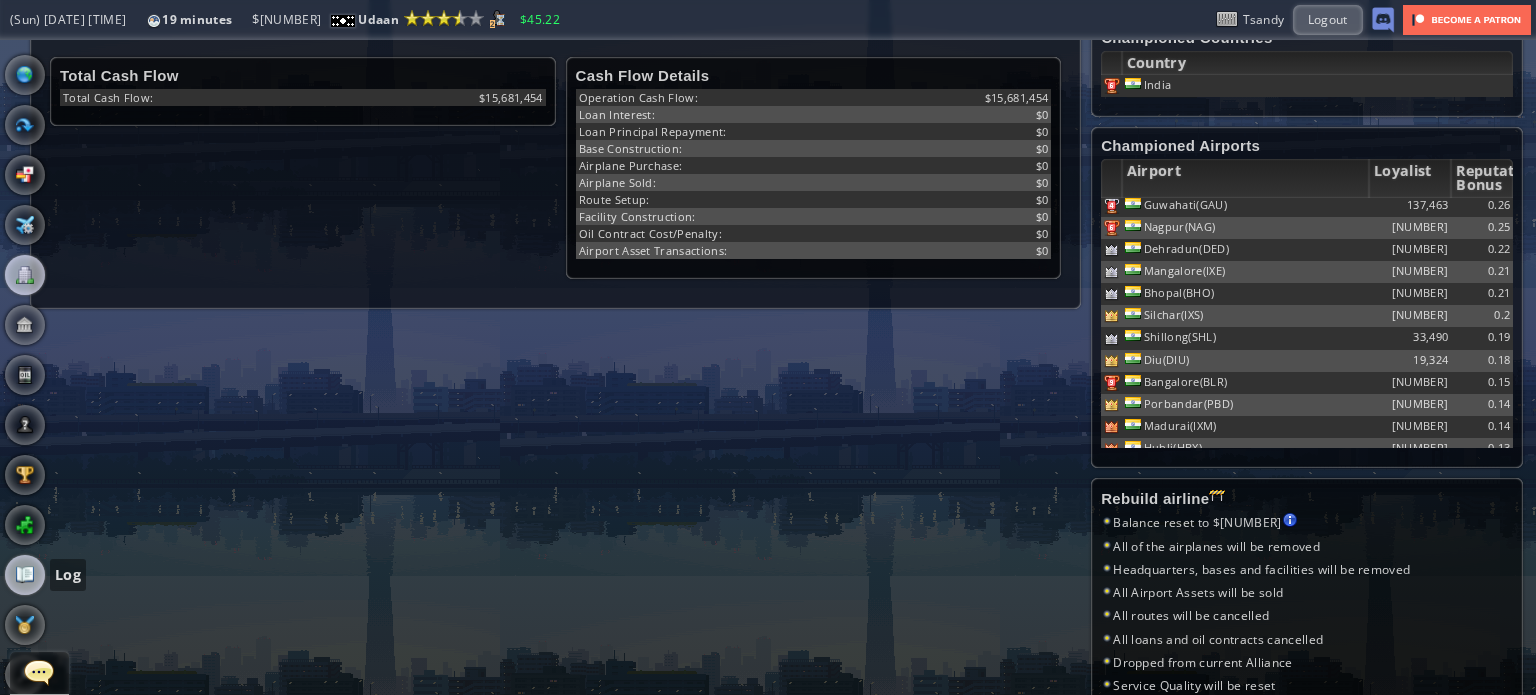 click at bounding box center (25, 575) 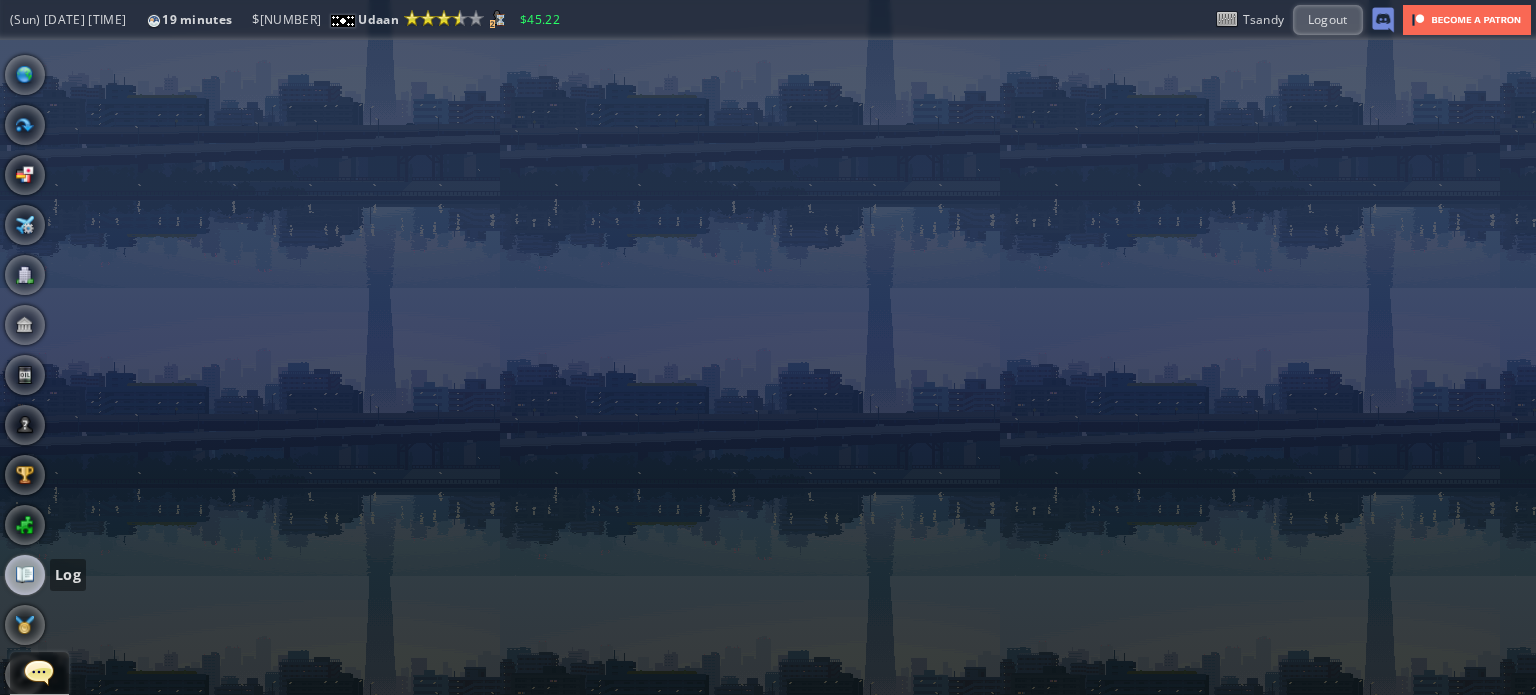 scroll, scrollTop: 64, scrollLeft: 0, axis: vertical 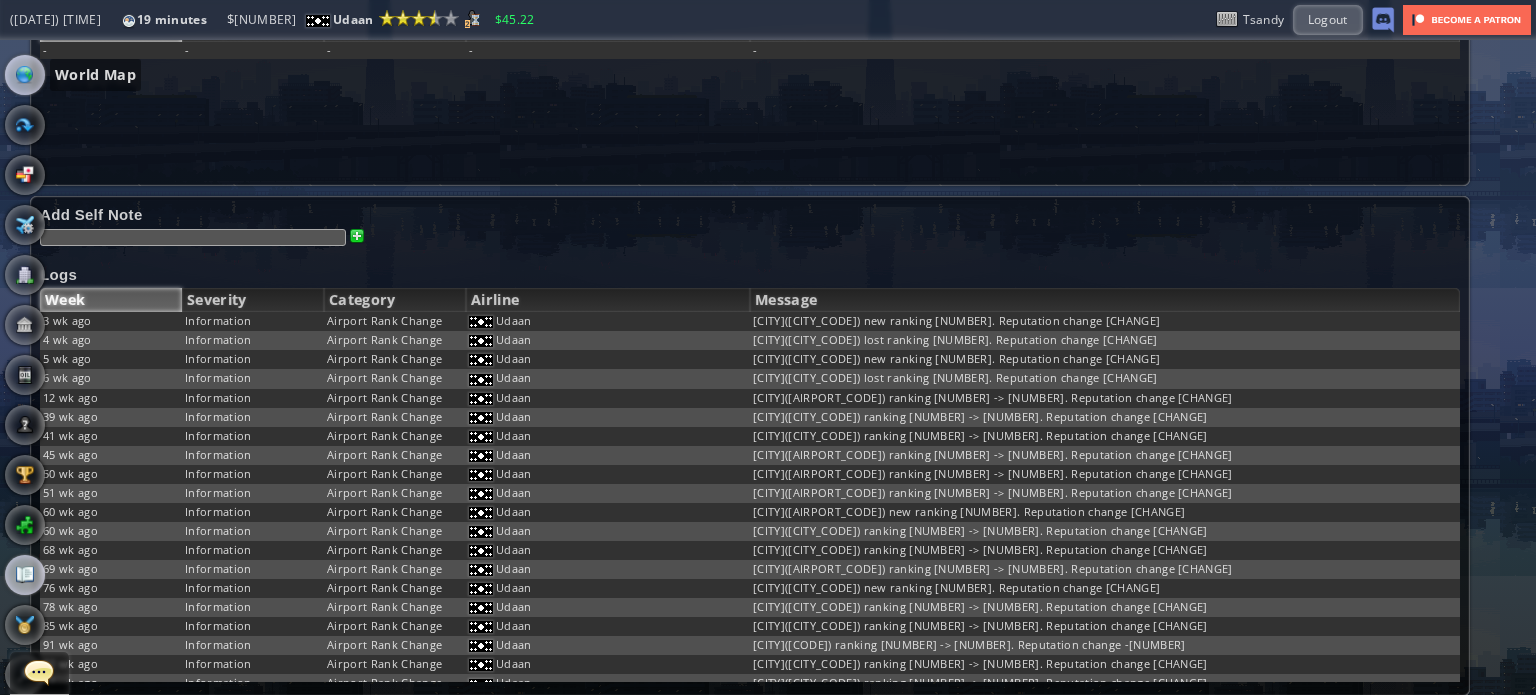 click at bounding box center [25, 75] 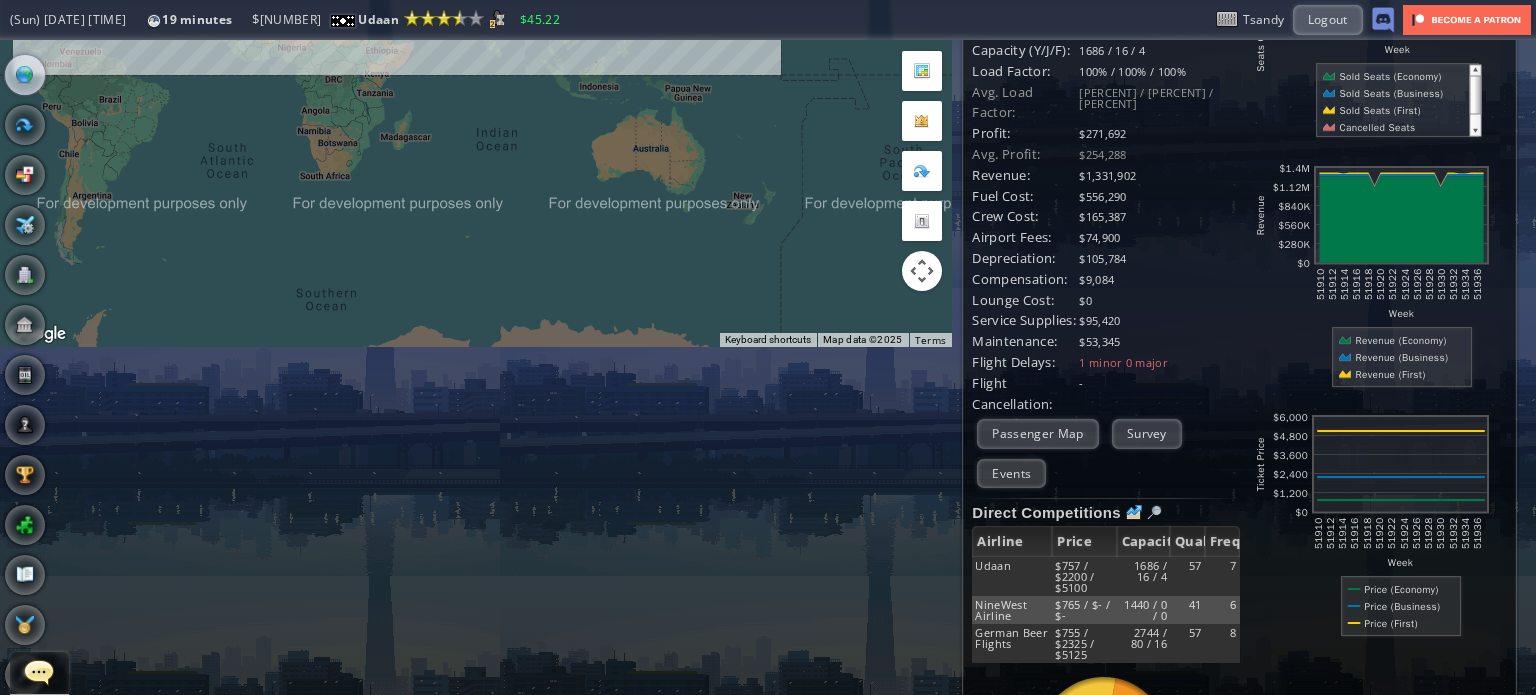 scroll, scrollTop: 28, scrollLeft: 0, axis: vertical 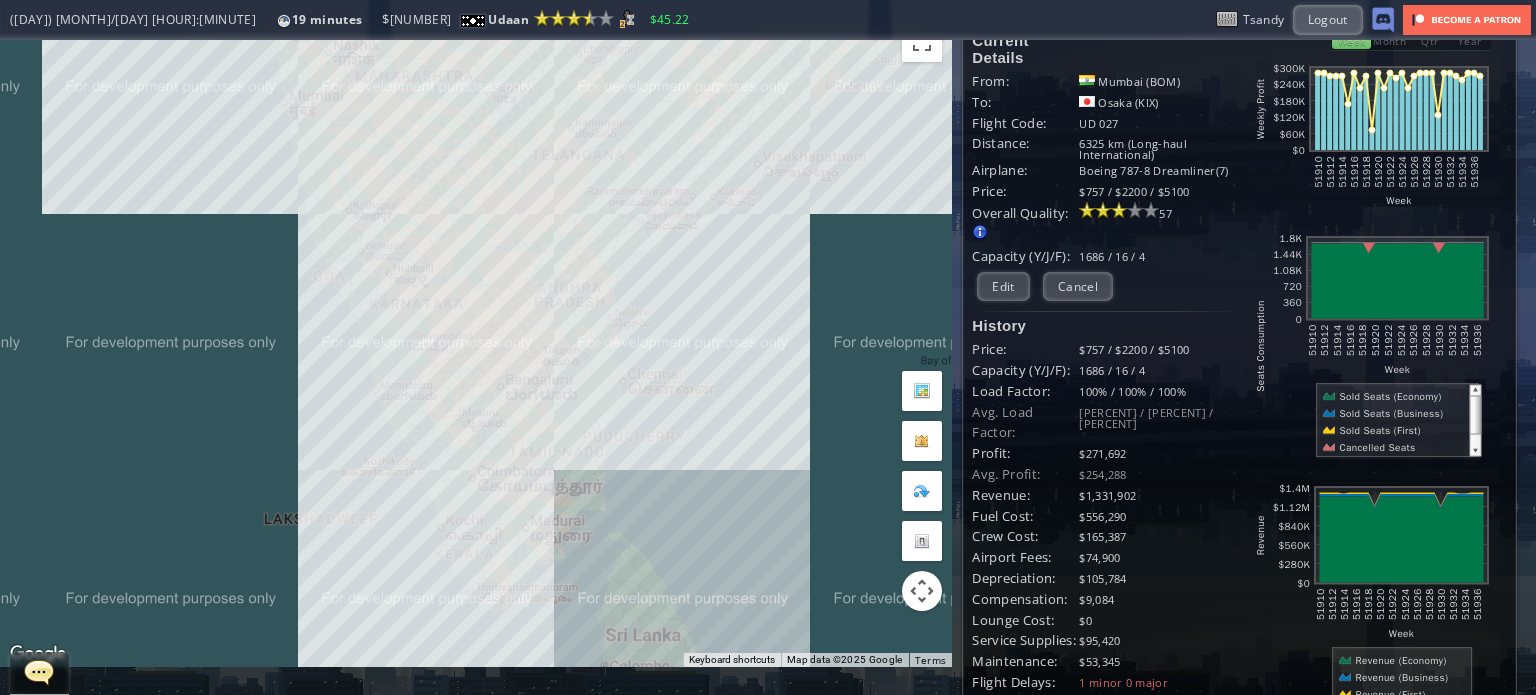 click on "To navigate, press the arrow keys." at bounding box center (476, 339) 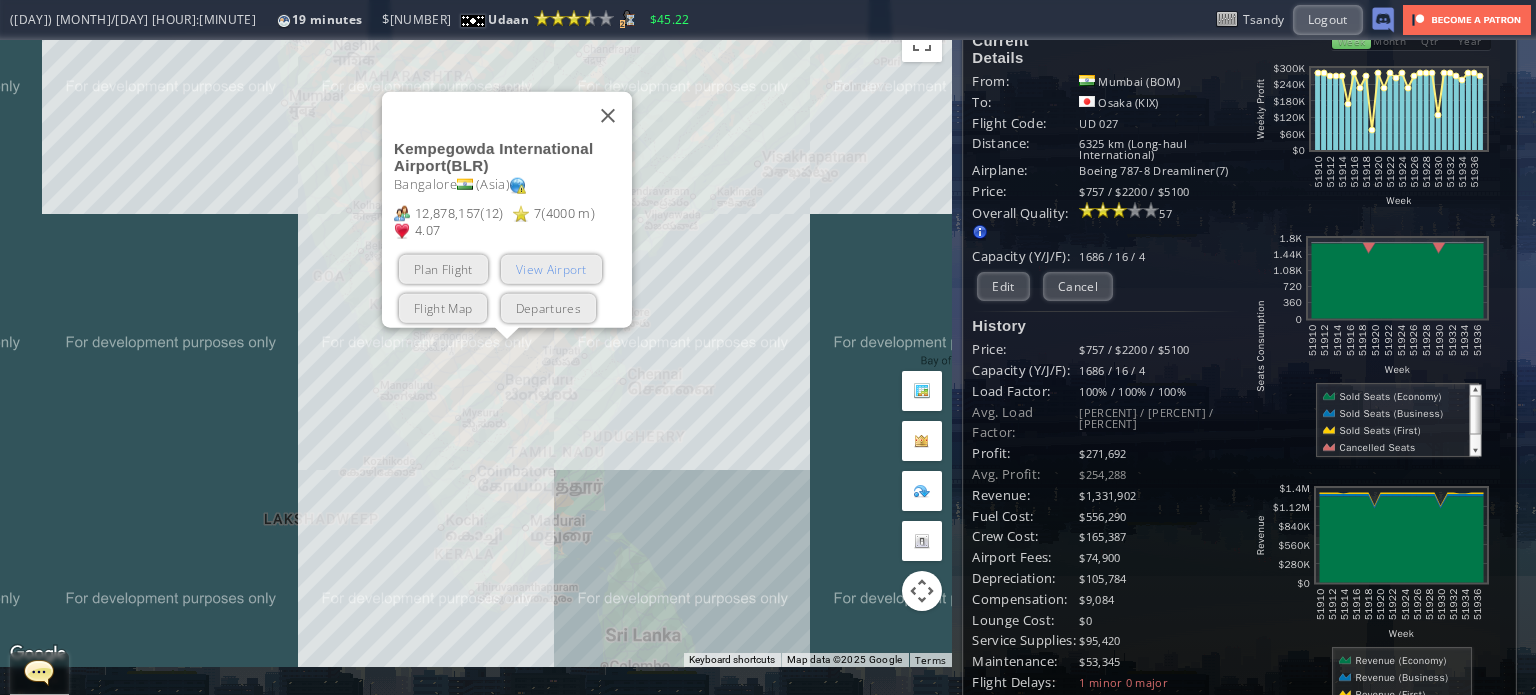 click on "View Airport" at bounding box center (551, 268) 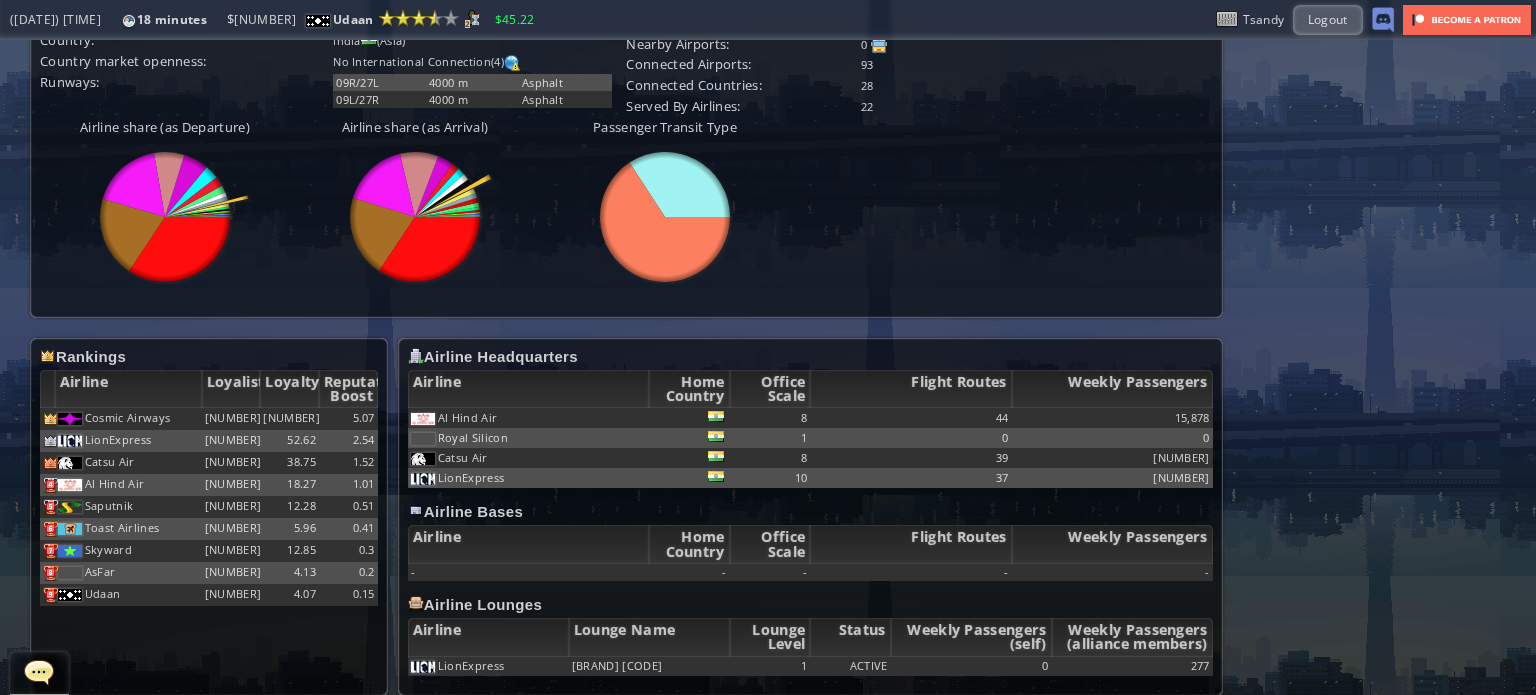 scroll, scrollTop: 640, scrollLeft: 0, axis: vertical 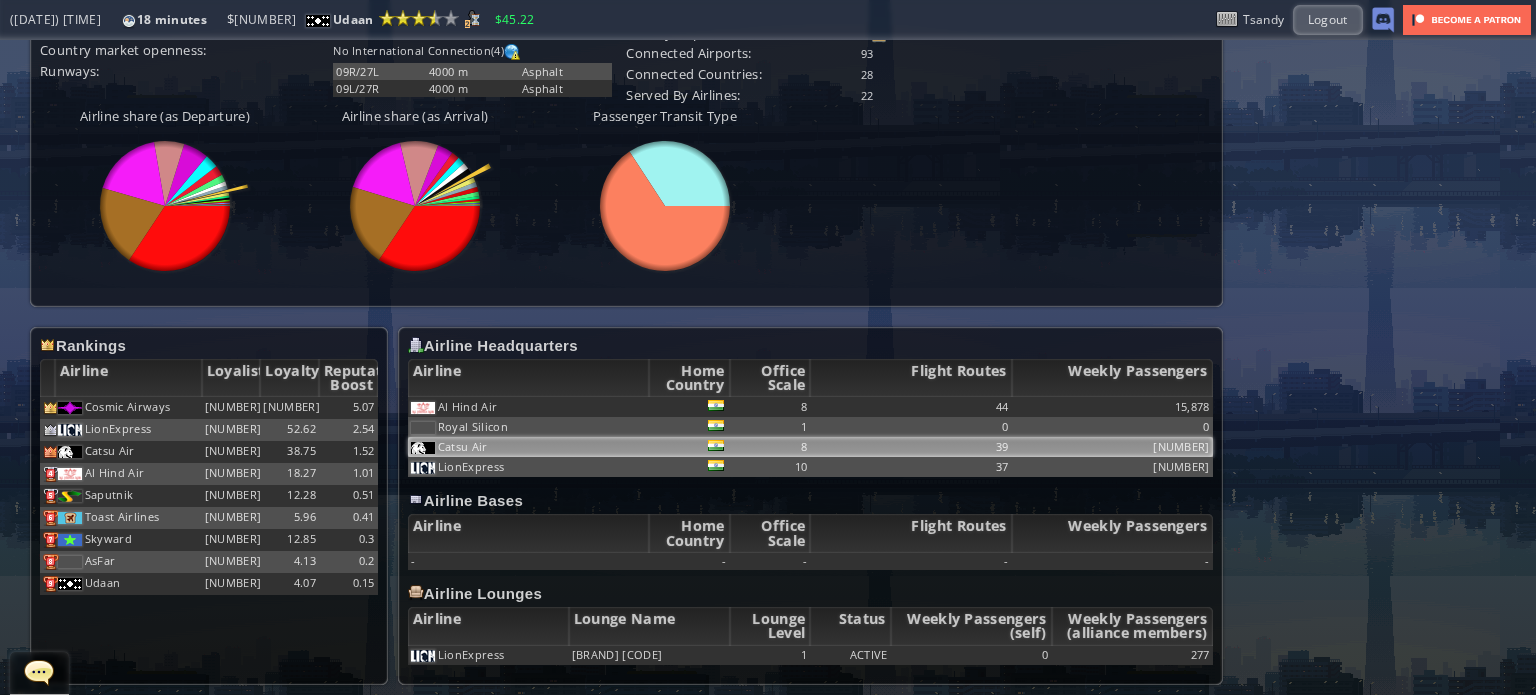 click on "Catsu Air" at bounding box center (468, 406) 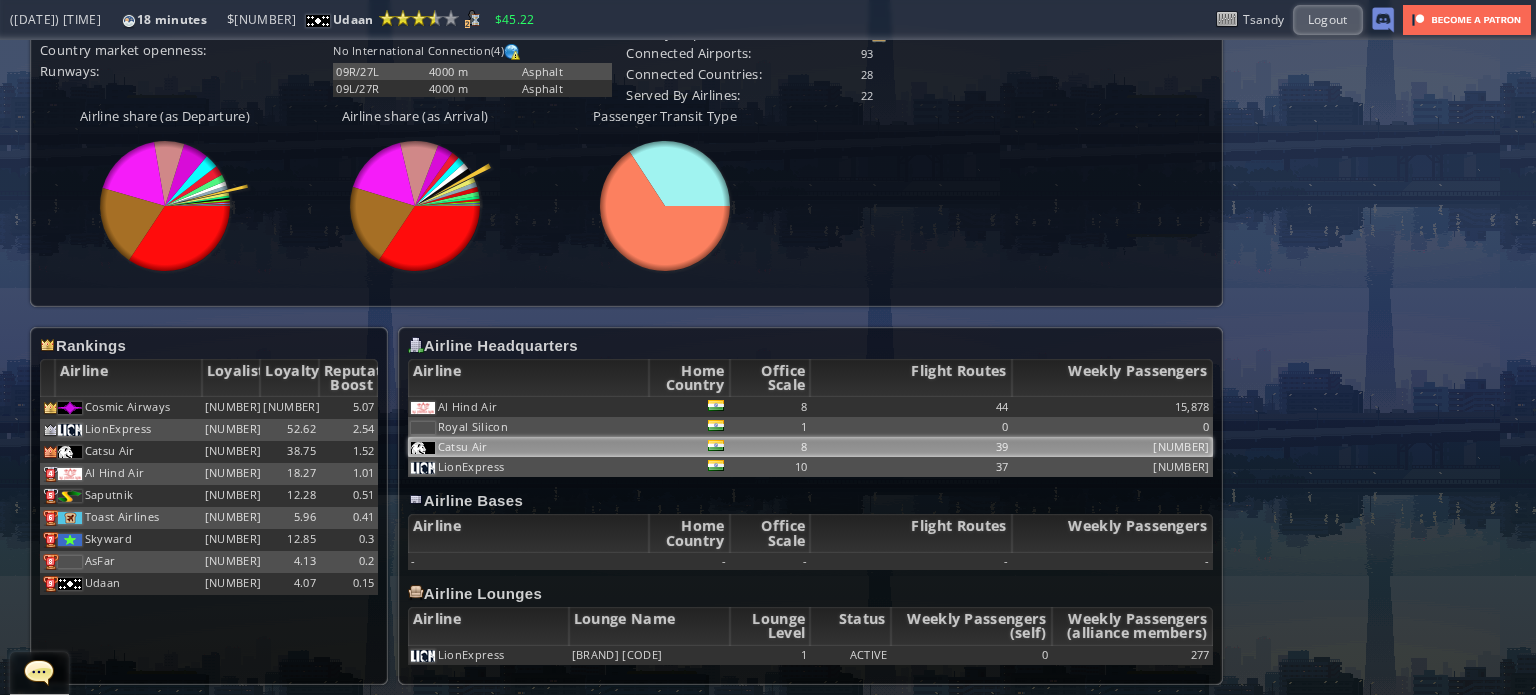 scroll, scrollTop: 0, scrollLeft: 0, axis: both 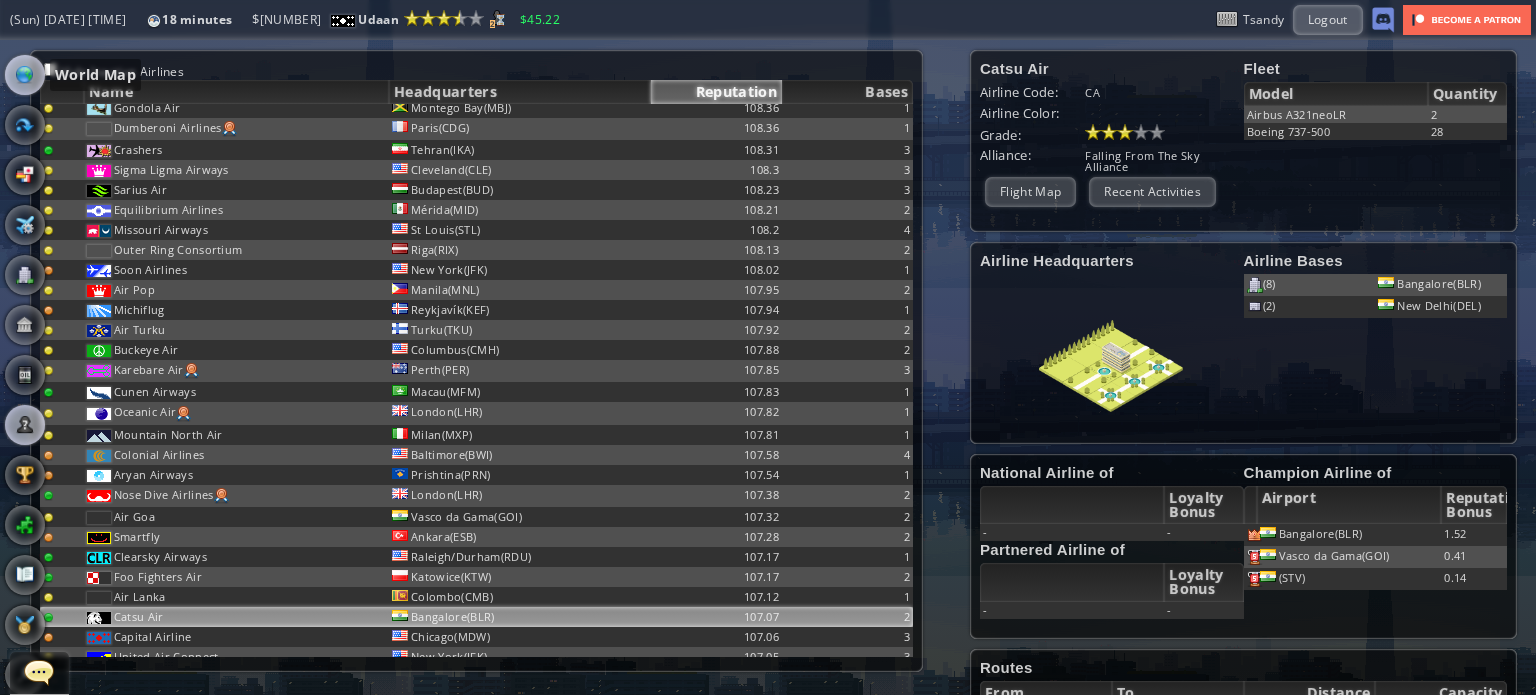 click at bounding box center (25, 75) 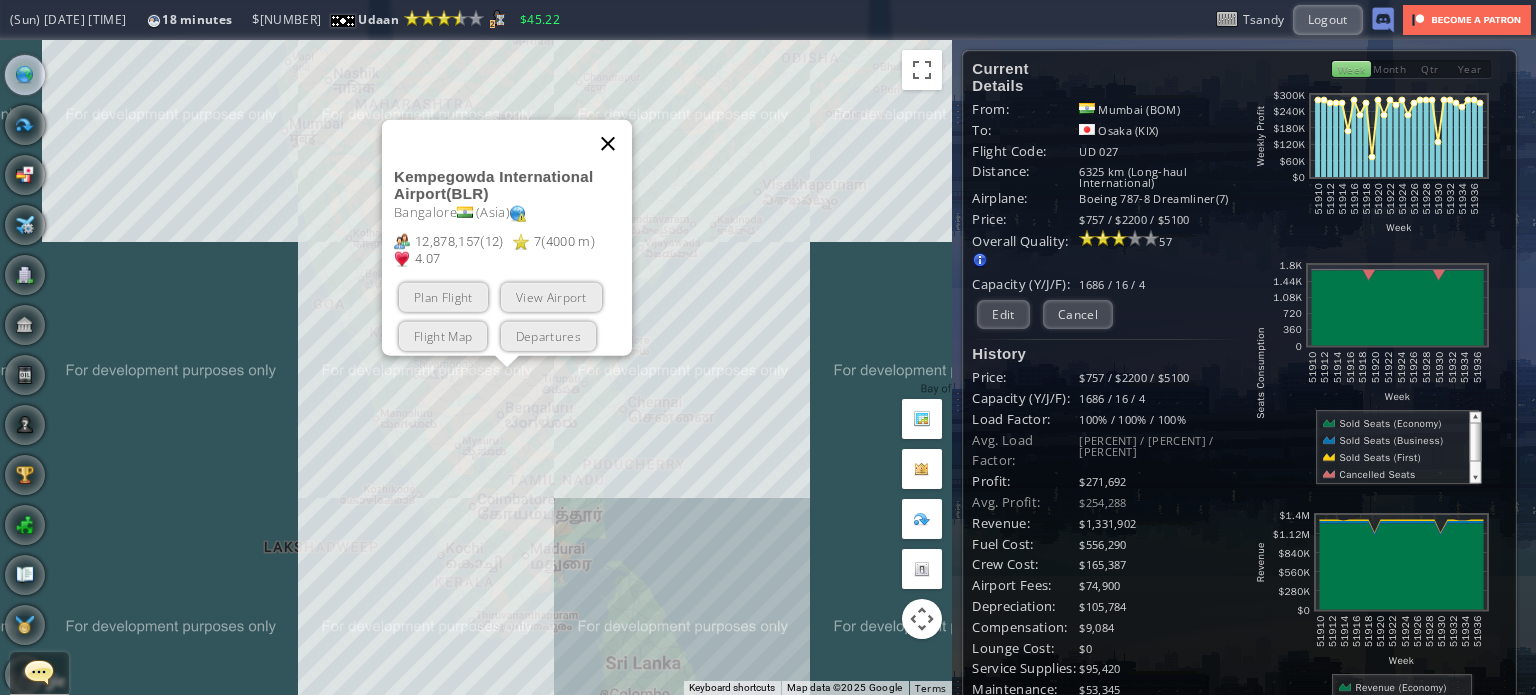 click at bounding box center (608, 143) 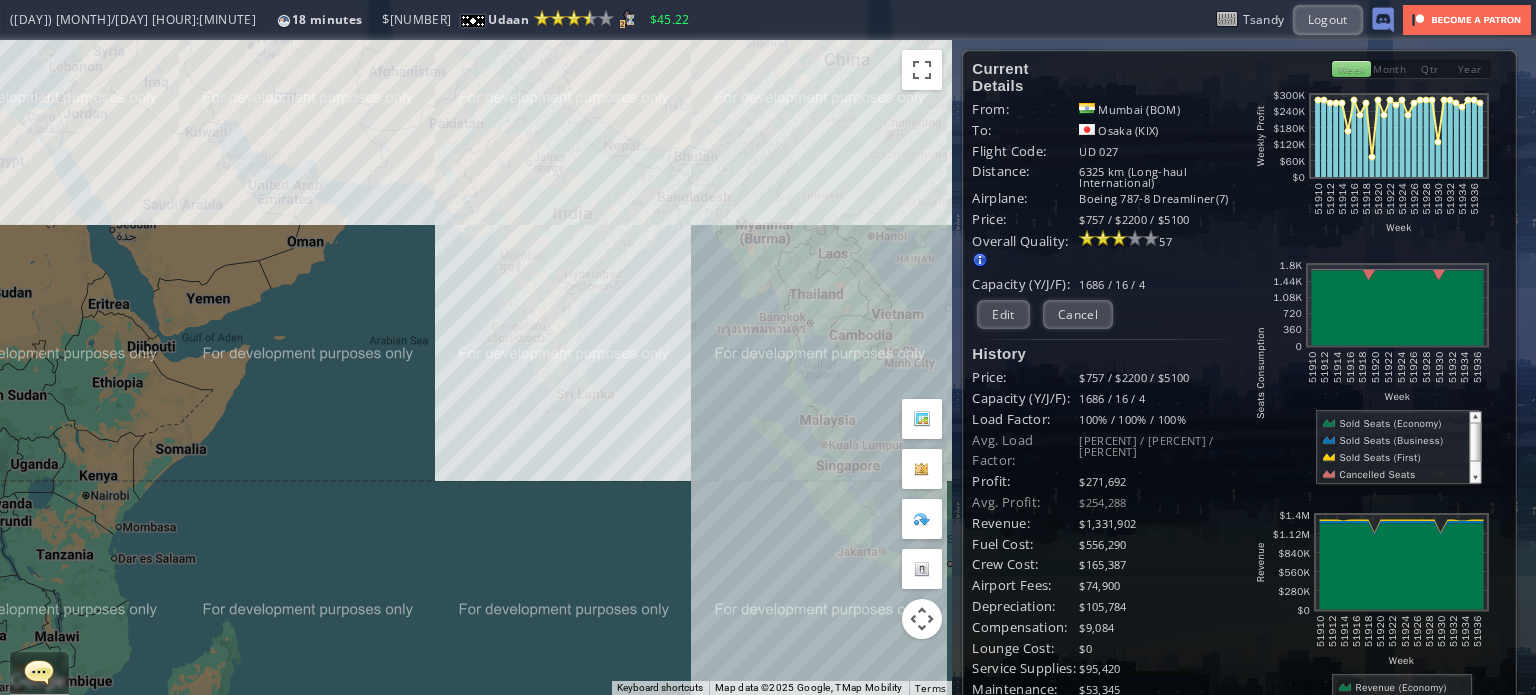 drag, startPoint x: 612, startPoint y: 253, endPoint x: 393, endPoint y: 366, distance: 246.43457 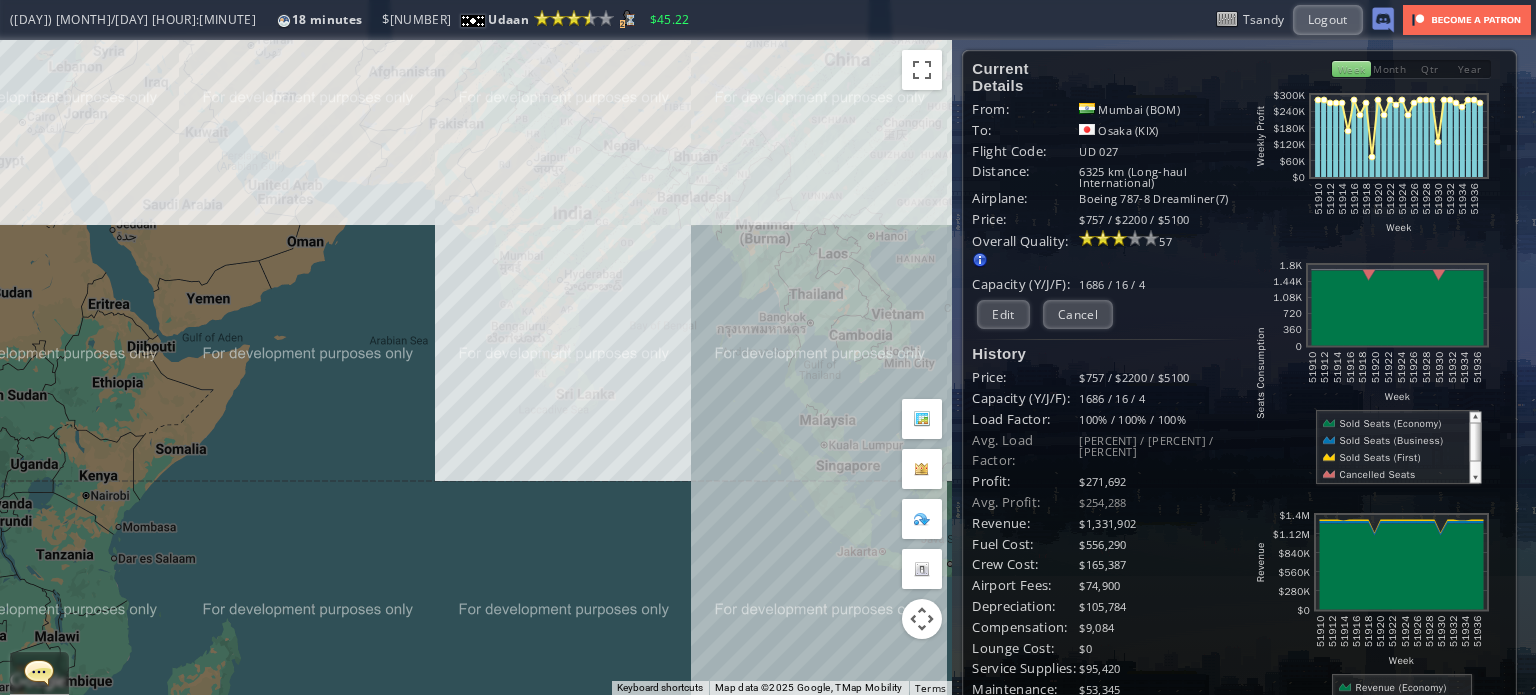 click on "To navigate, press the arrow keys." at bounding box center (476, 367) 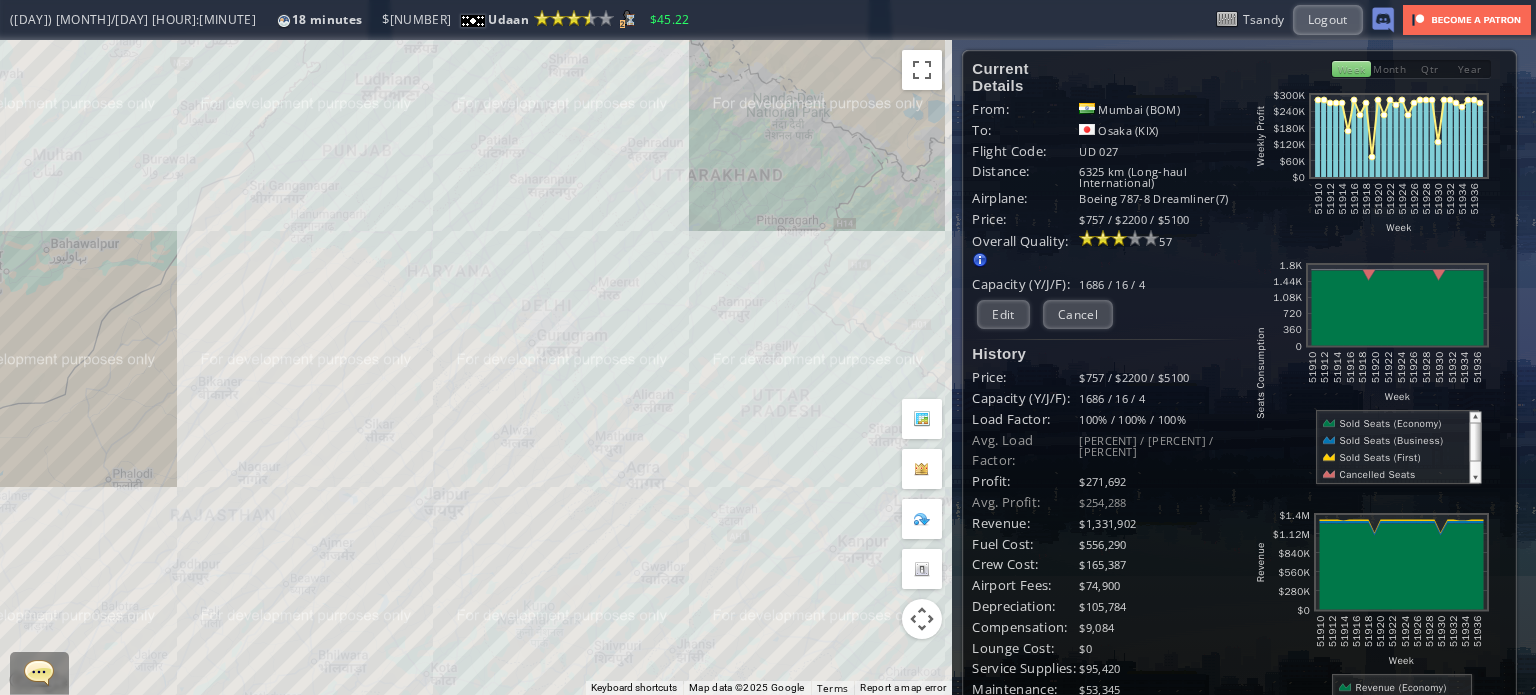 click on "To navigate, press the arrow keys." at bounding box center [476, 367] 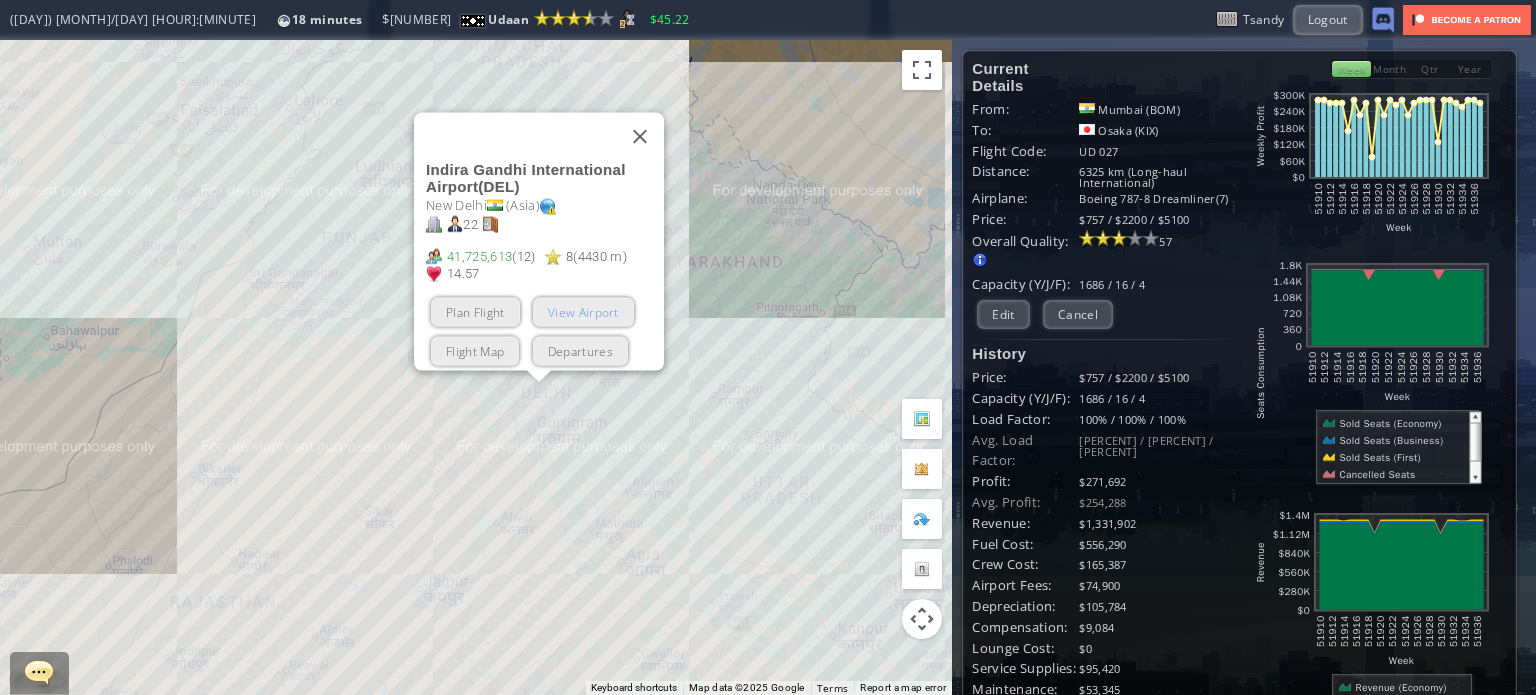 click on "View Airport" at bounding box center (583, 311) 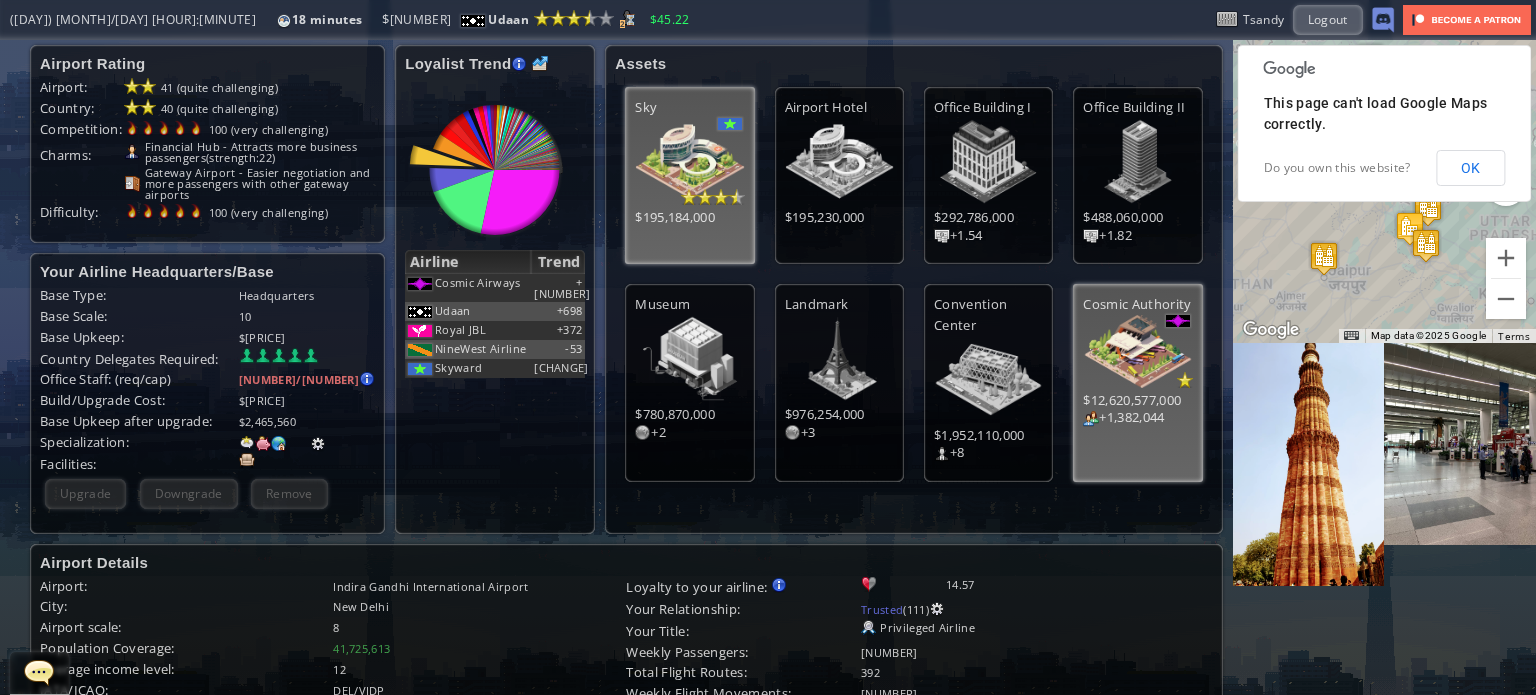 click at bounding box center [247, 461] 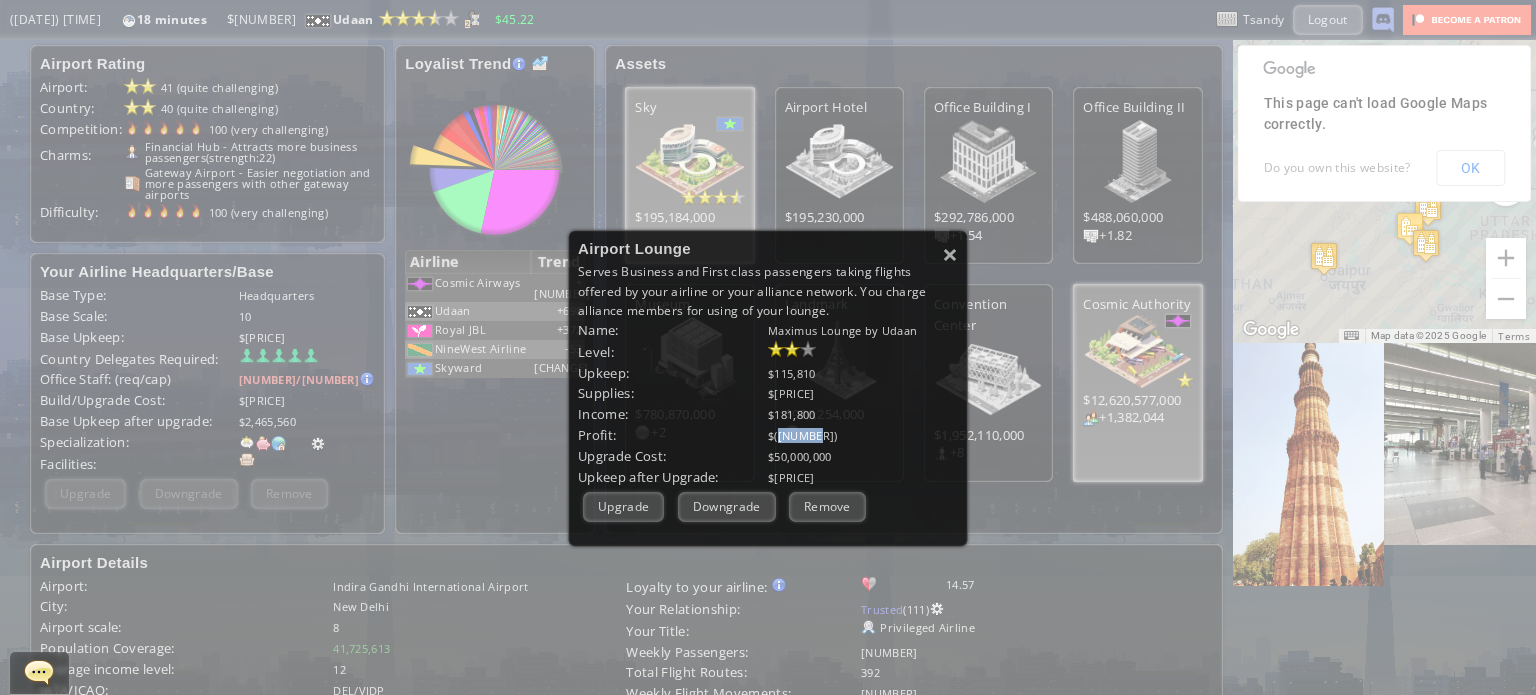 drag, startPoint x: 773, startPoint y: 433, endPoint x: 809, endPoint y: 431, distance: 36.05551 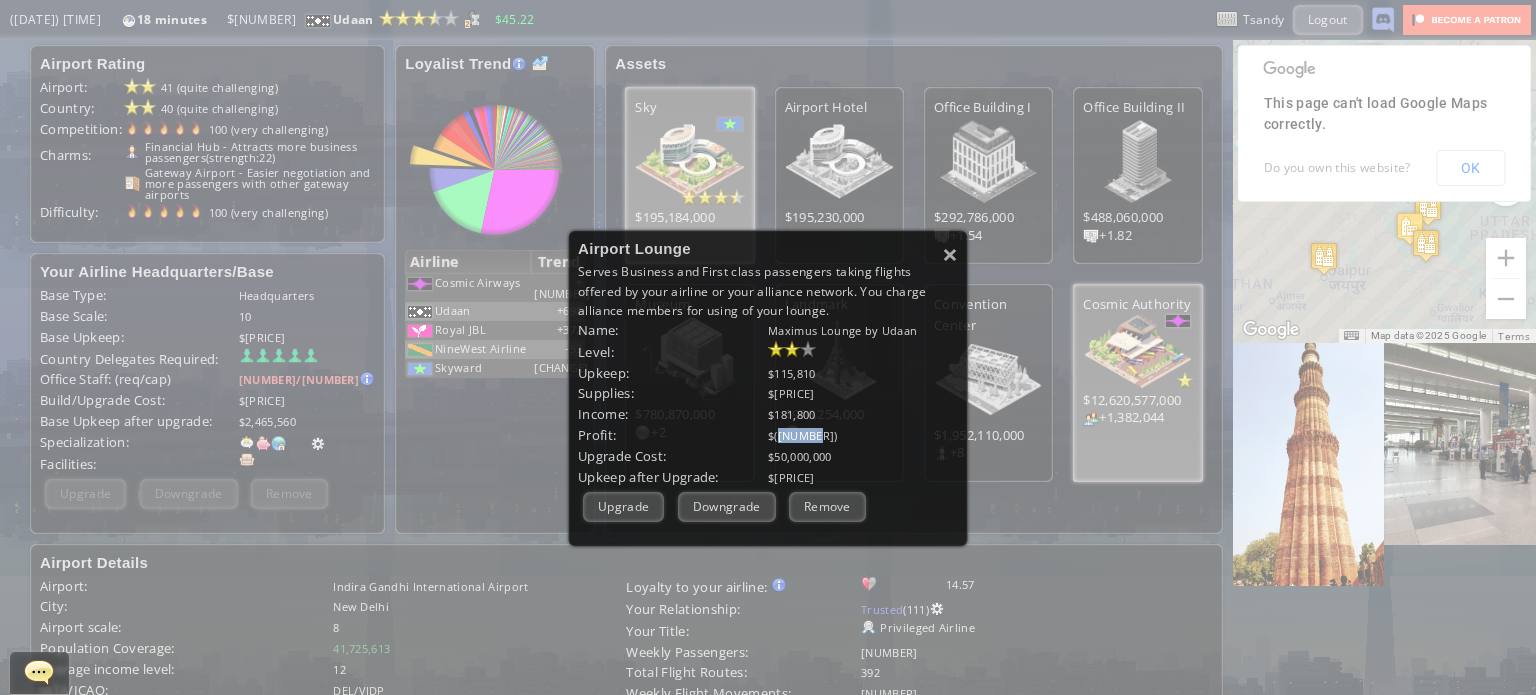 click on "$([NUMBER])" at bounding box center [863, 435] 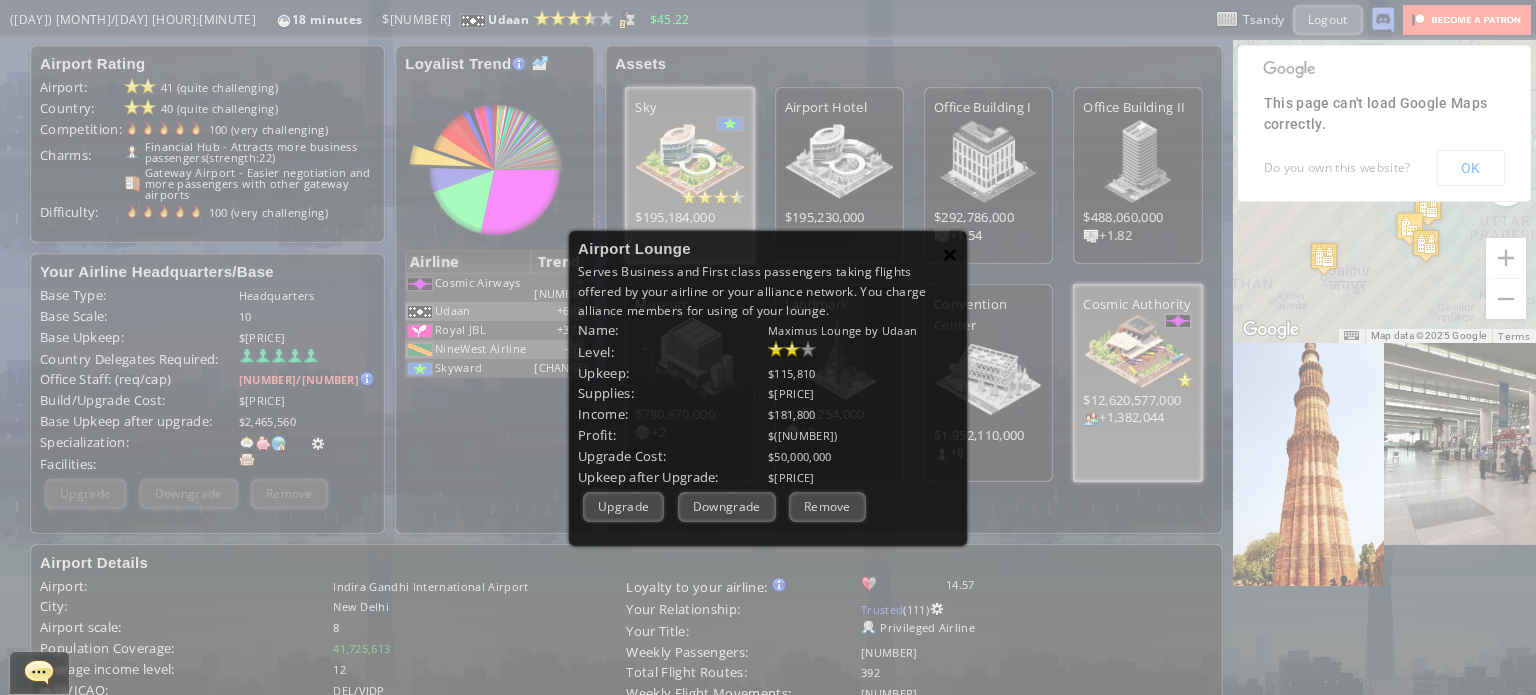 click on "×" at bounding box center (950, 254) 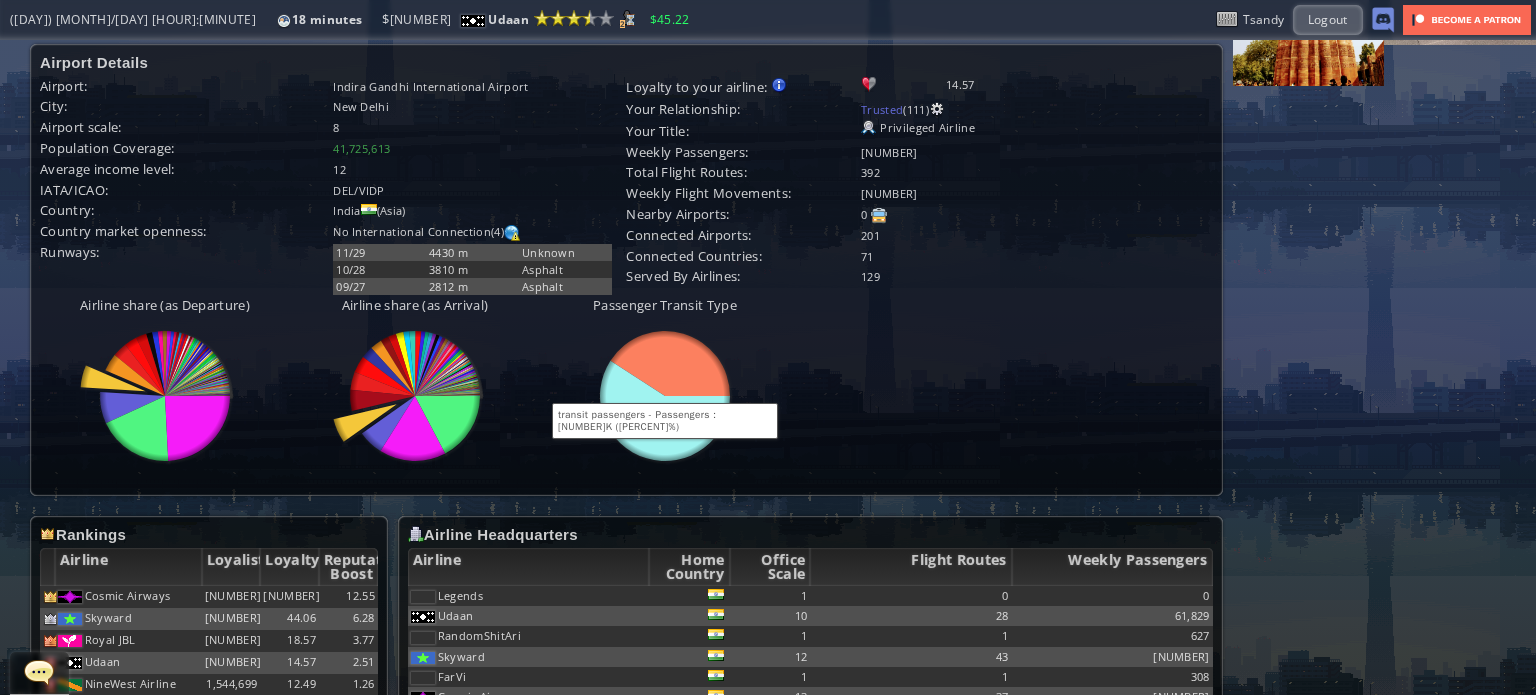 scroll, scrollTop: 900, scrollLeft: 0, axis: vertical 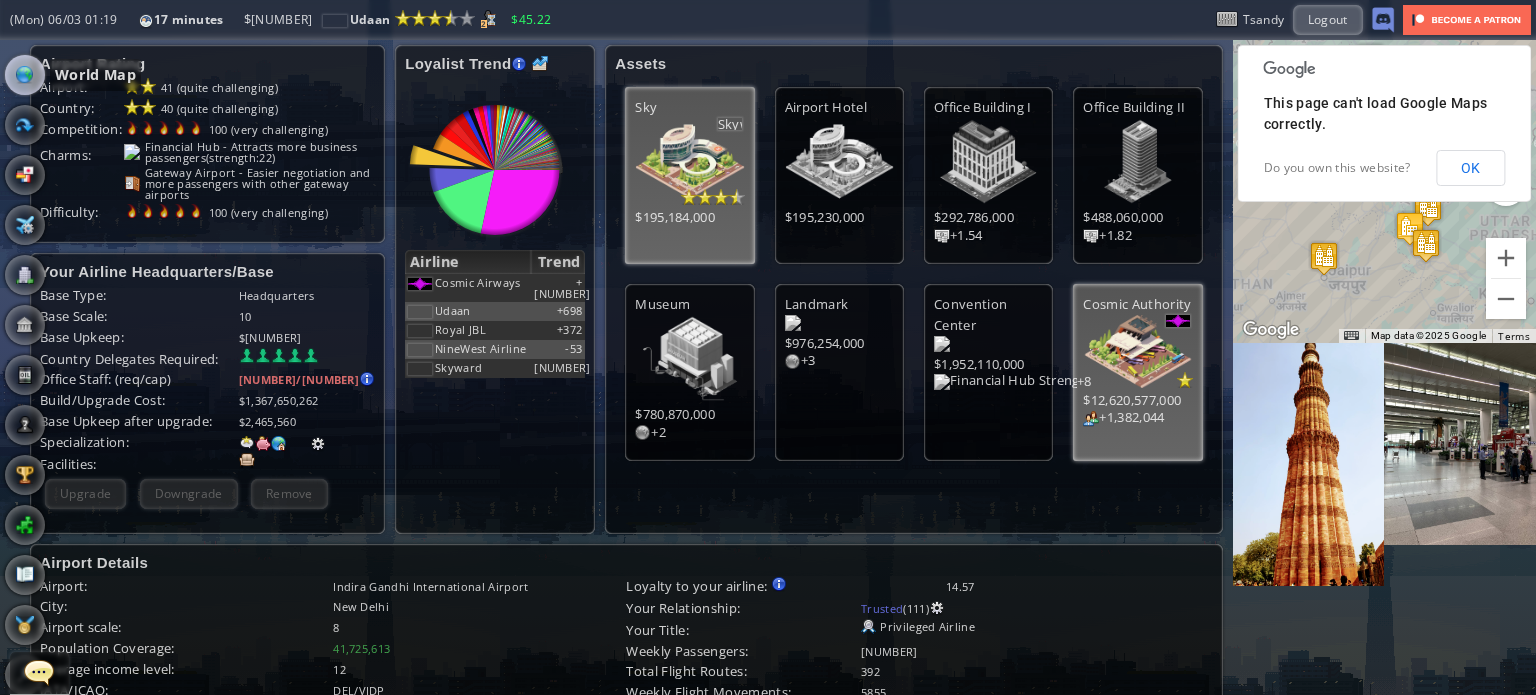 click at bounding box center [25, 75] 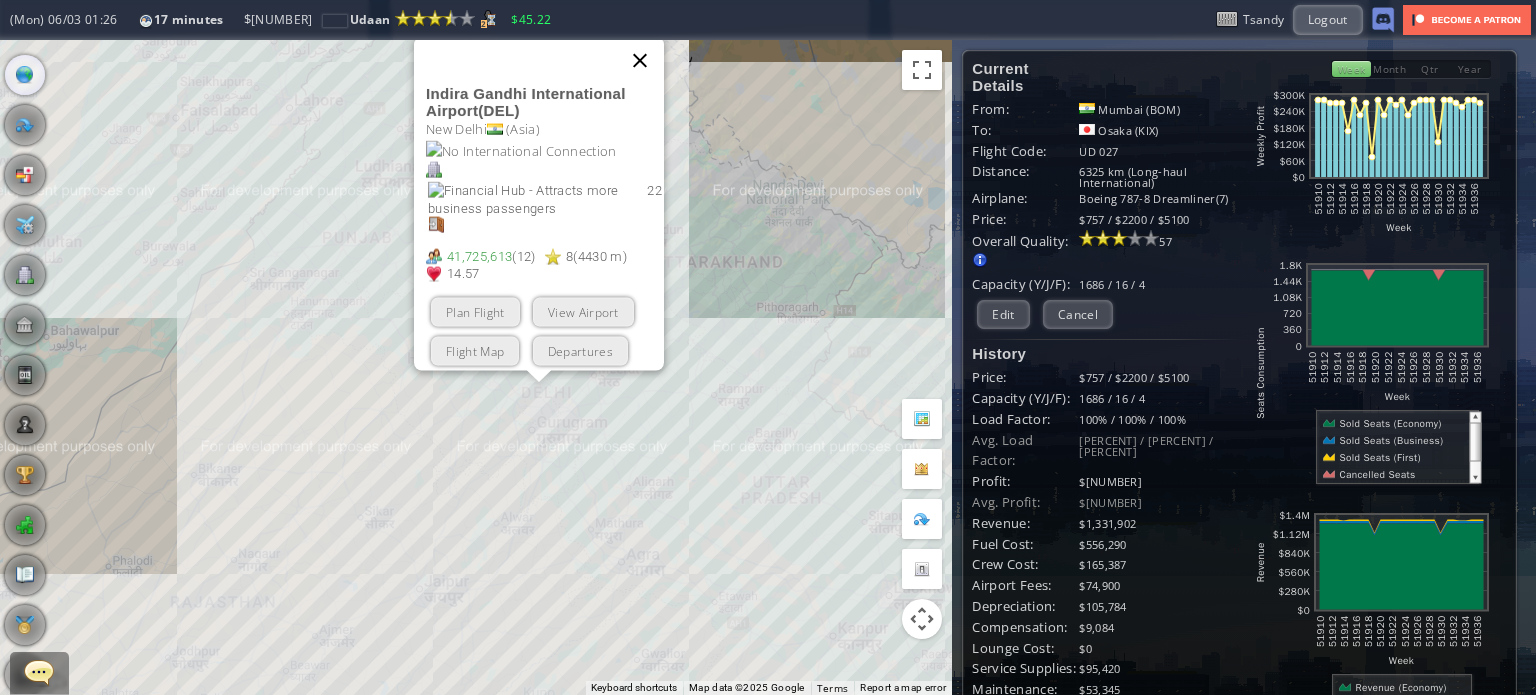 click at bounding box center (640, 60) 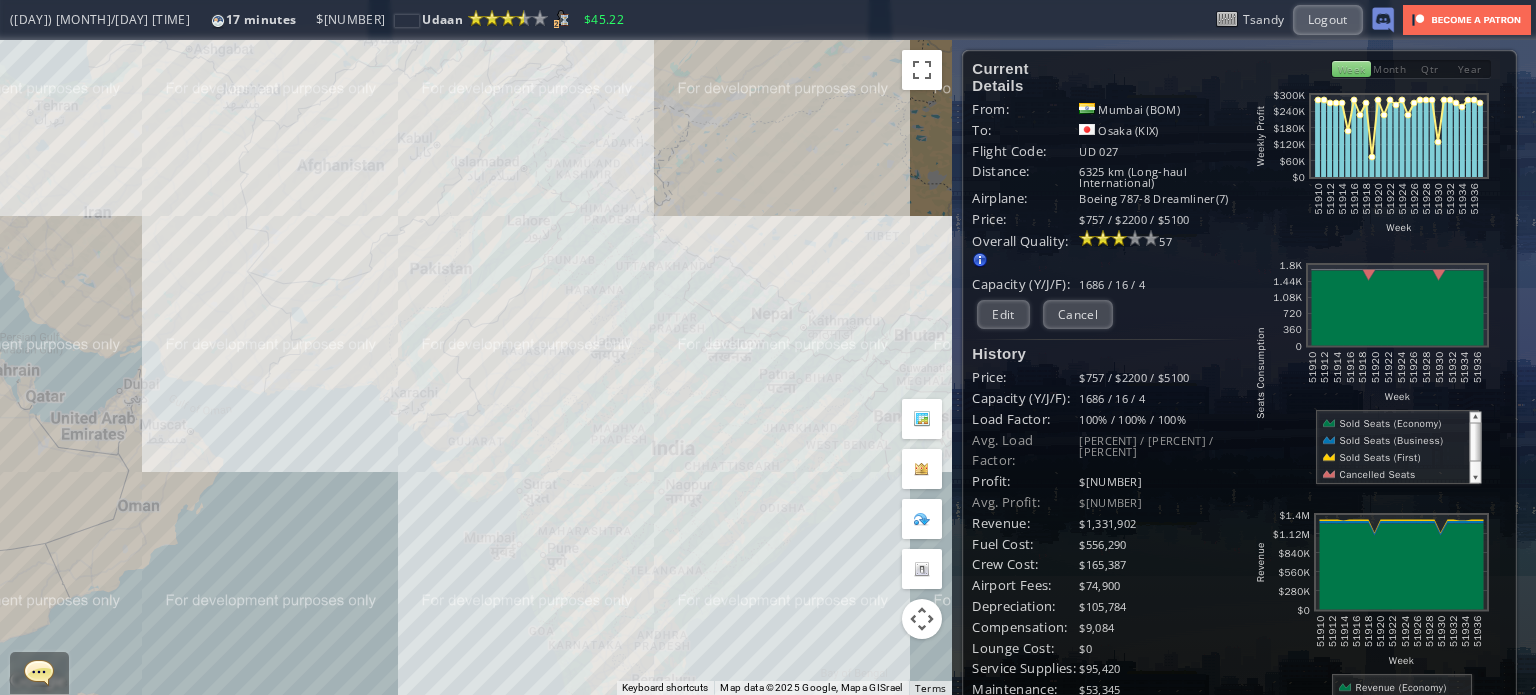 drag, startPoint x: 501, startPoint y: 338, endPoint x: 414, endPoint y: 149, distance: 208.06248 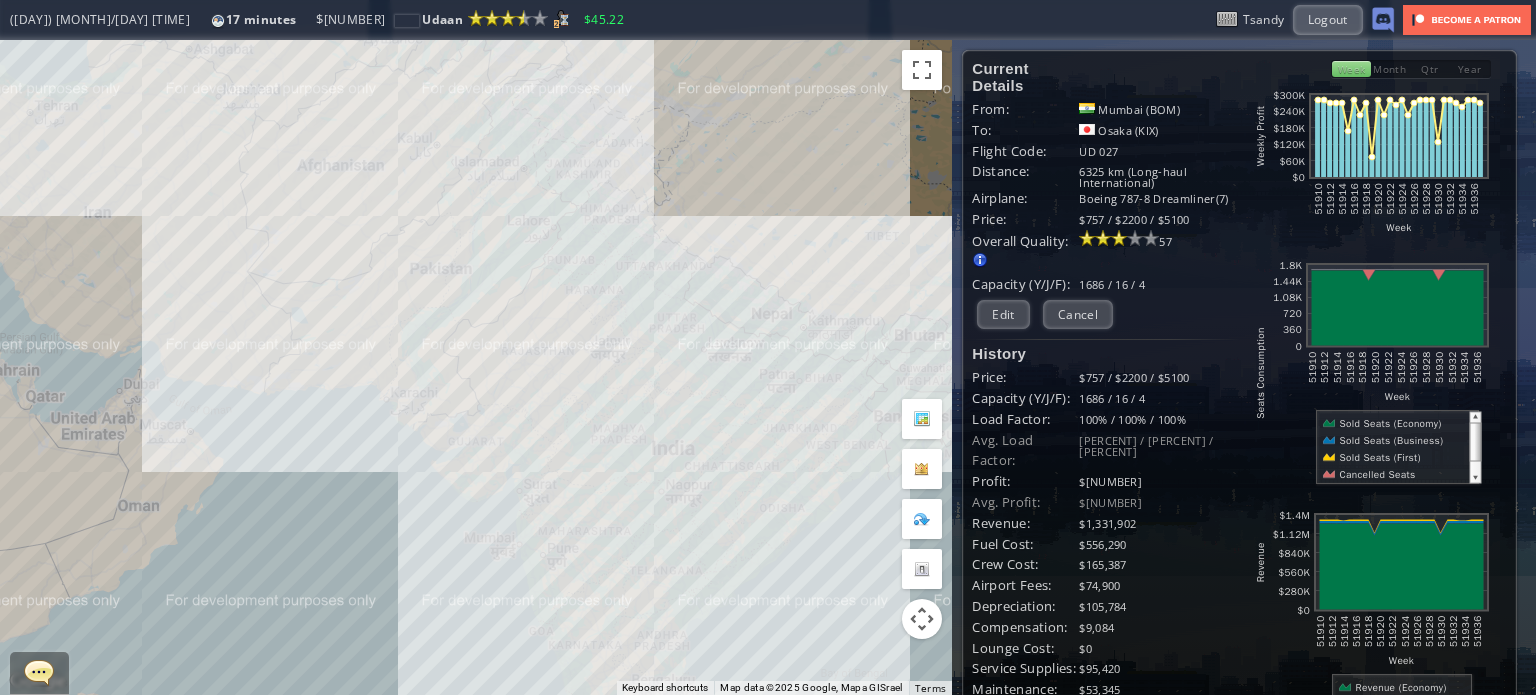 click on "To navigate, press the arrow keys." at bounding box center (476, 367) 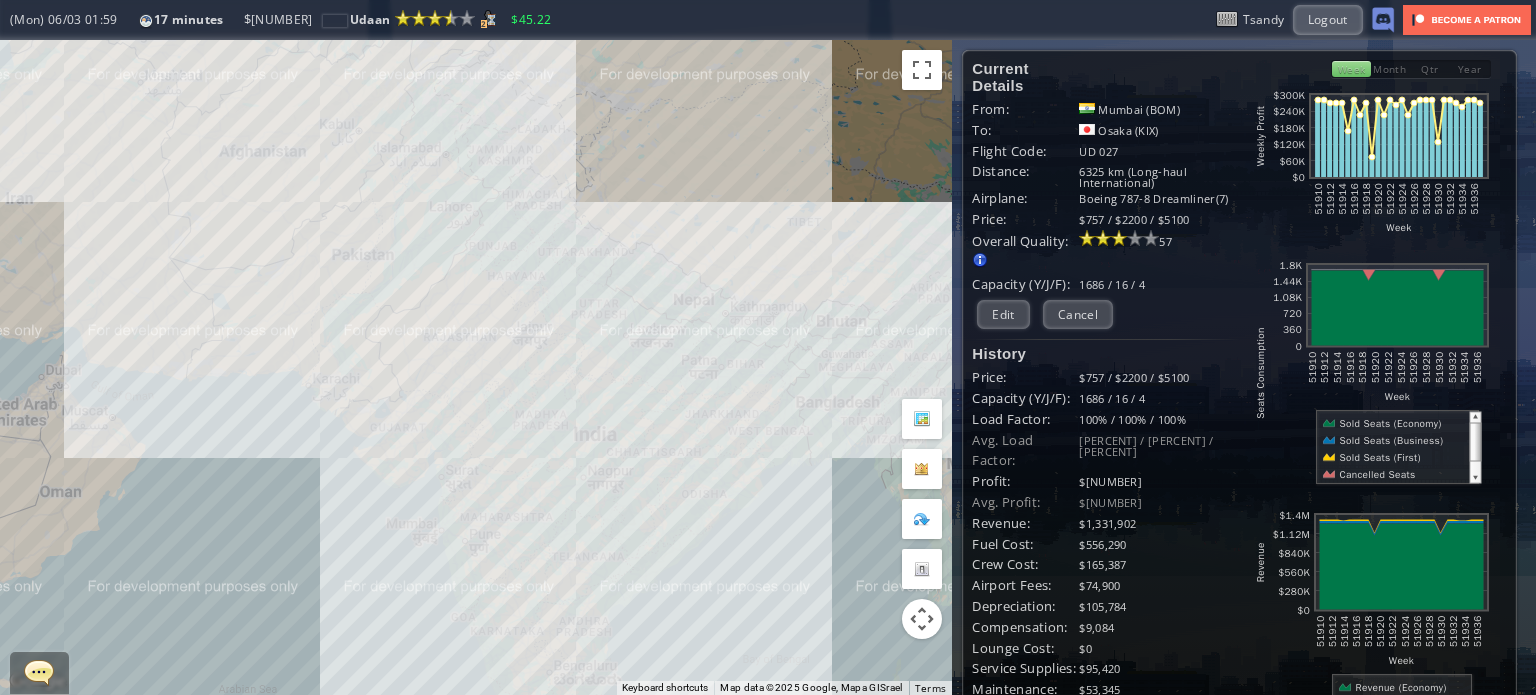 drag, startPoint x: 364, startPoint y: 318, endPoint x: 357, endPoint y: 491, distance: 173.14156 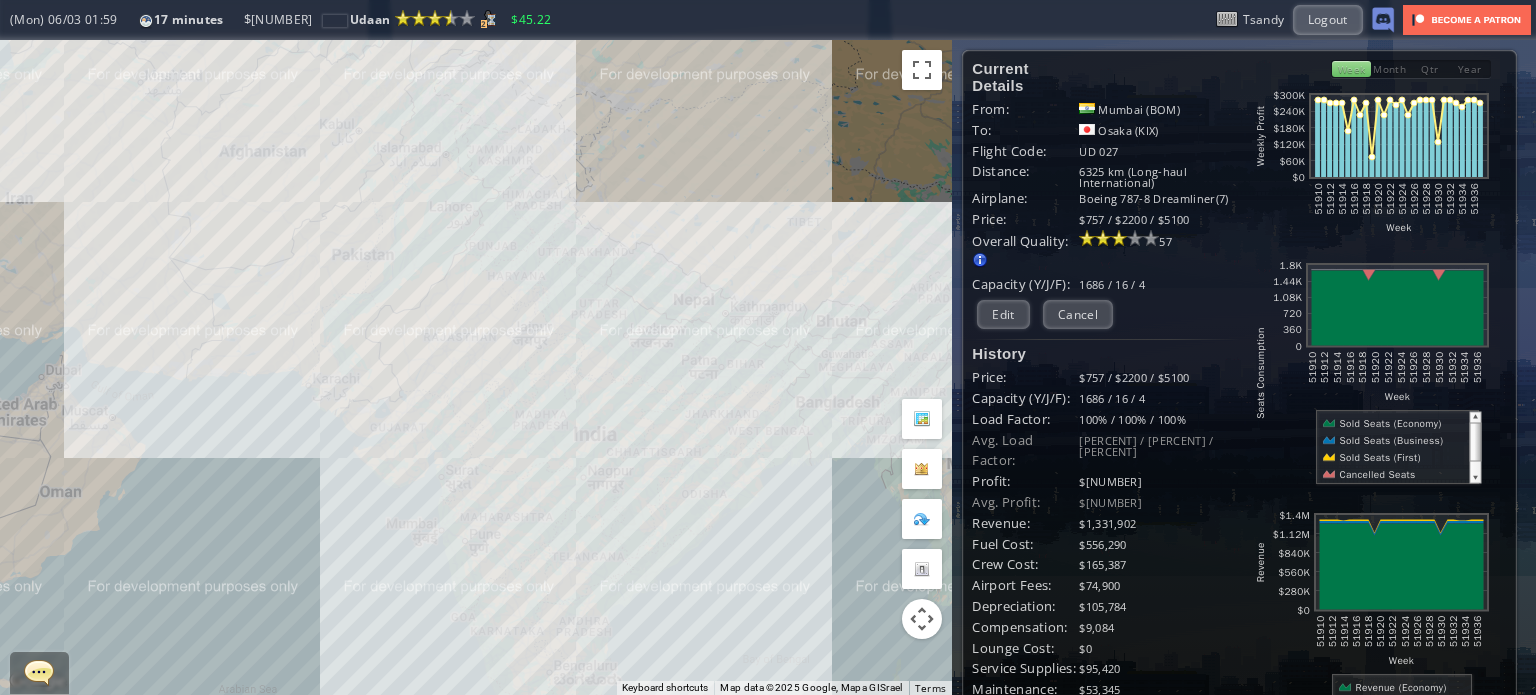click on "To navigate, press the arrow keys." at bounding box center (476, 367) 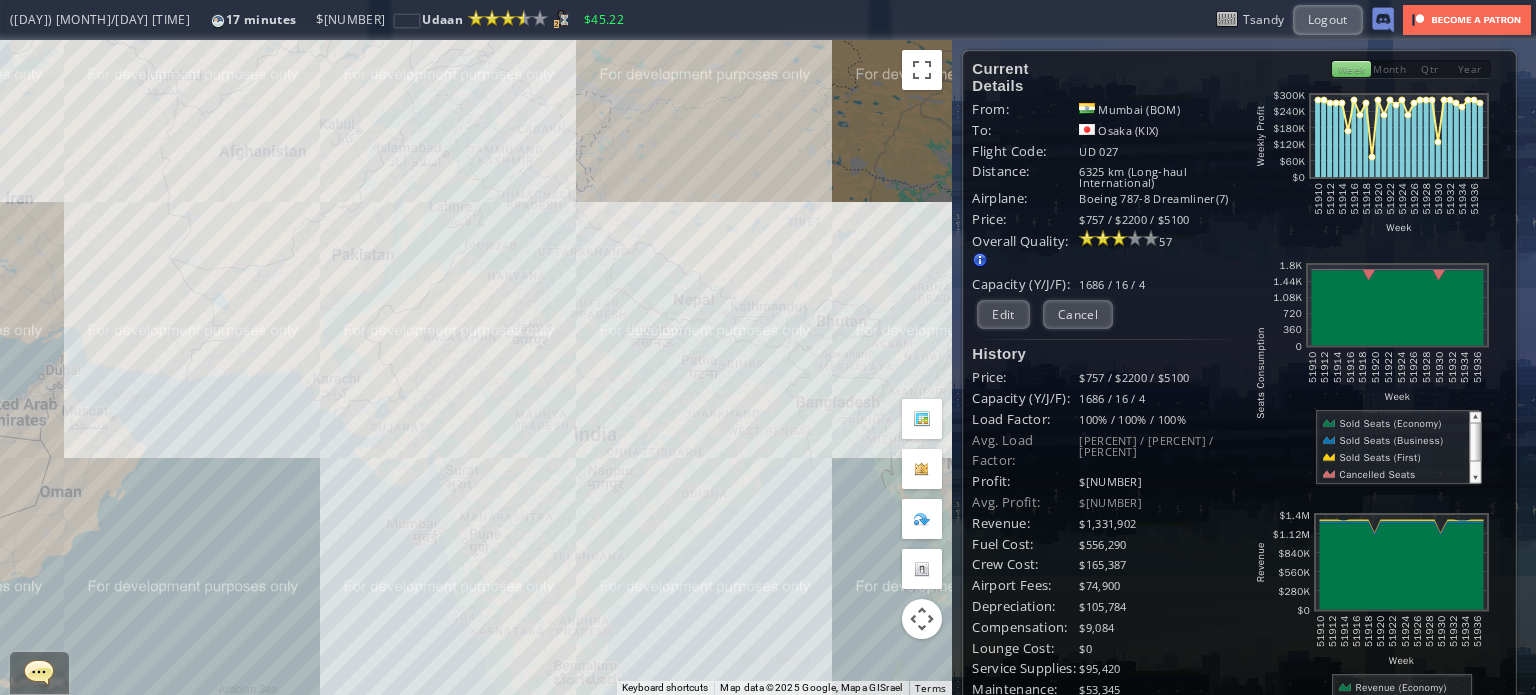 click on "To navigate, press the arrow keys." at bounding box center [476, 367] 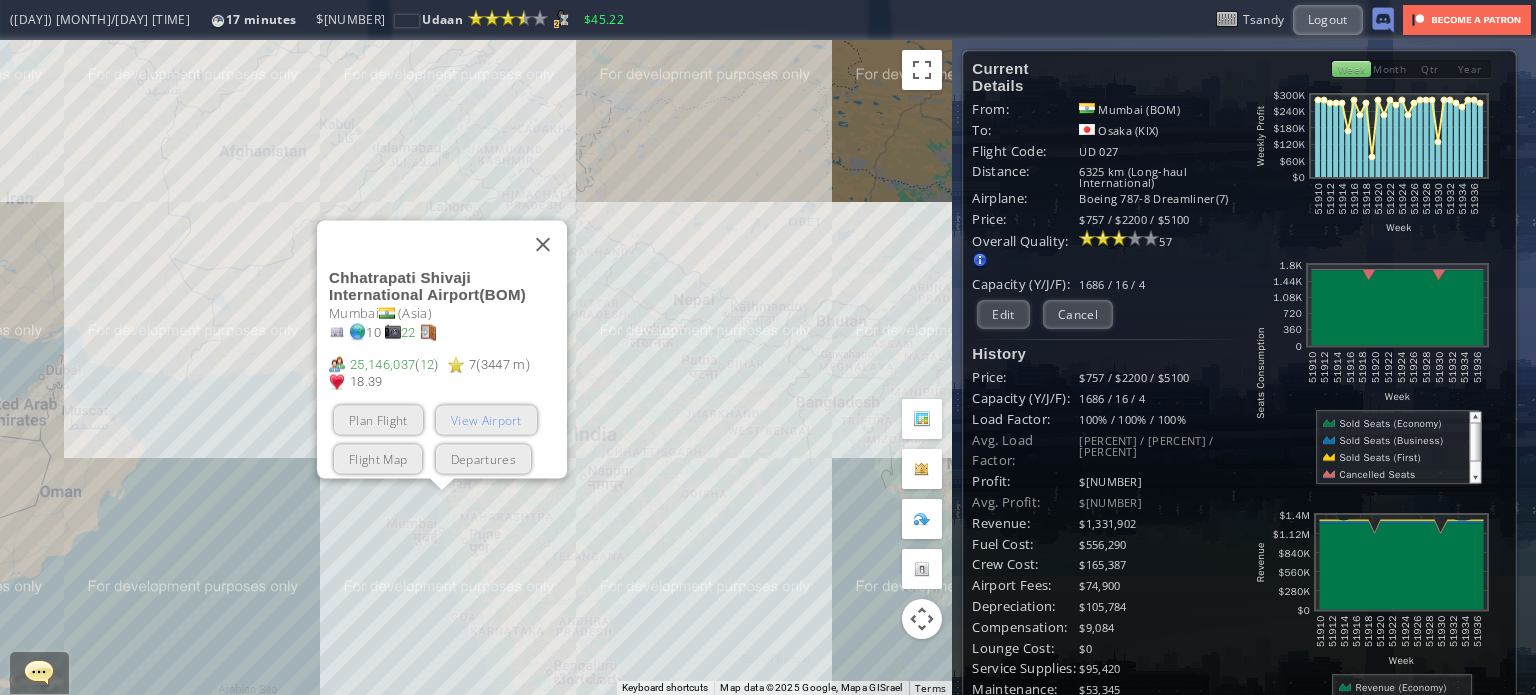 click on "View Airport" at bounding box center [486, 419] 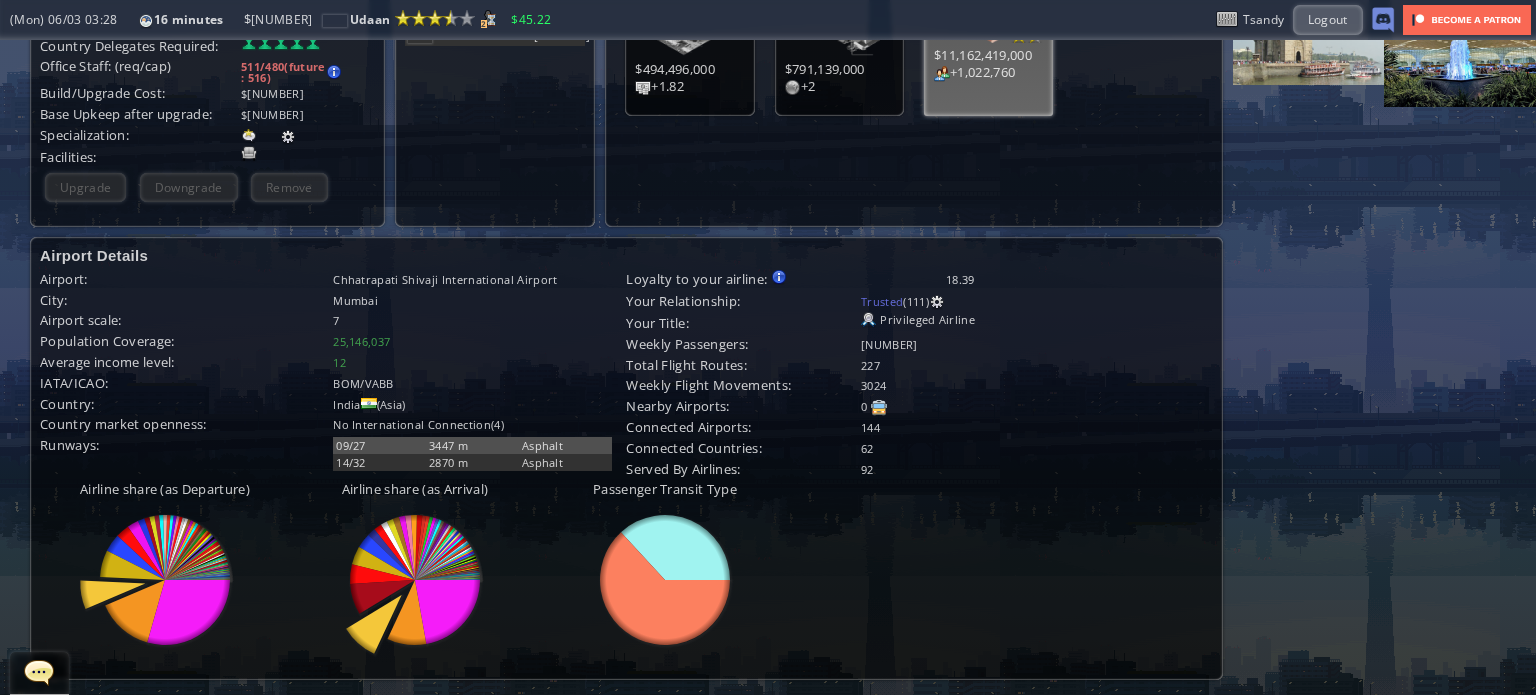 scroll, scrollTop: 0, scrollLeft: 0, axis: both 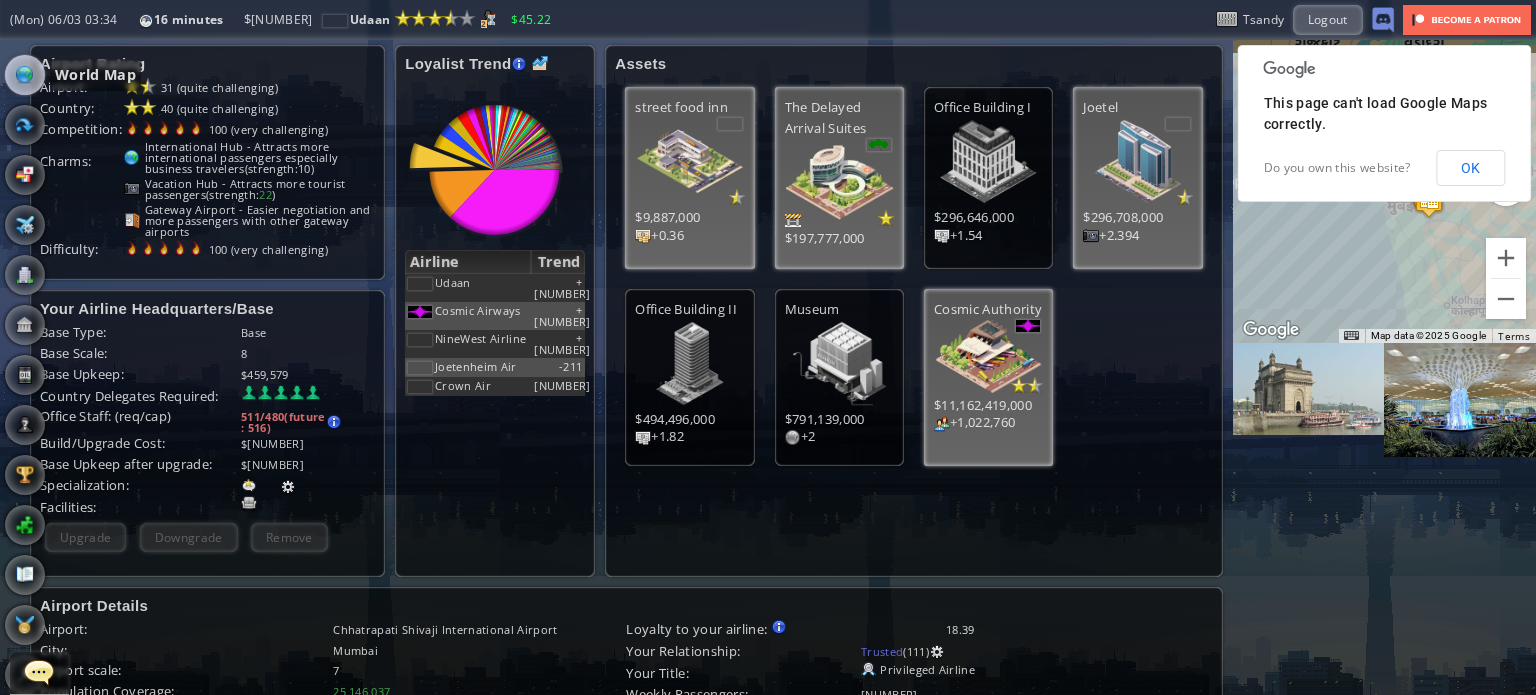 click at bounding box center [25, 75] 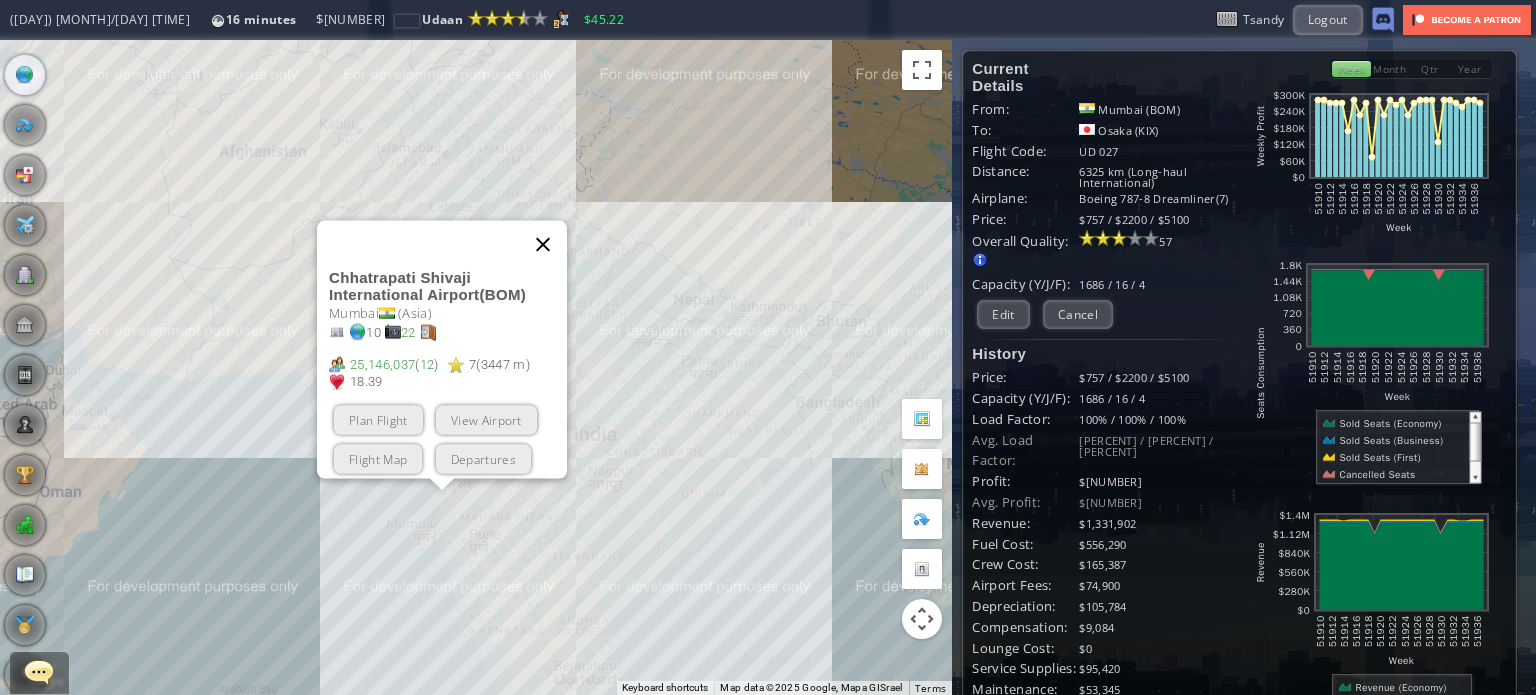 click at bounding box center [543, 244] 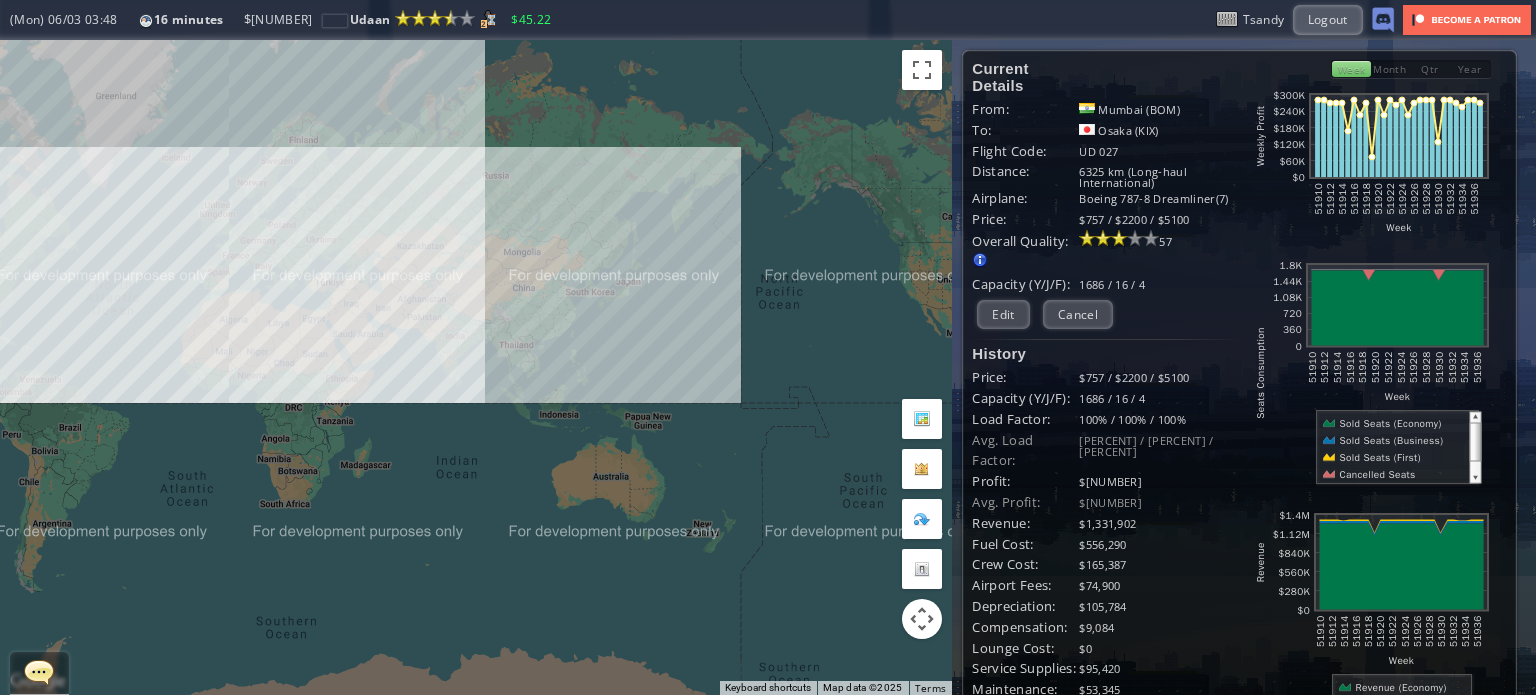 drag, startPoint x: 271, startPoint y: 303, endPoint x: 339, endPoint y: 311, distance: 68.46897 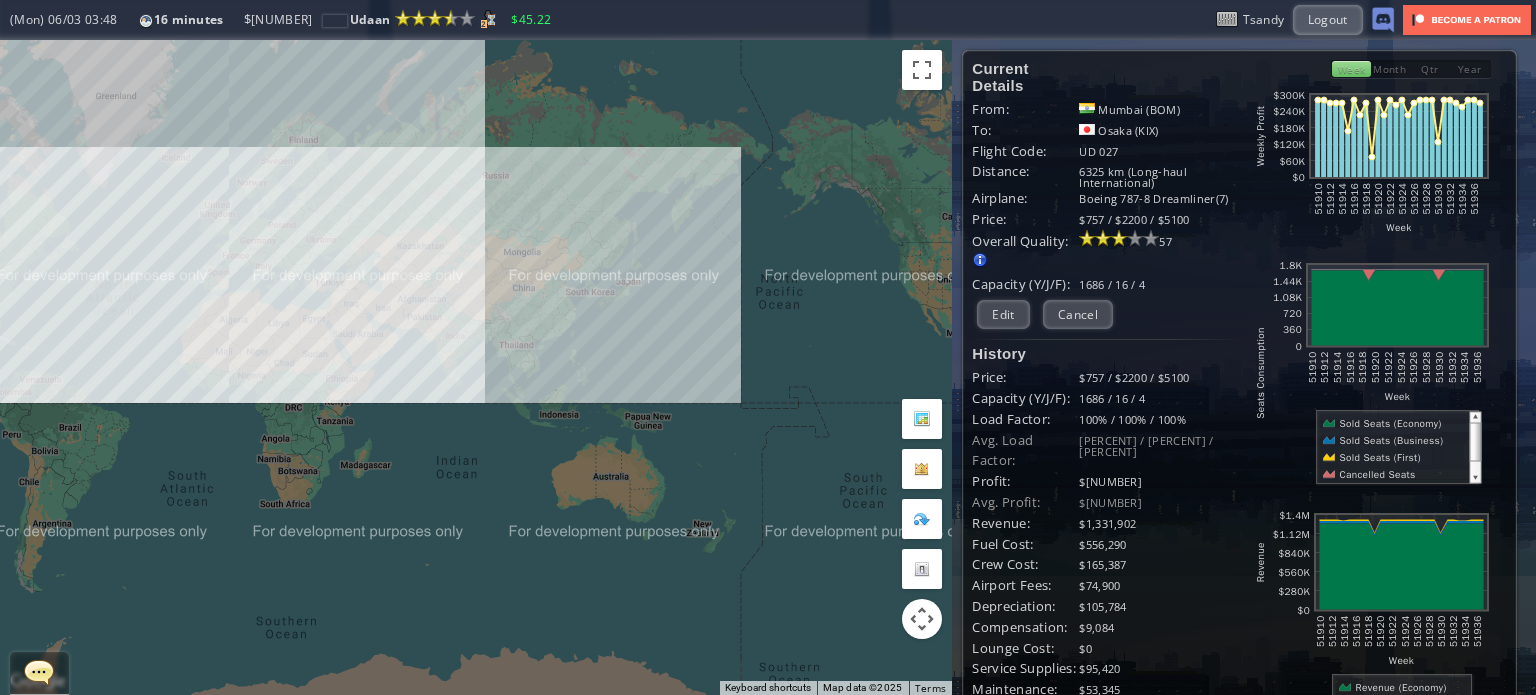 click on "To navigate, press the arrow keys." at bounding box center (476, 367) 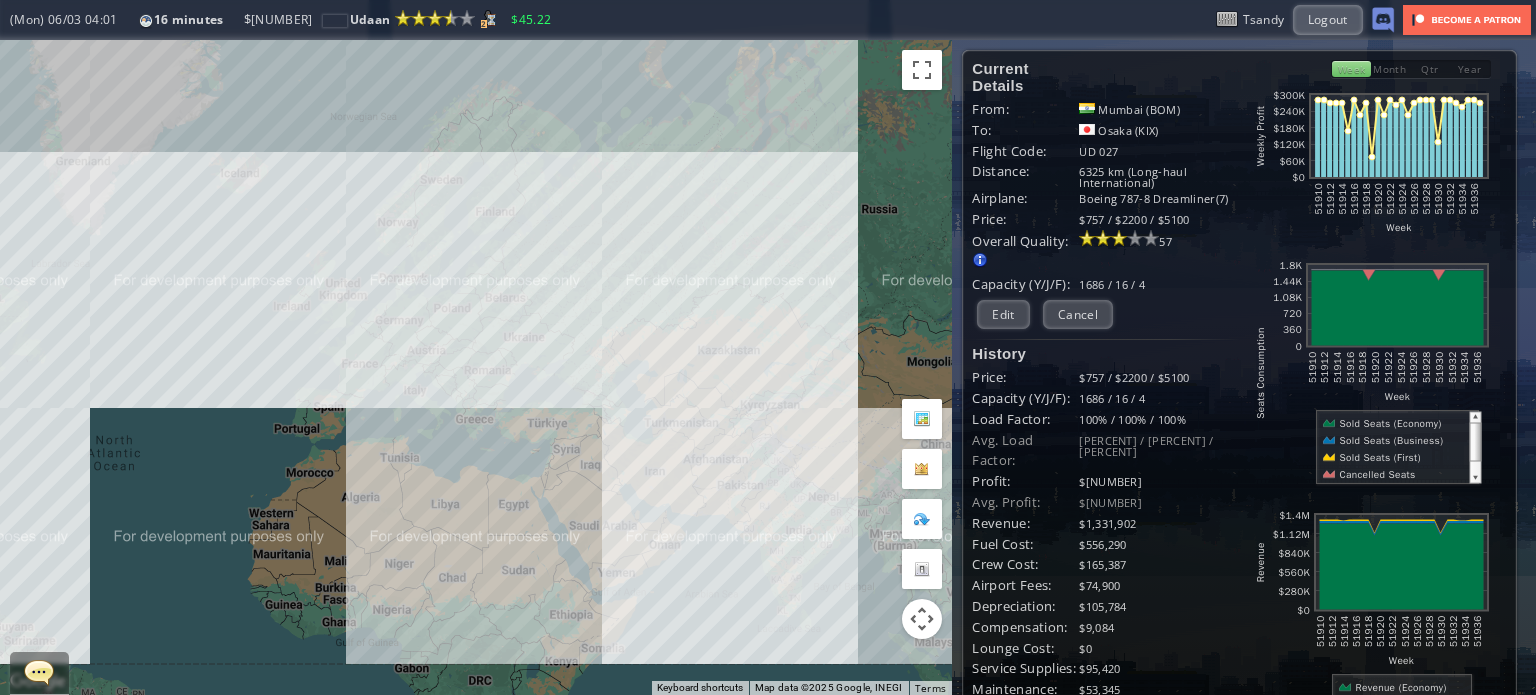drag, startPoint x: 414, startPoint y: 262, endPoint x: 262, endPoint y: 232, distance: 154.93224 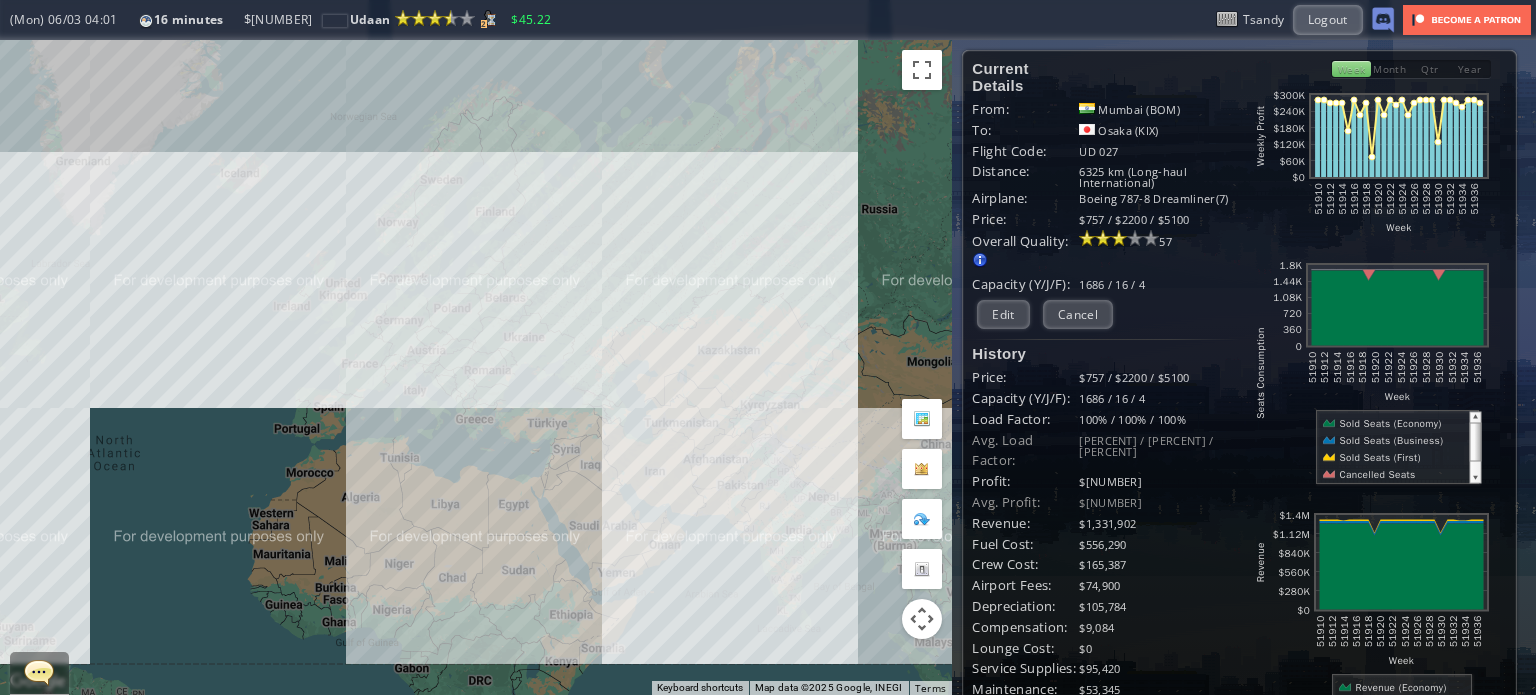 click on "To navigate, press the arrow keys." at bounding box center (476, 367) 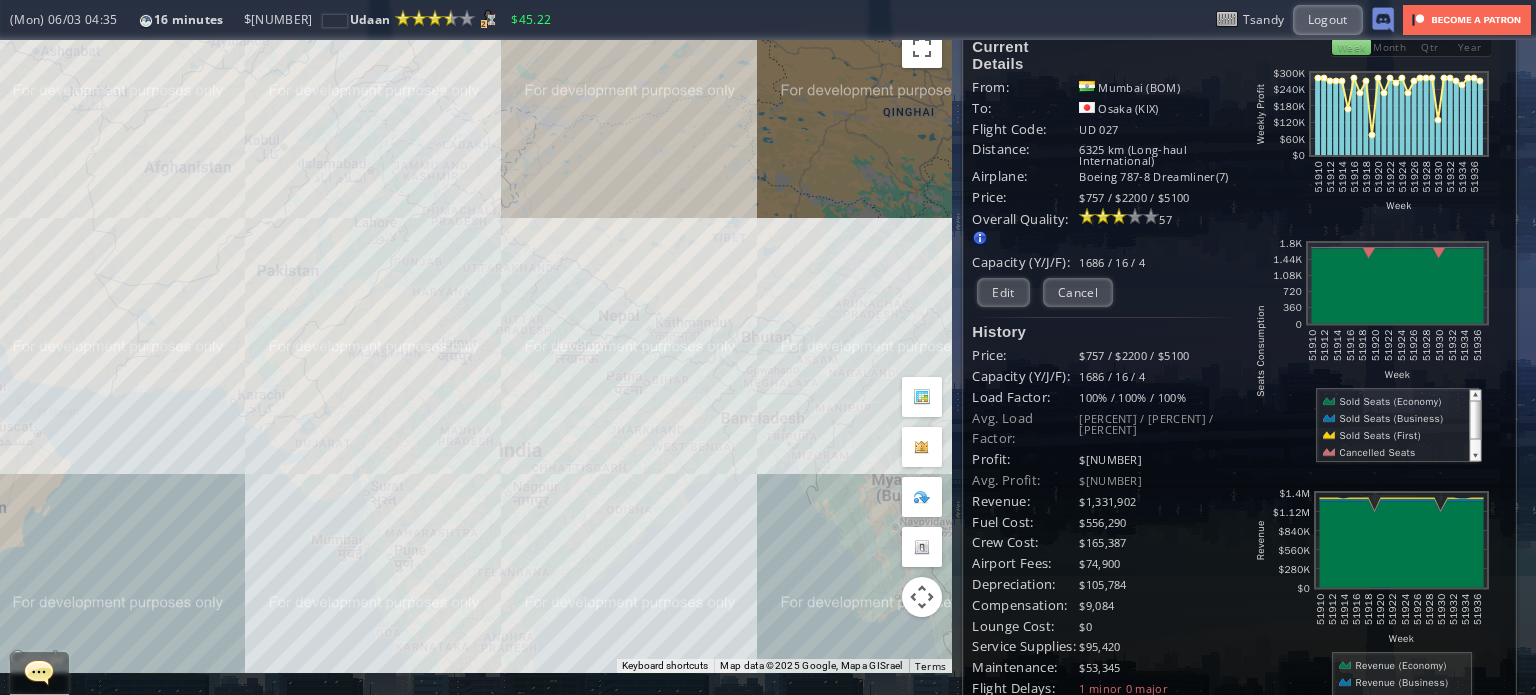 scroll, scrollTop: 0, scrollLeft: 0, axis: both 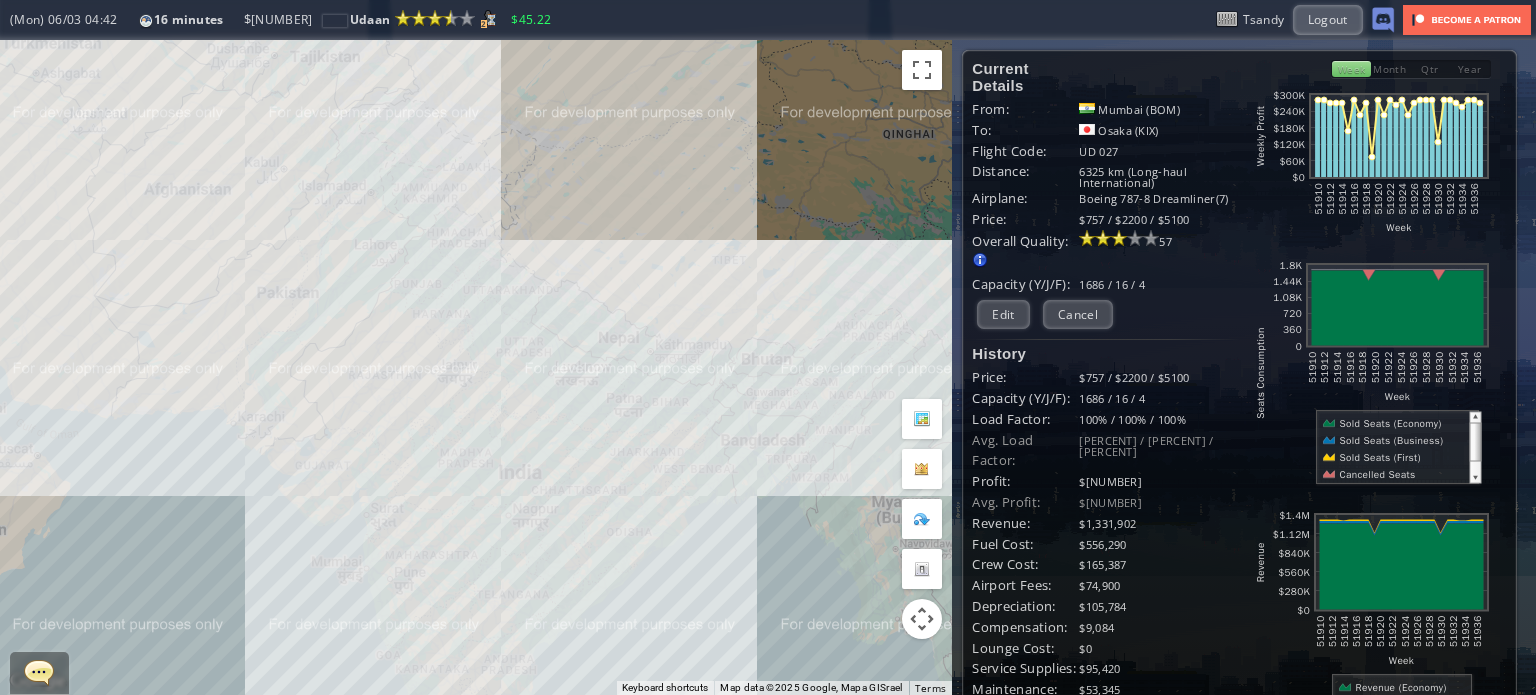 drag, startPoint x: 552, startPoint y: 237, endPoint x: 576, endPoint y: 254, distance: 29.410883 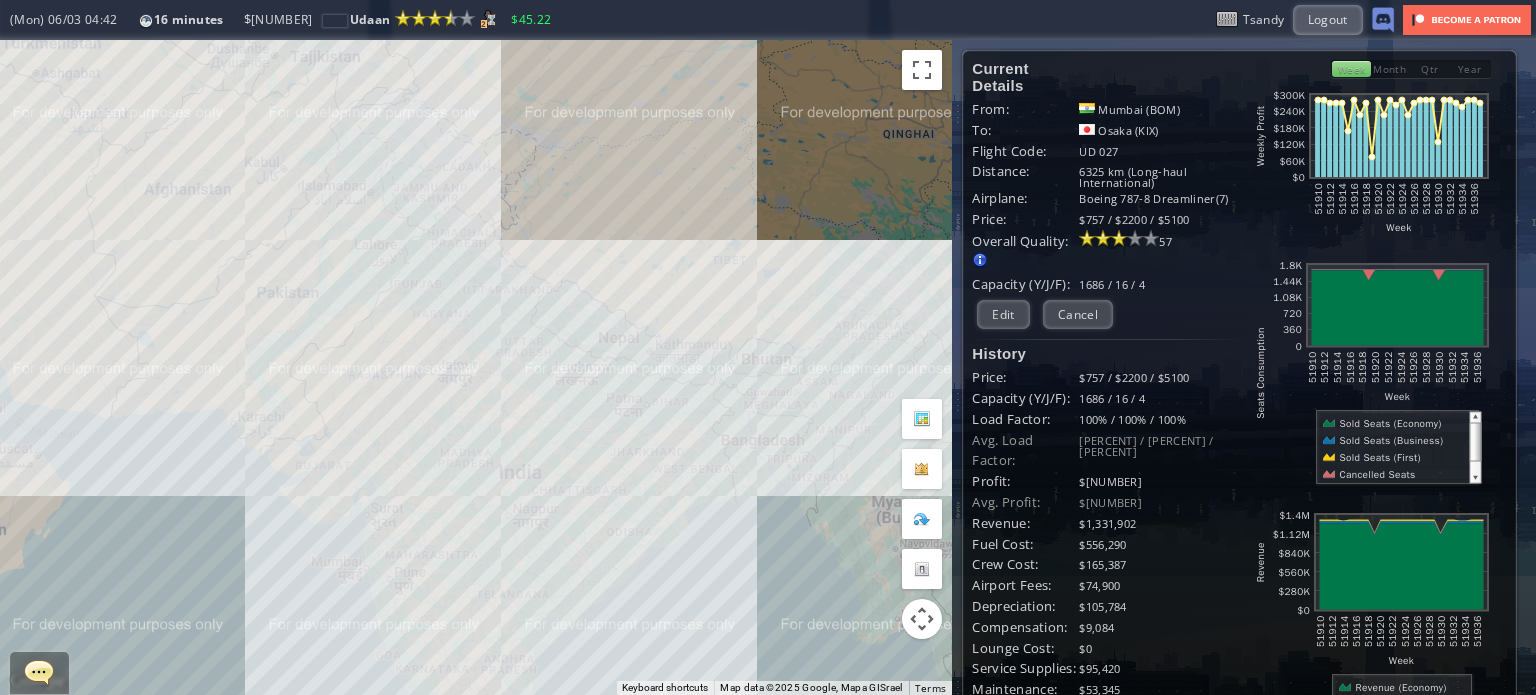 click on "To navigate, press the arrow keys." at bounding box center (476, 367) 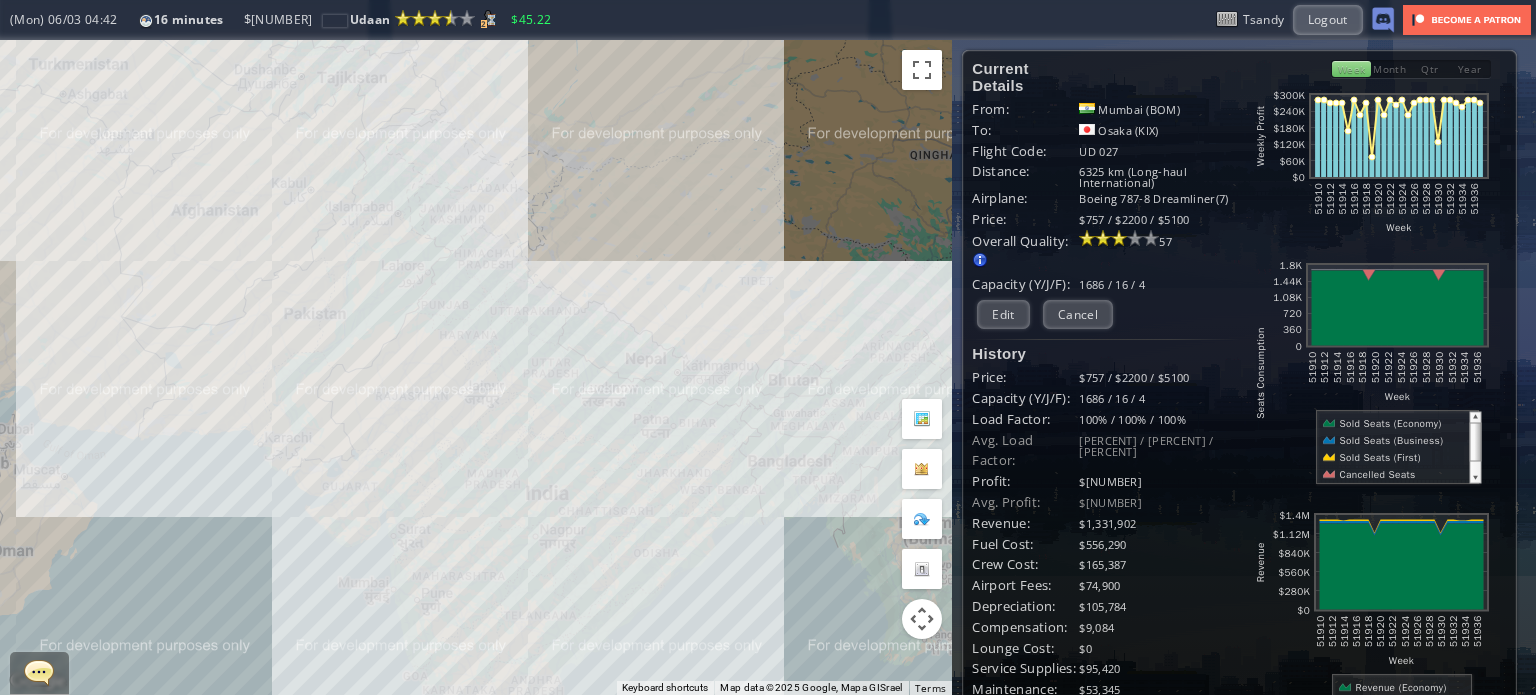 click on "To navigate, press the arrow keys." at bounding box center [476, 367] 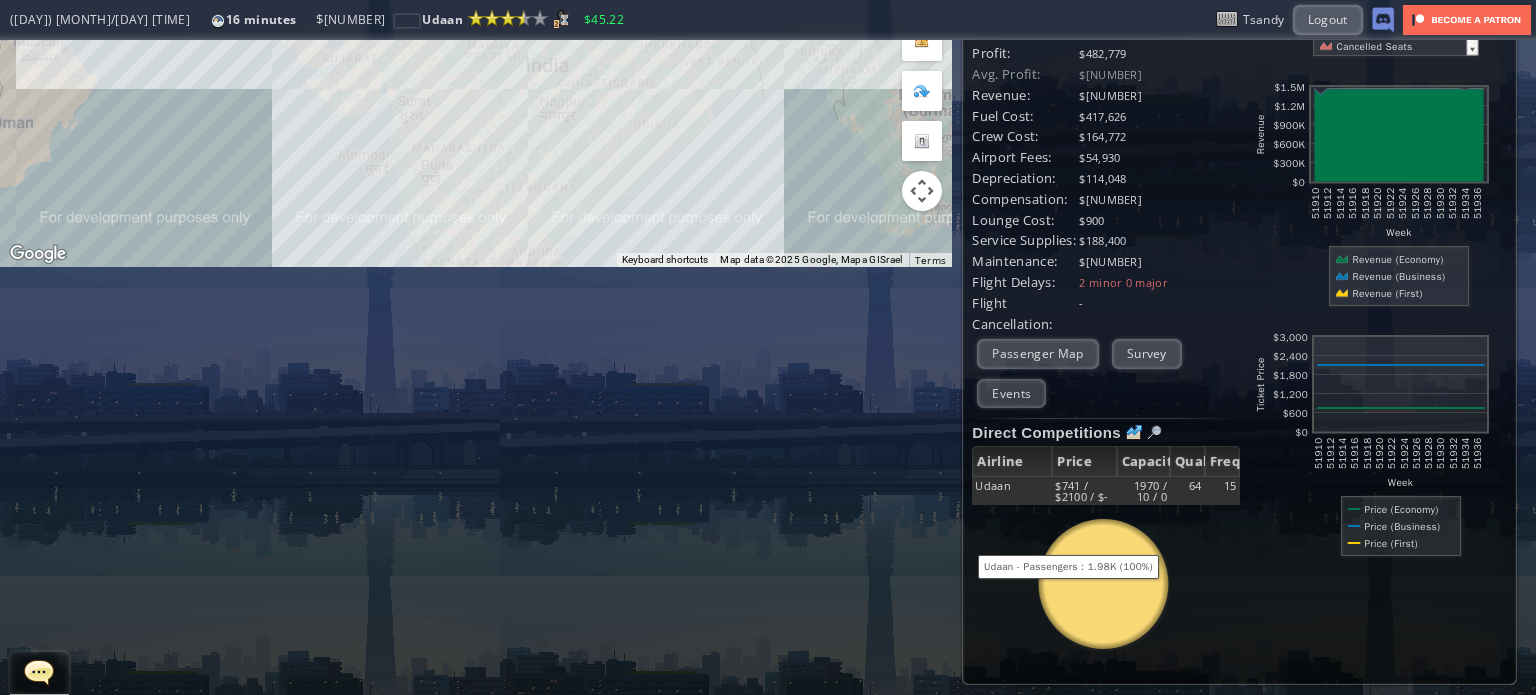 scroll, scrollTop: 0, scrollLeft: 0, axis: both 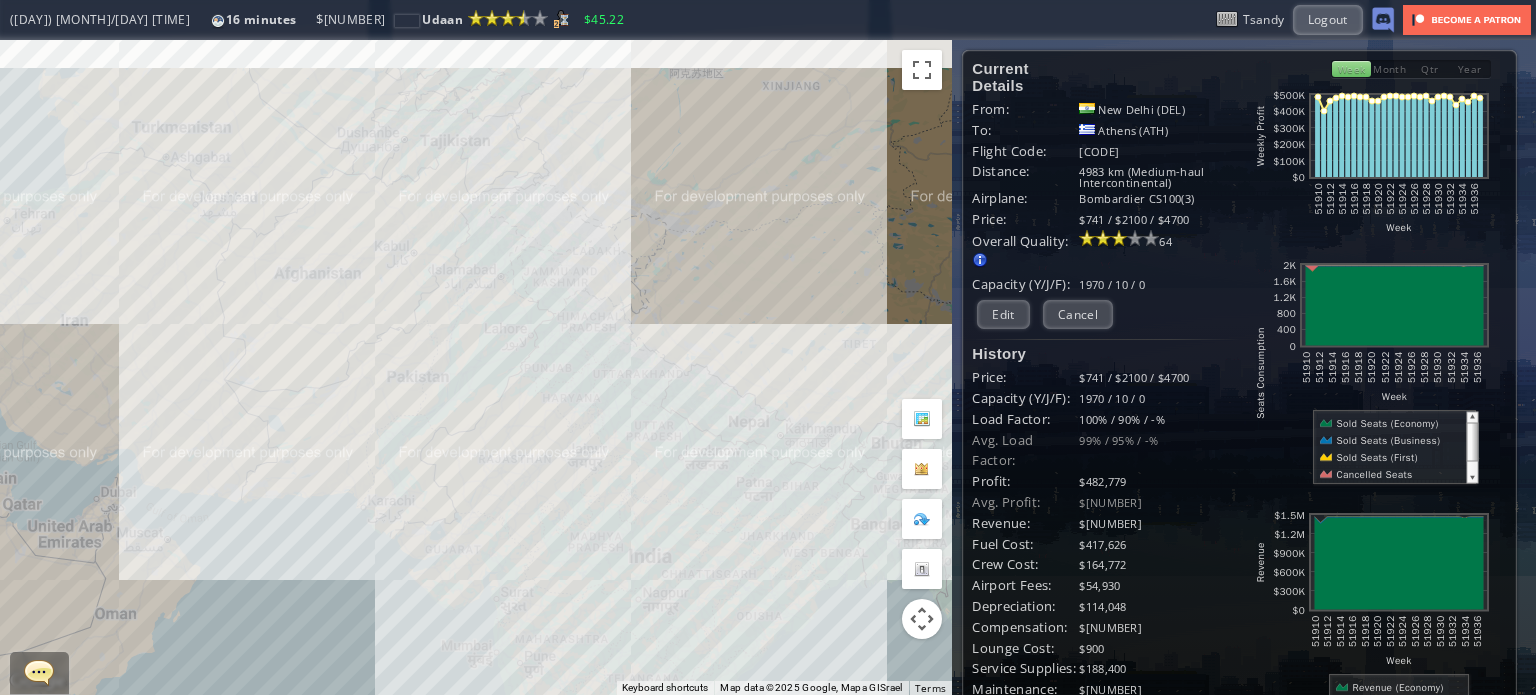 drag, startPoint x: 533, startPoint y: 203, endPoint x: 717, endPoint y: 329, distance: 223.00673 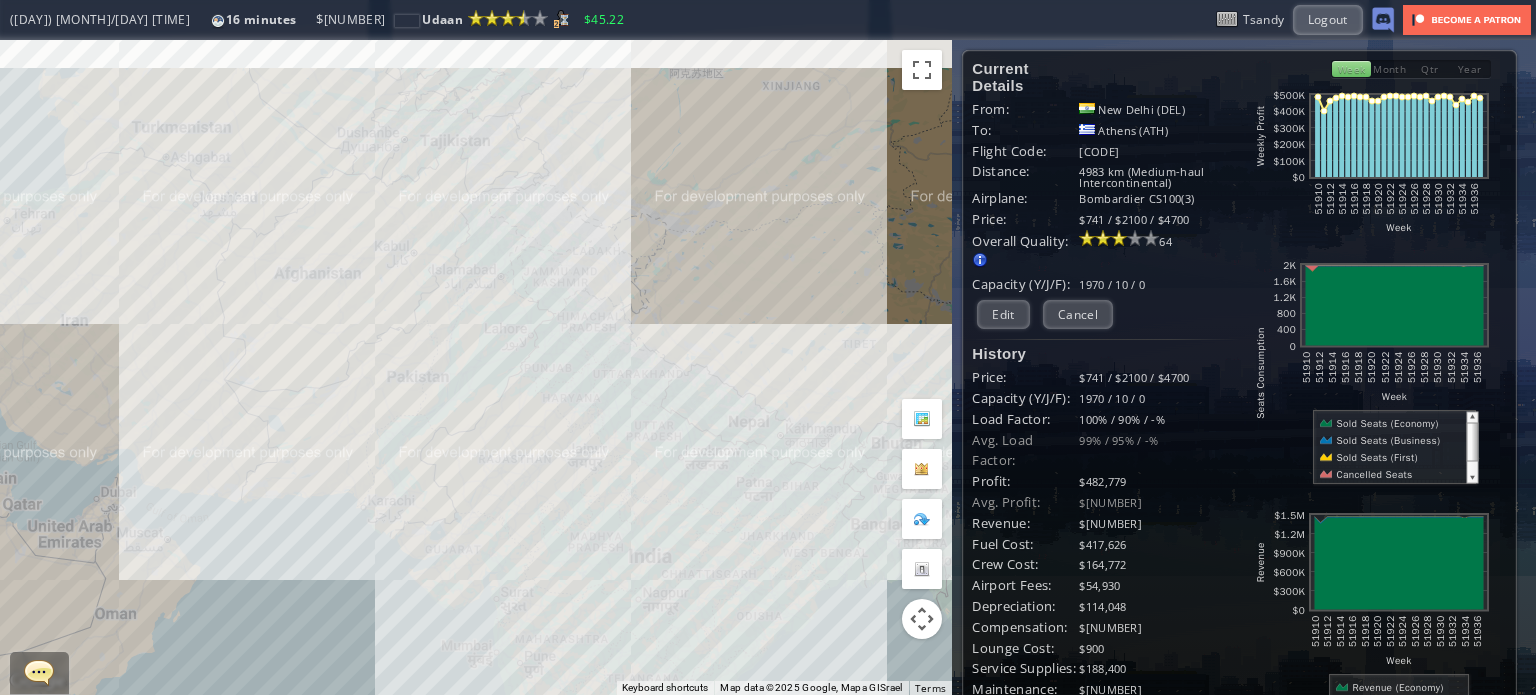 click on "To navigate, press the arrow keys." at bounding box center [476, 367] 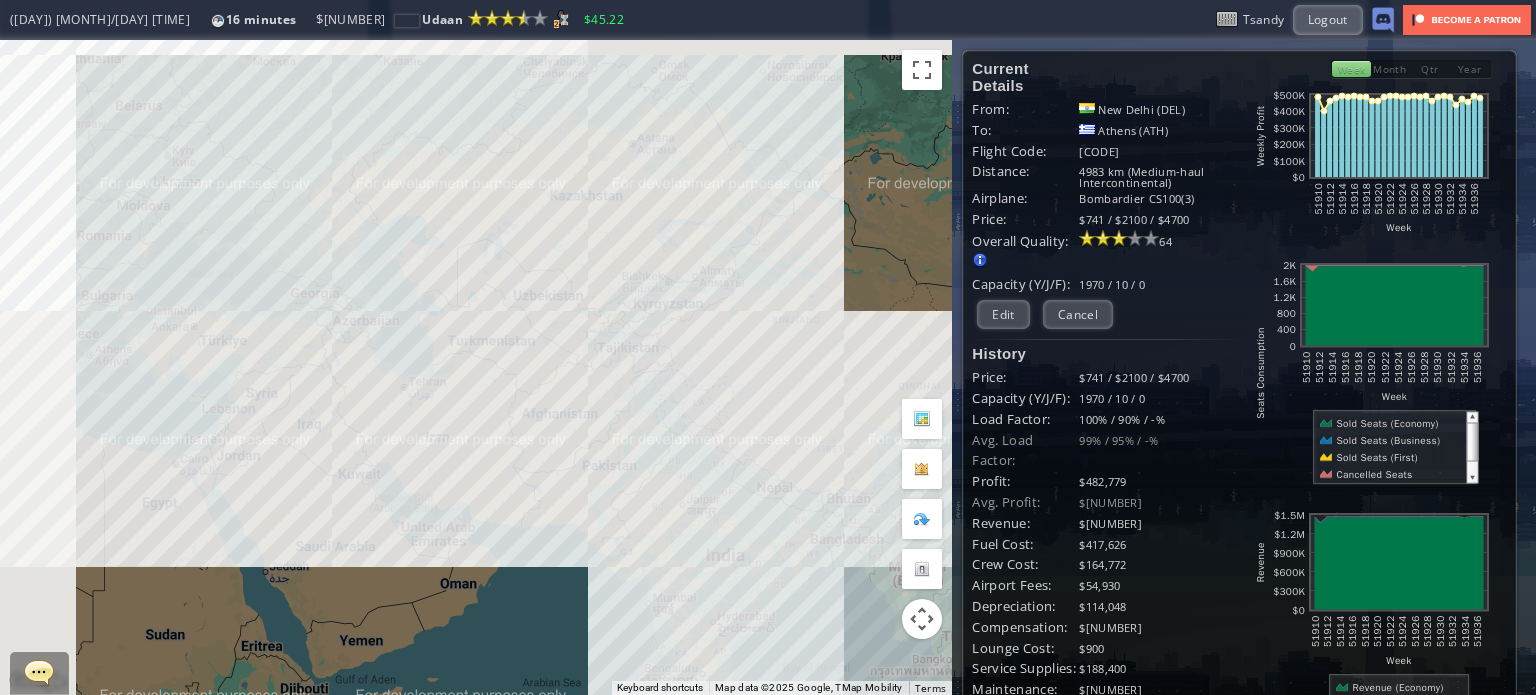 drag, startPoint x: 303, startPoint y: 267, endPoint x: 565, endPoint y: 336, distance: 270.93356 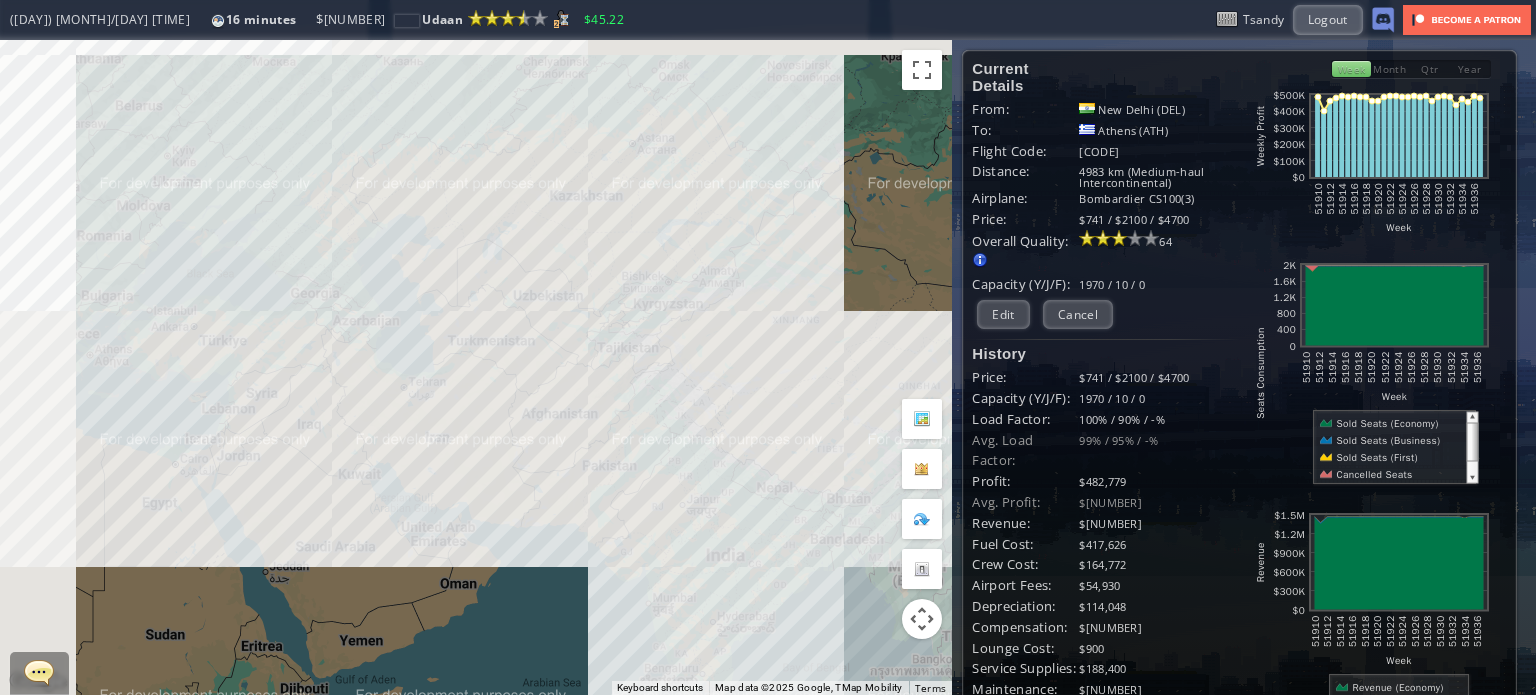 click on "To navigate, press the arrow keys." at bounding box center [476, 367] 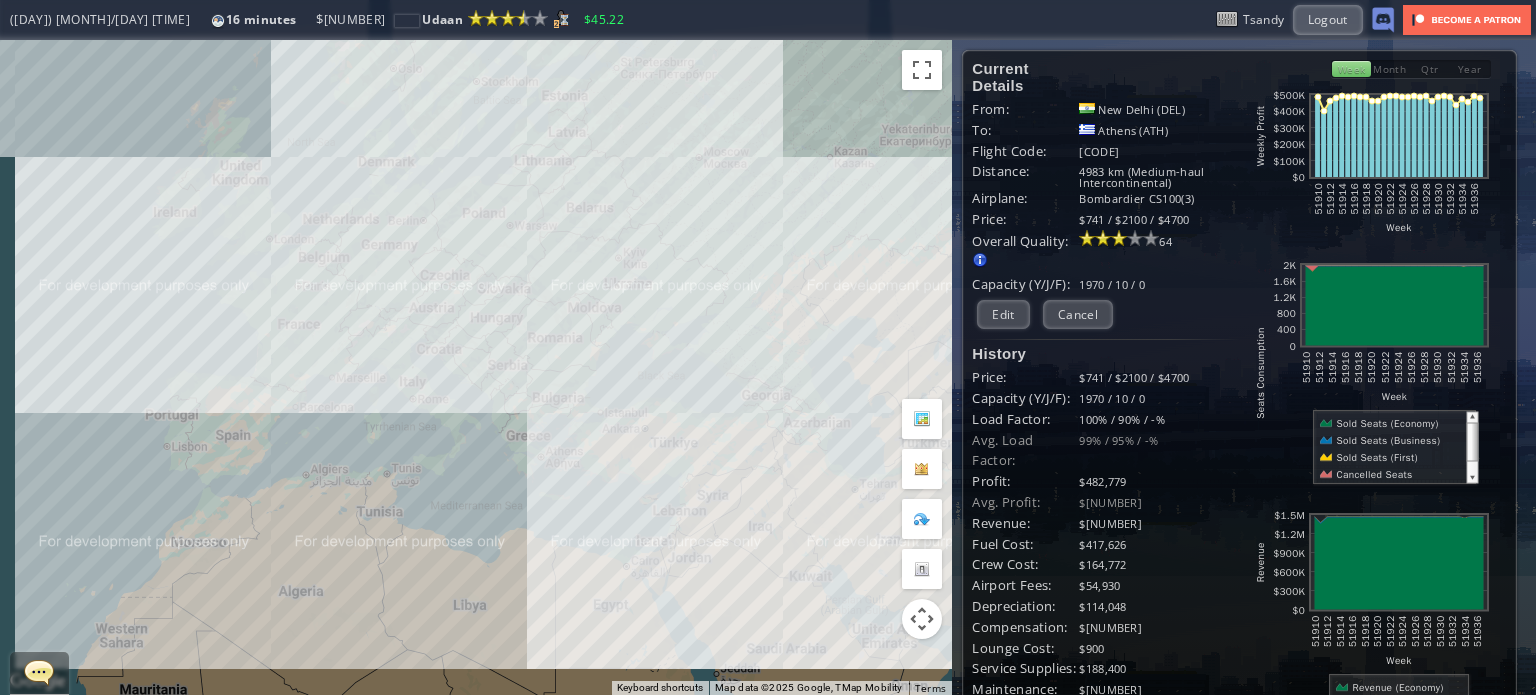 drag, startPoint x: 616, startPoint y: 342, endPoint x: 542, endPoint y: 314, distance: 79.12016 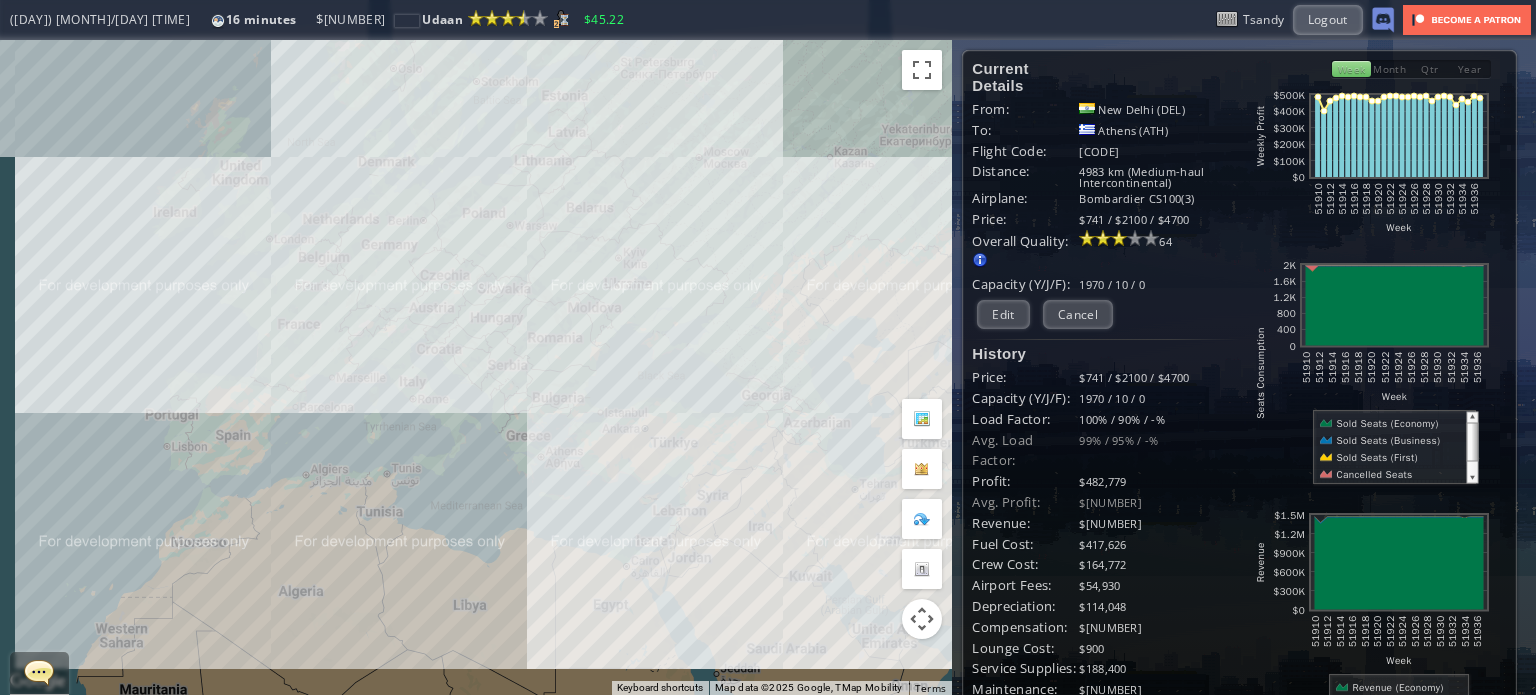 click on "To navigate, press the arrow keys." at bounding box center [476, 367] 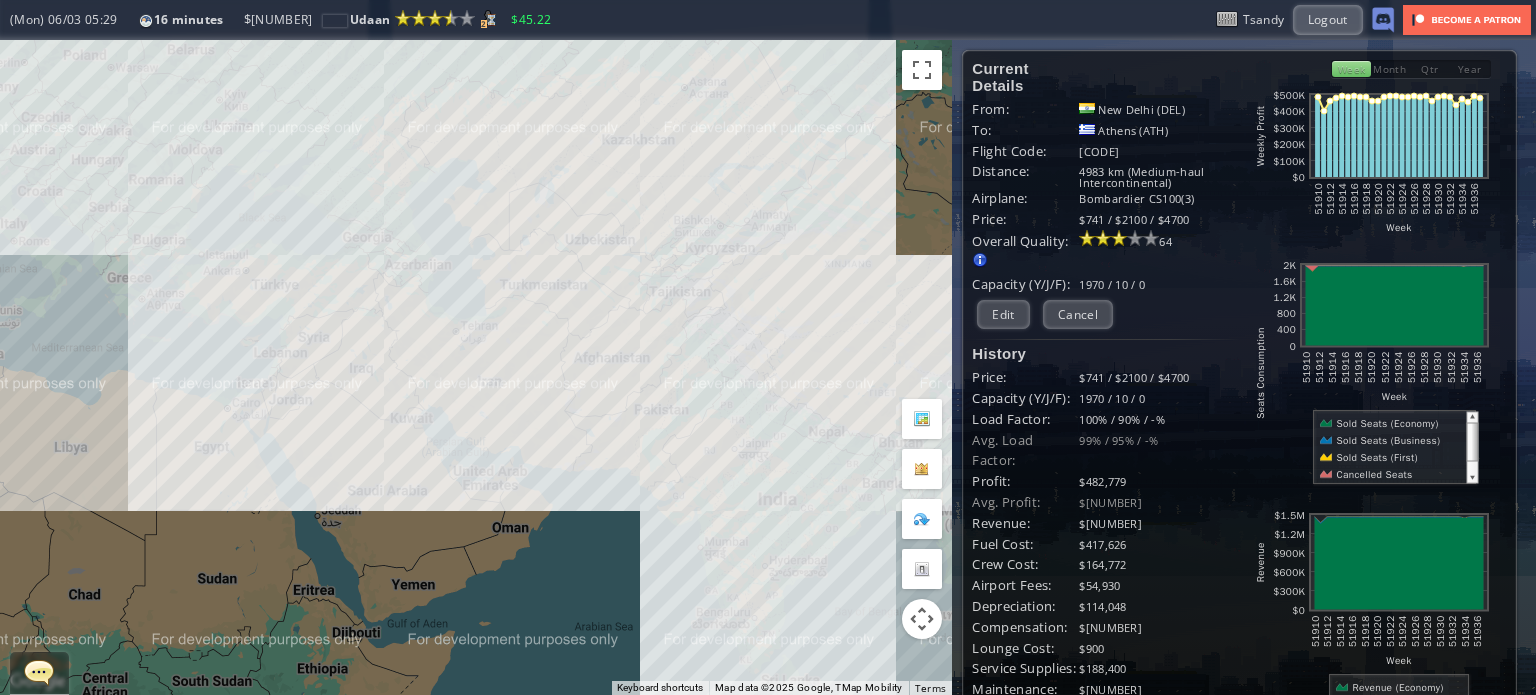 drag, startPoint x: 312, startPoint y: 245, endPoint x: 445, endPoint y: 269, distance: 135.14807 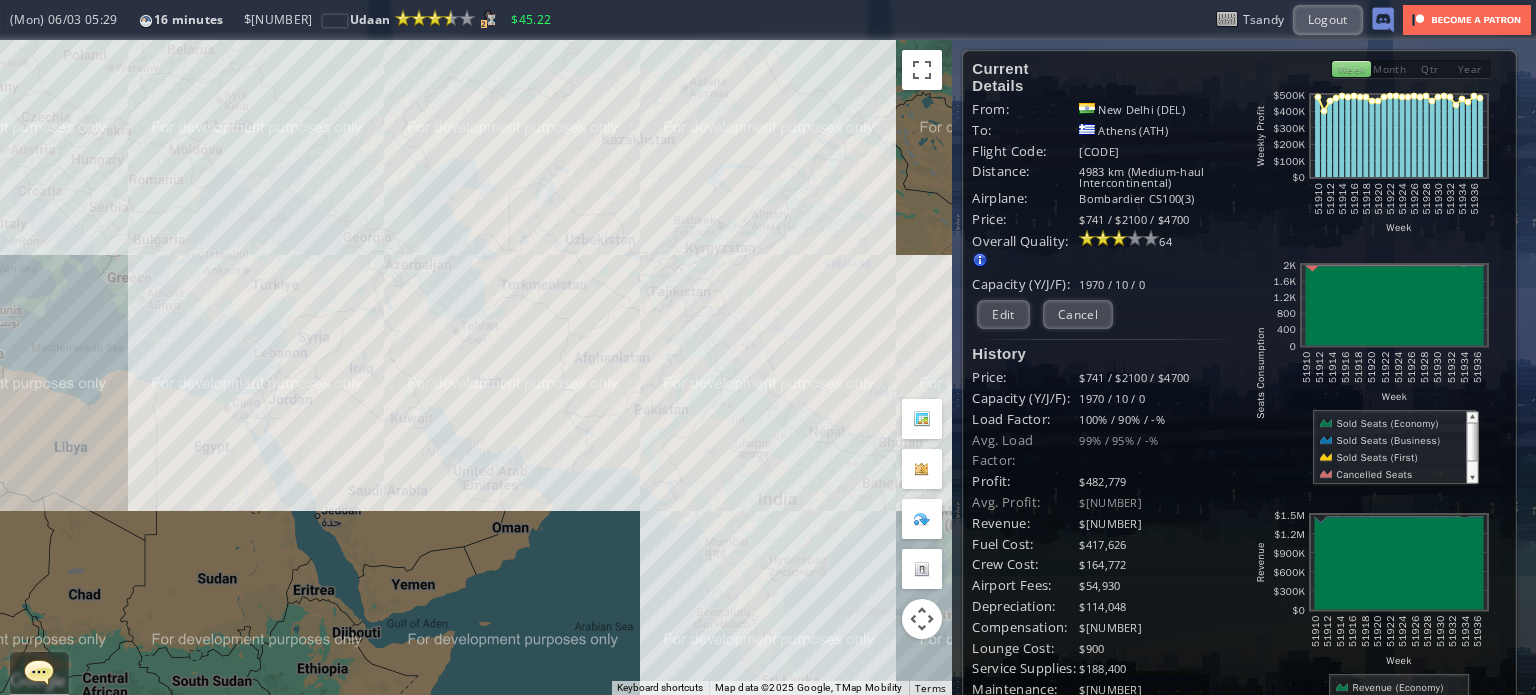 click on "To navigate, press the arrow keys." at bounding box center (476, 367) 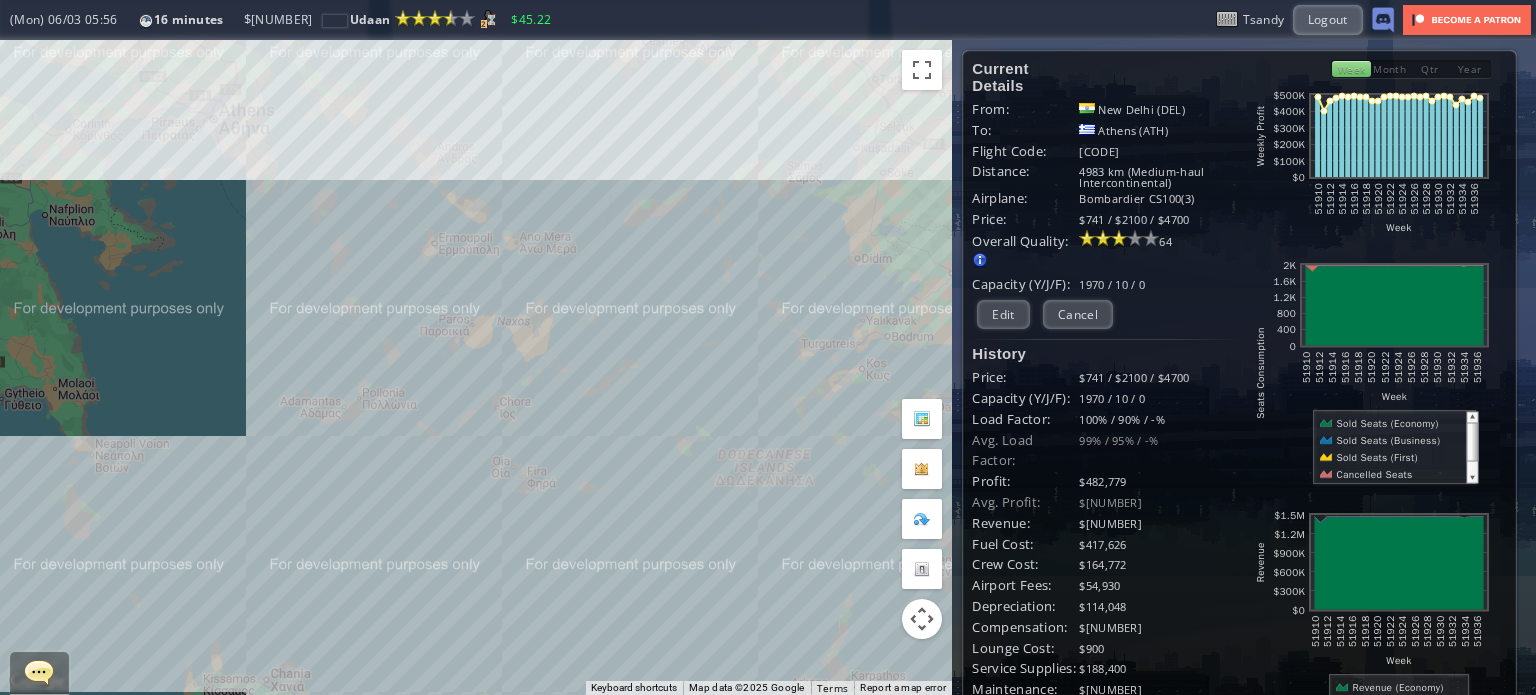 drag, startPoint x: 393, startPoint y: 392, endPoint x: 272, endPoint y: 257, distance: 181.28983 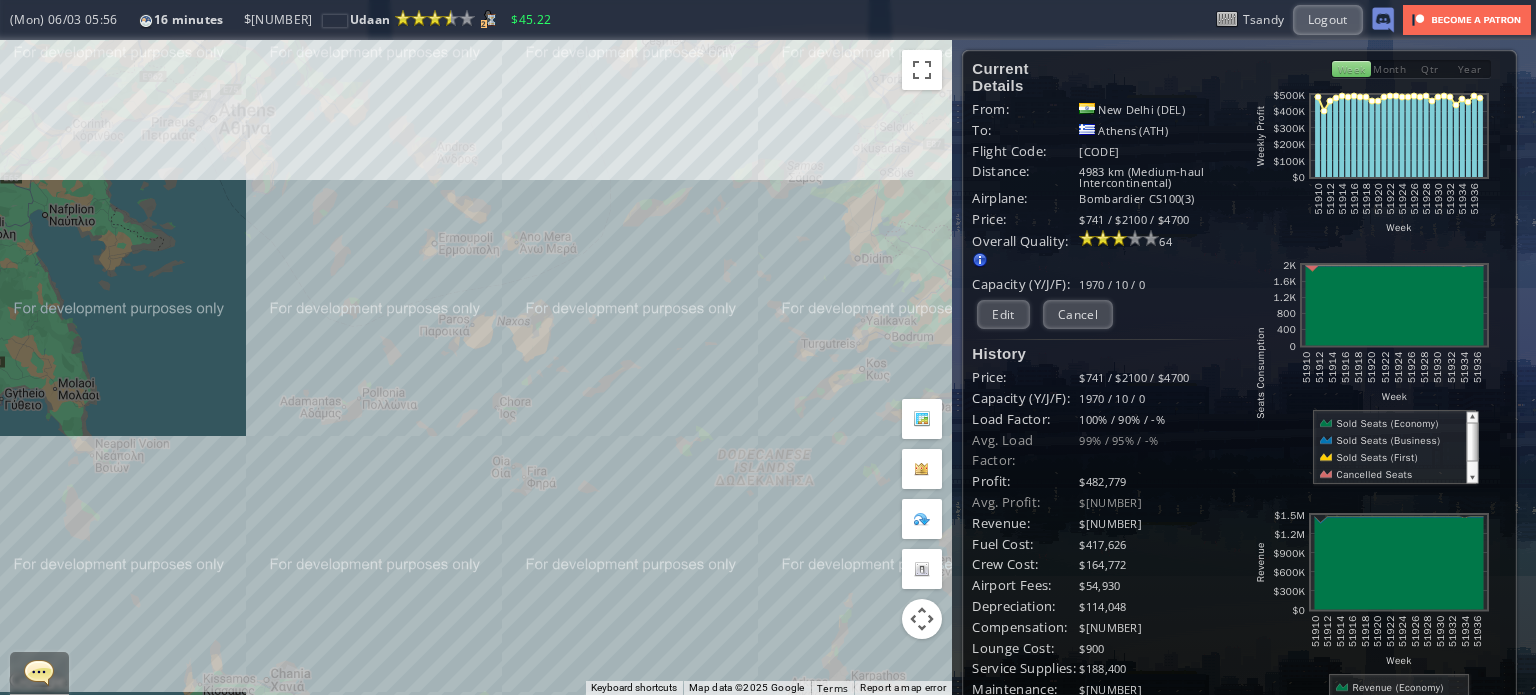 click on "To navigate, press the arrow keys." at bounding box center [476, 367] 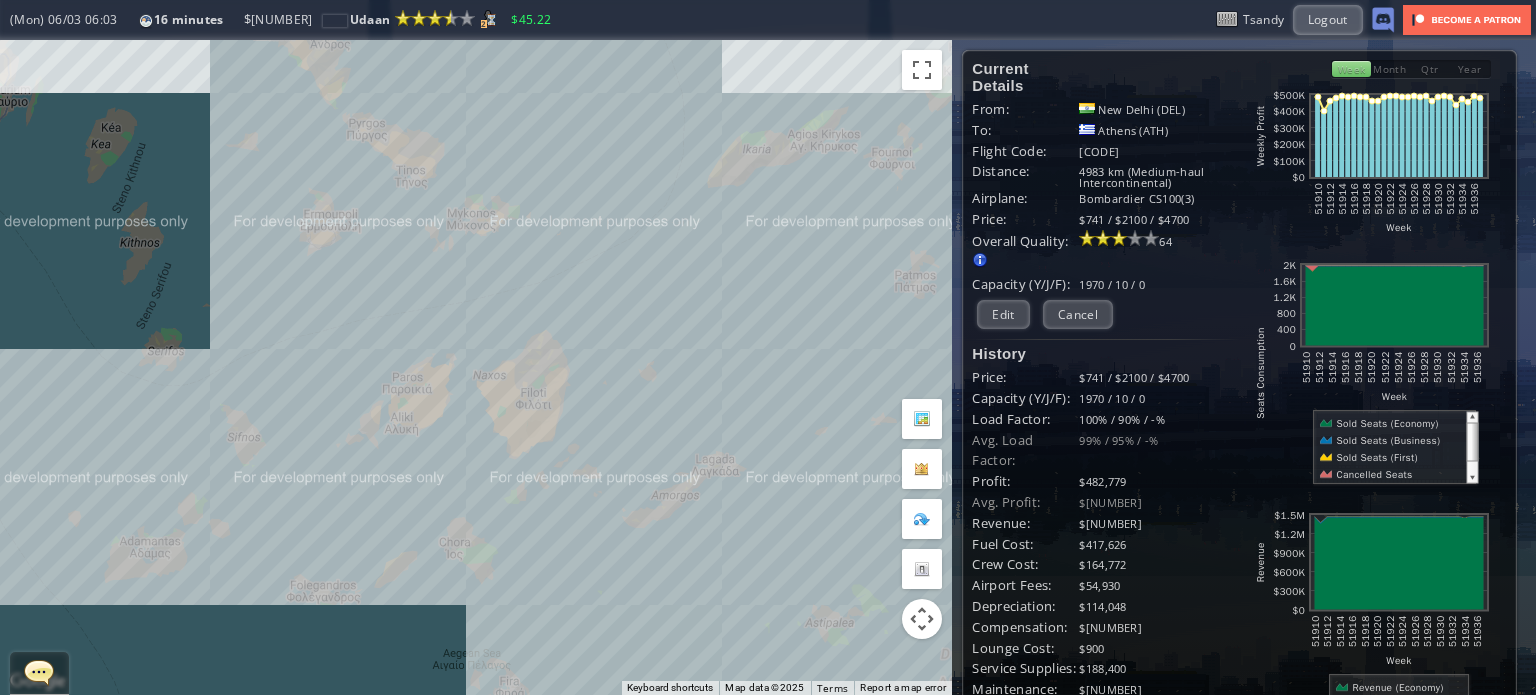 drag, startPoint x: 336, startPoint y: 361, endPoint x: 452, endPoint y: 203, distance: 196.01021 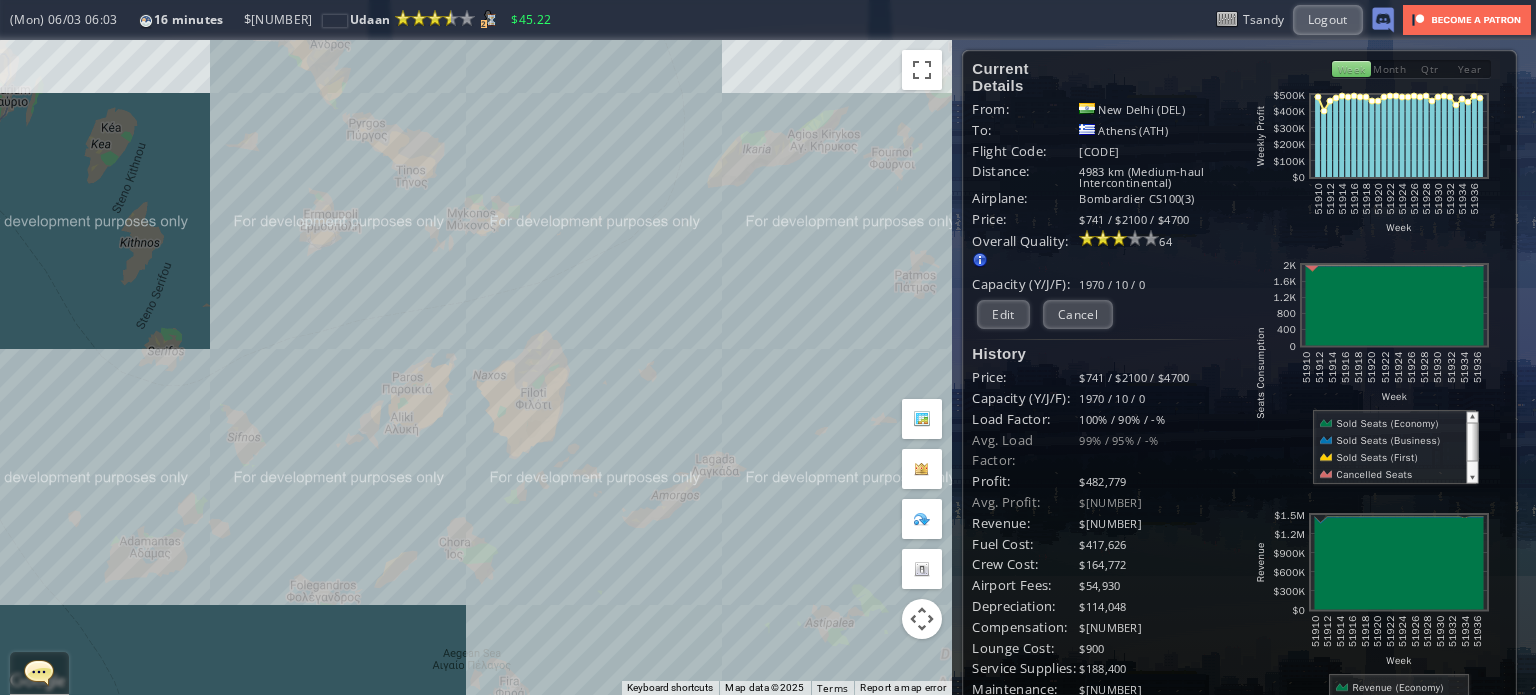 click on "To navigate, press the arrow keys." at bounding box center (476, 367) 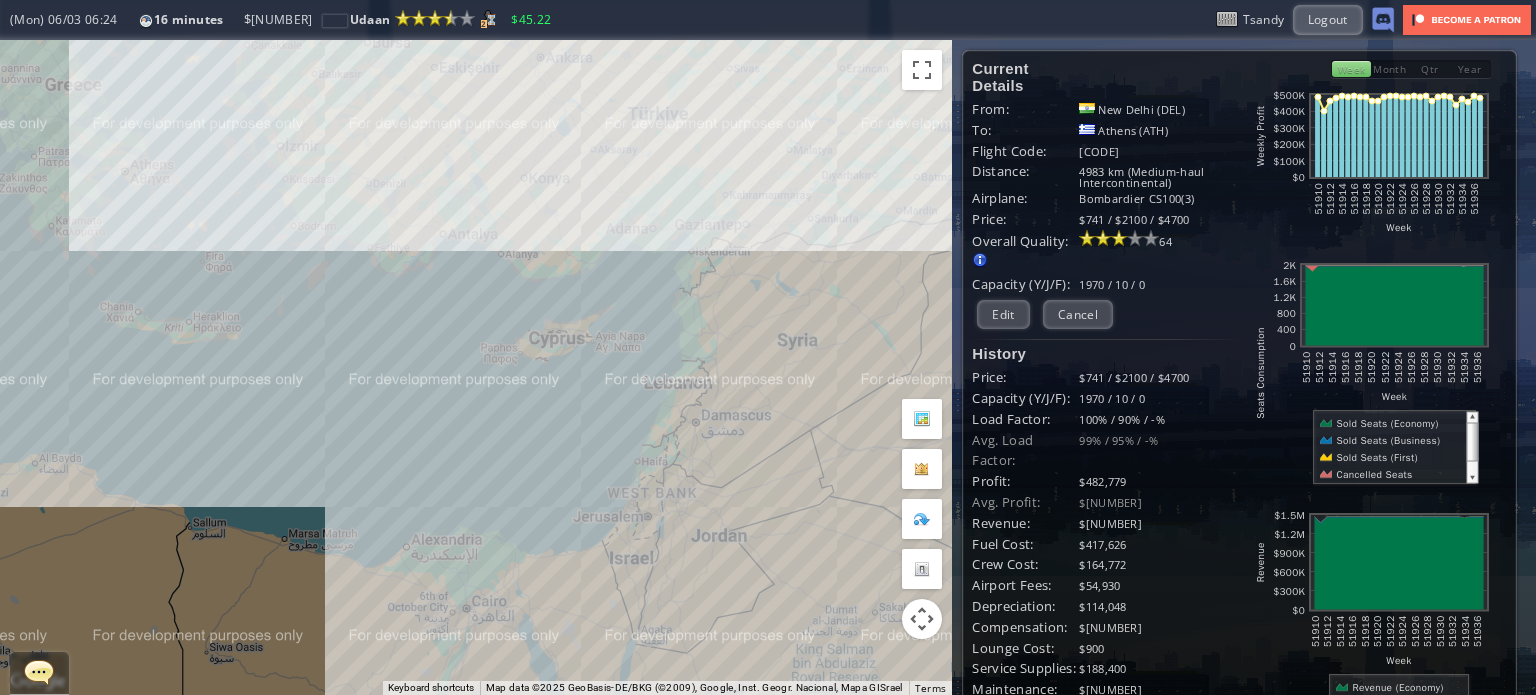 drag, startPoint x: 788, startPoint y: 250, endPoint x: 235, endPoint y: 290, distance: 554.44476 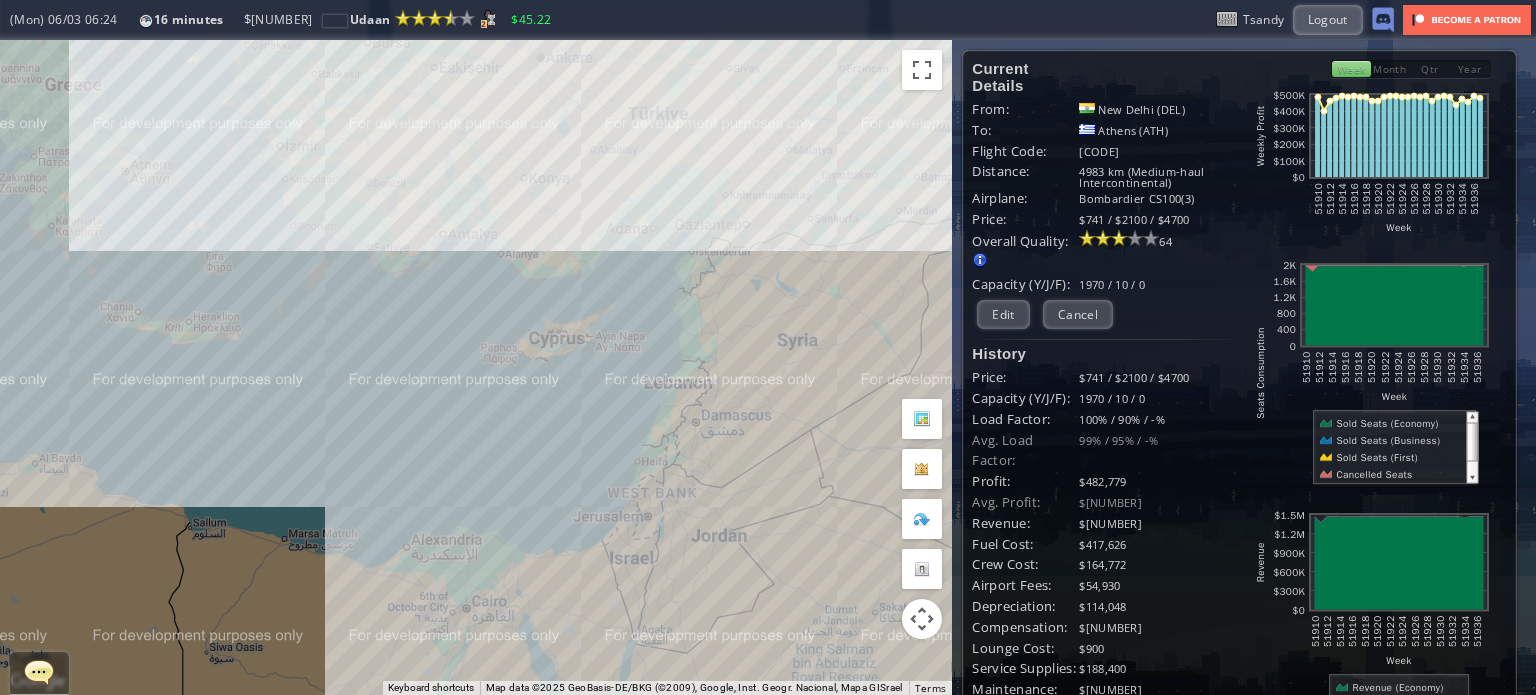 click on "To navigate, press the arrow keys." at bounding box center (476, 367) 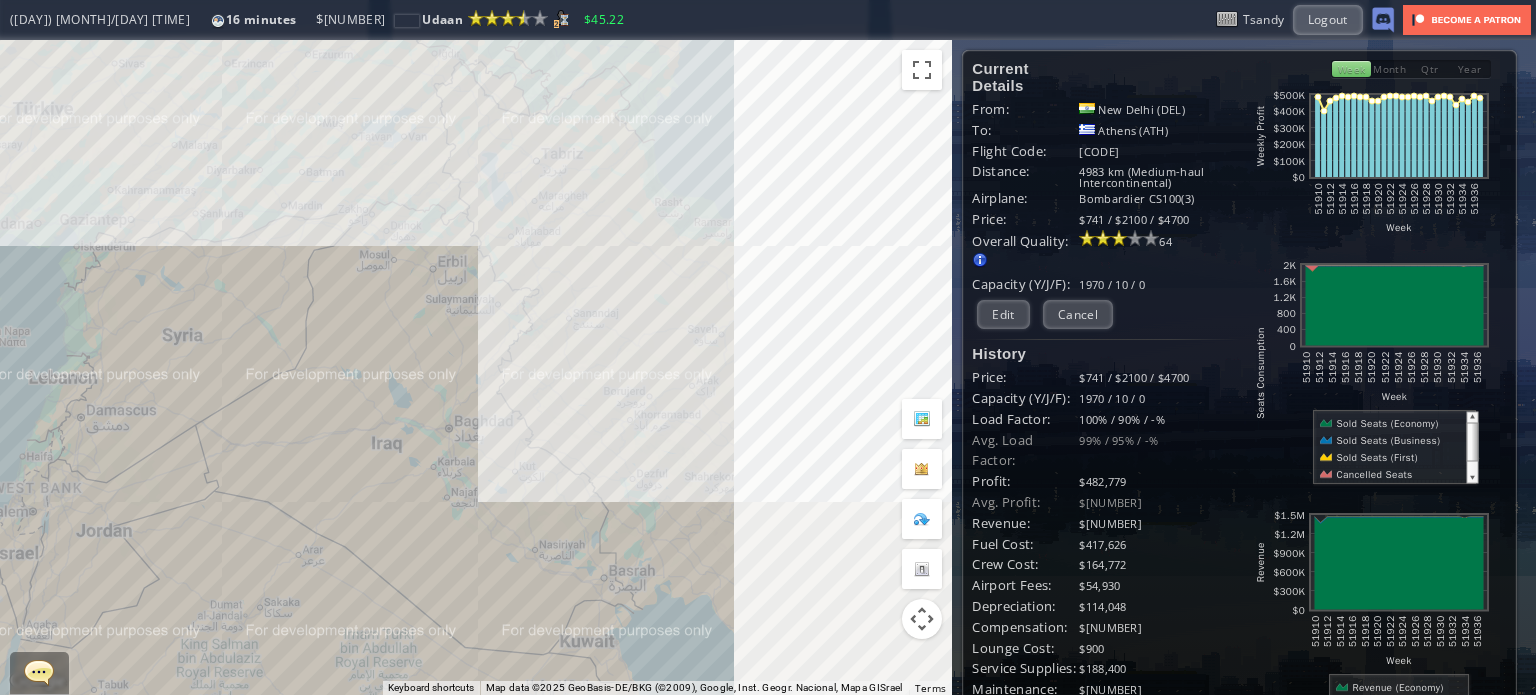 drag, startPoint x: 736, startPoint y: 296, endPoint x: 380, endPoint y: 234, distance: 361.35855 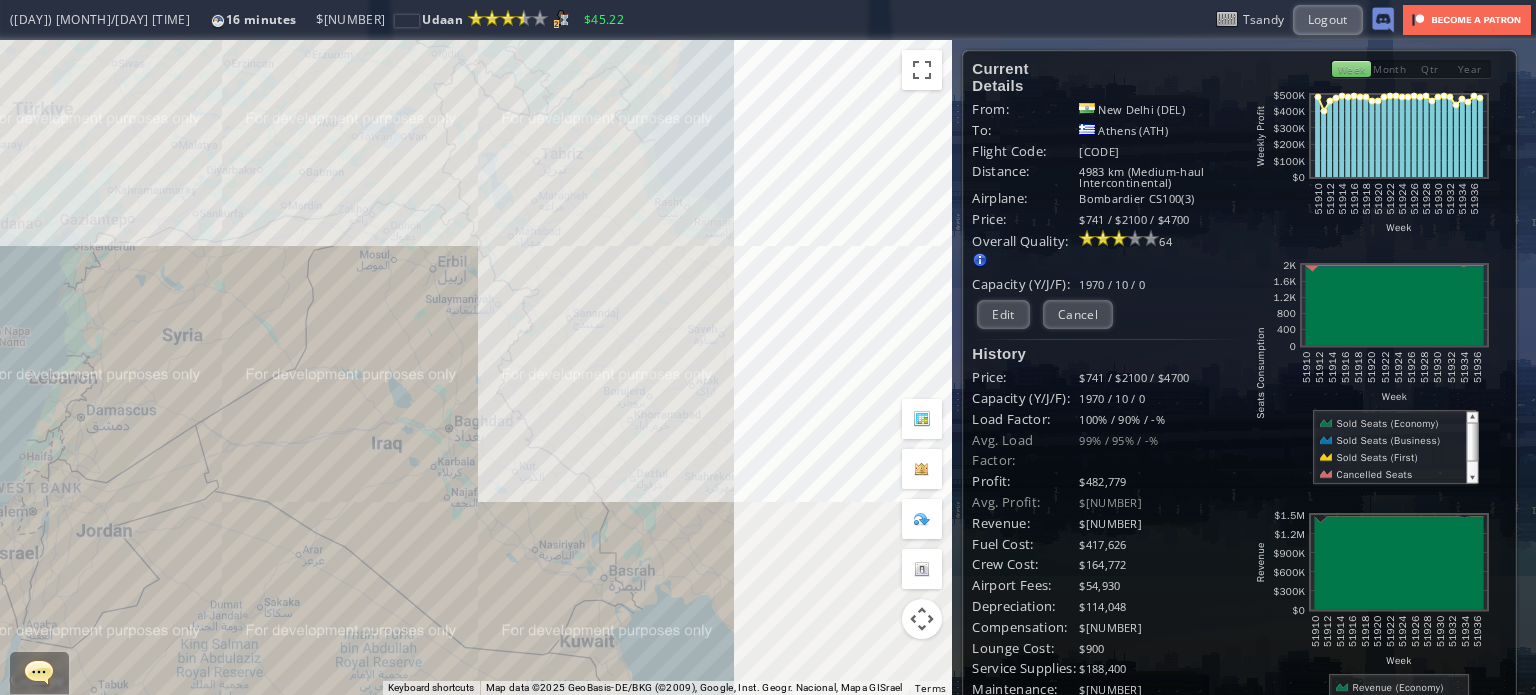 click on "To navigate, press the arrow keys." at bounding box center (476, 367) 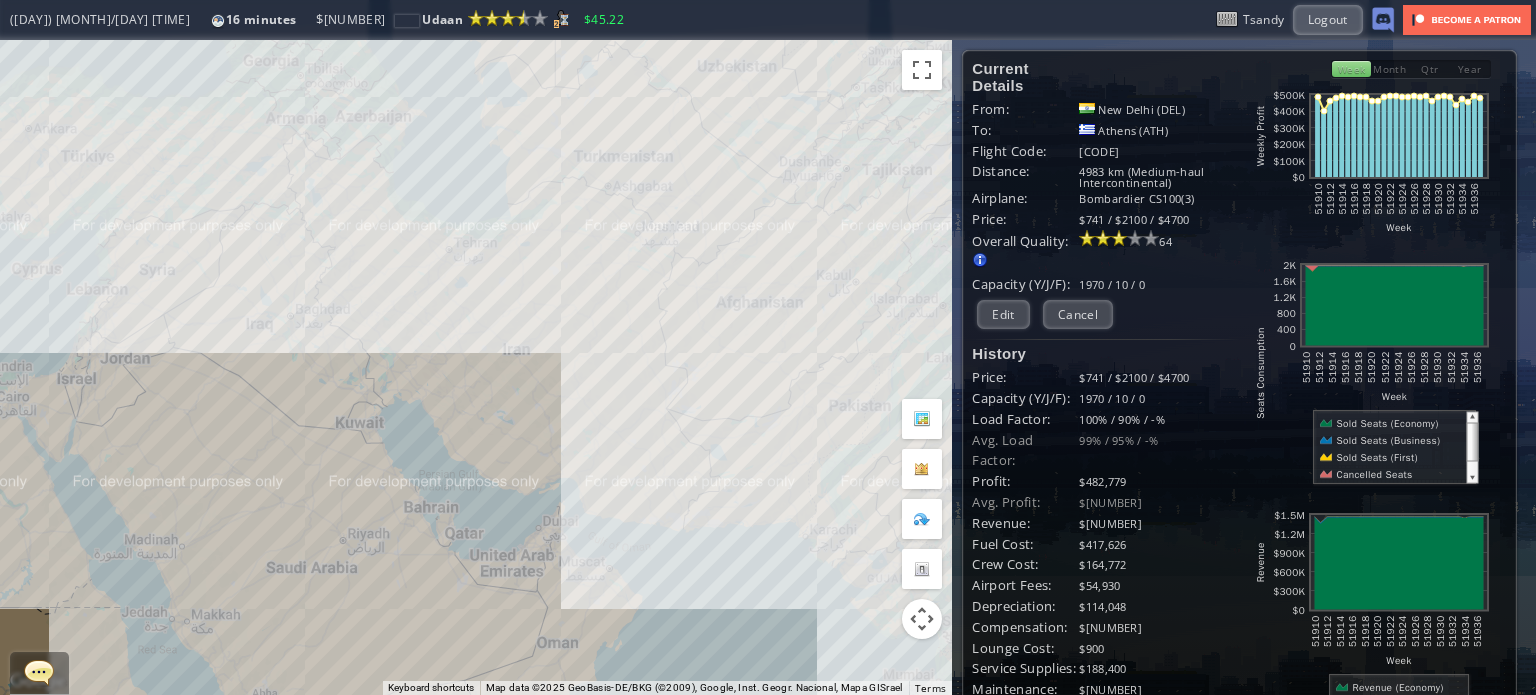 drag, startPoint x: 385, startPoint y: 263, endPoint x: 731, endPoint y: 296, distance: 347.57013 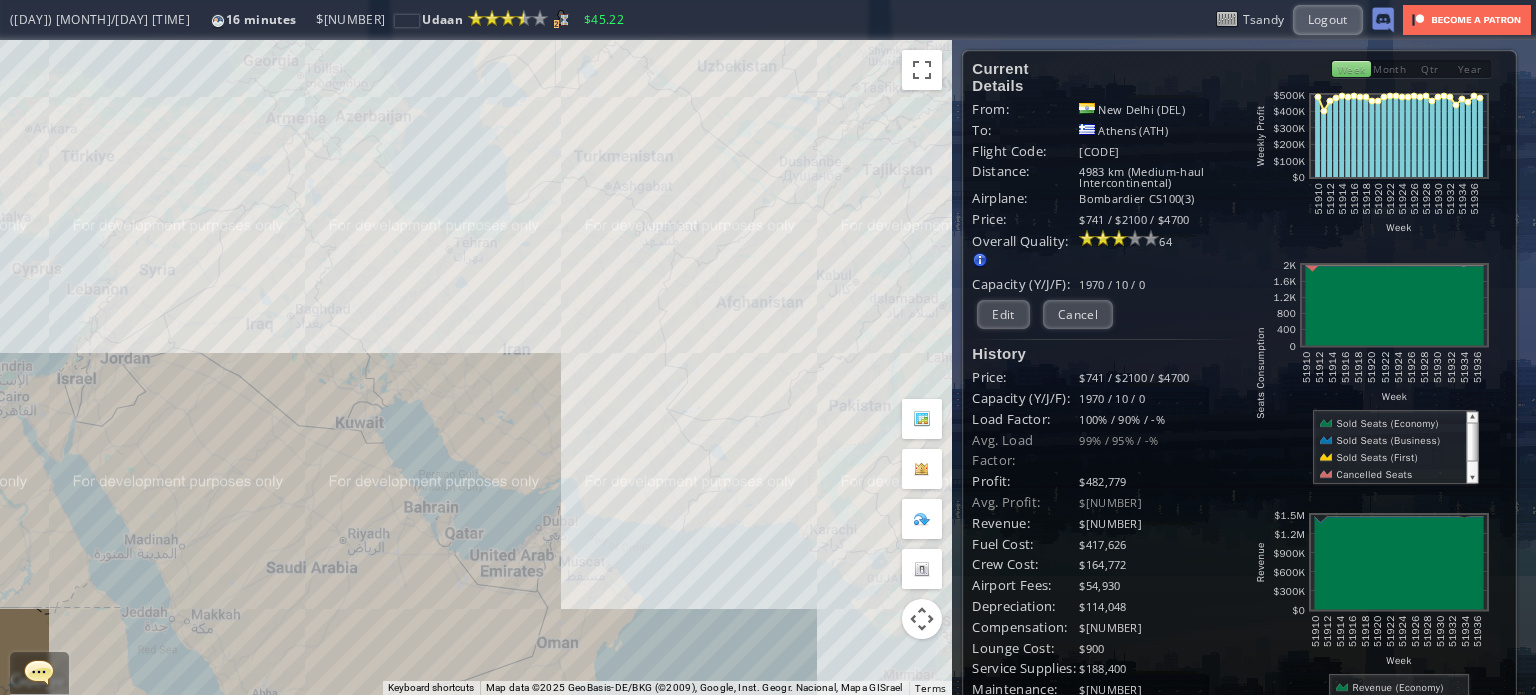 click on "To navigate, press the arrow keys." at bounding box center [476, 367] 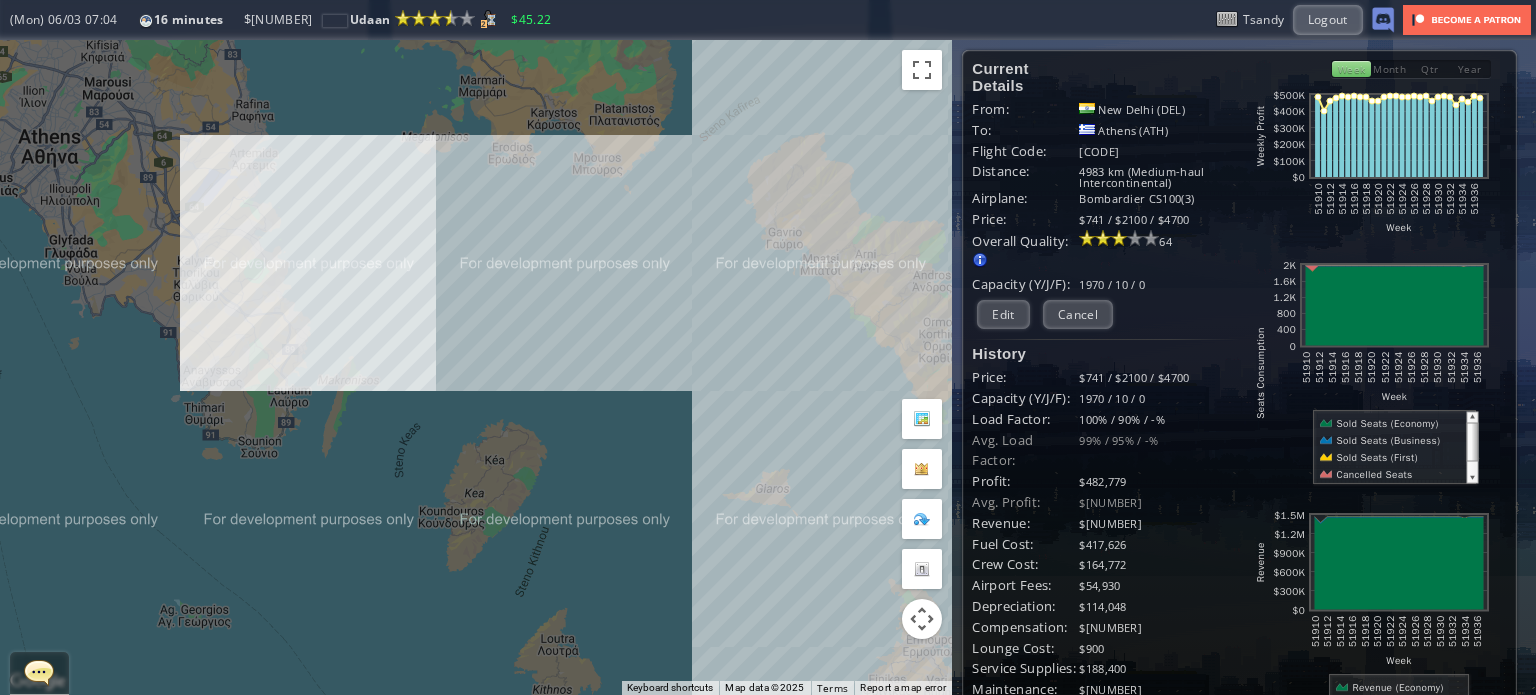 drag, startPoint x: 464, startPoint y: 400, endPoint x: 320, endPoint y: 119, distance: 315.74832 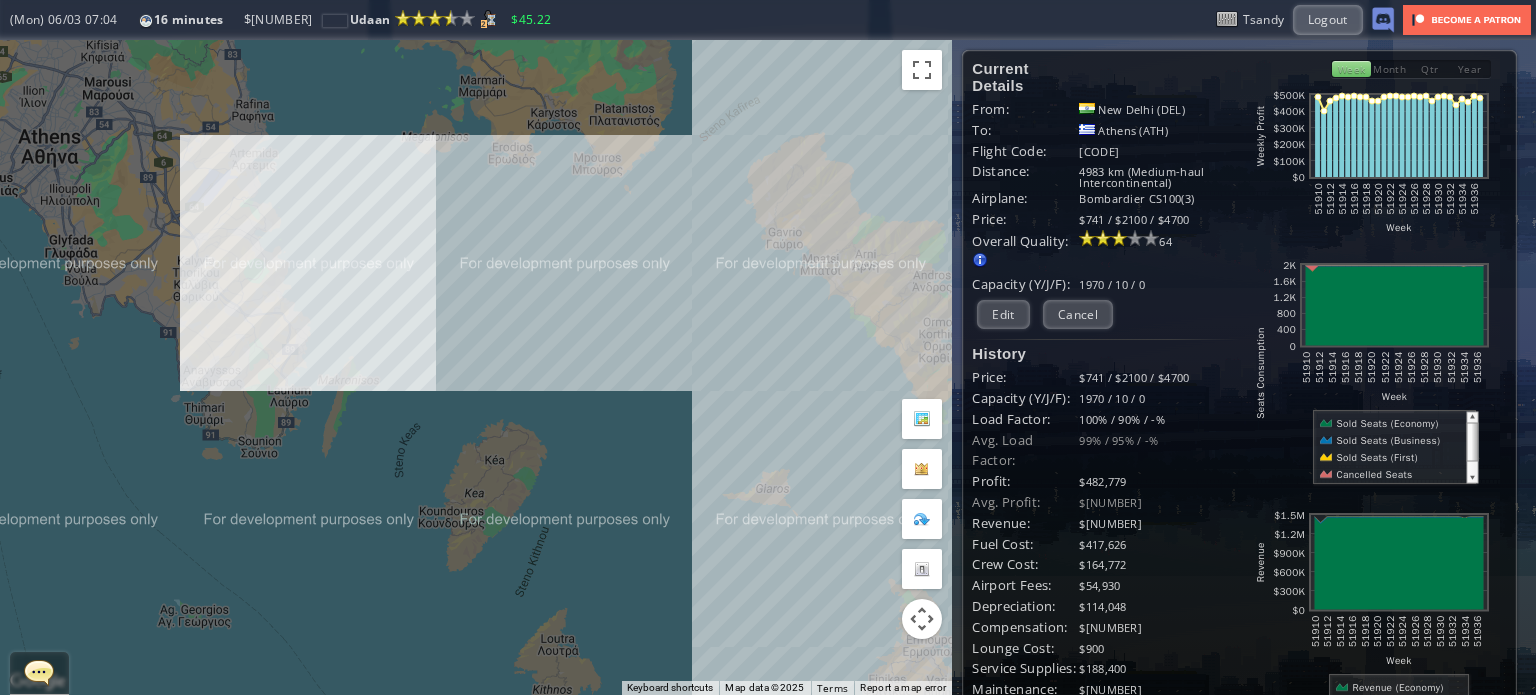 click on "To navigate, press the arrow keys." at bounding box center [476, 367] 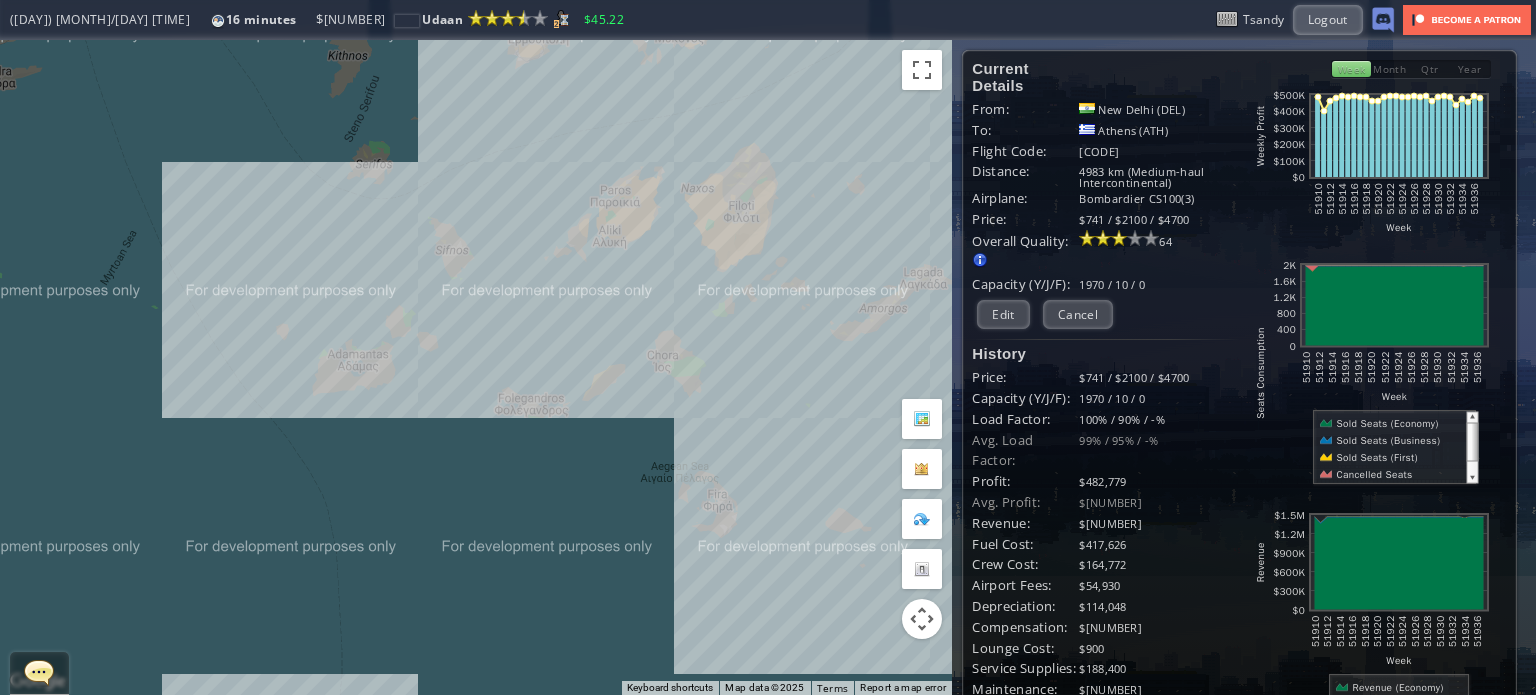click on "To navigate, press the arrow keys." at bounding box center (476, 367) 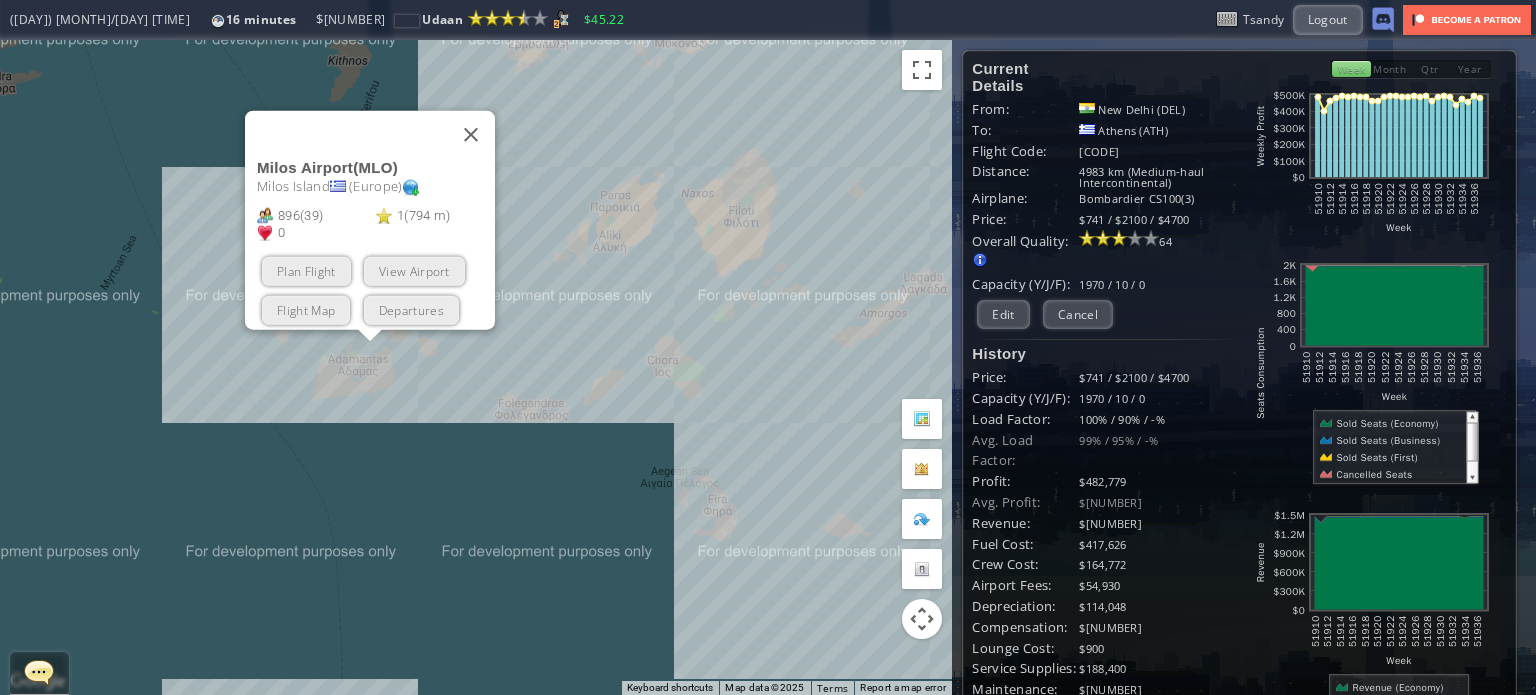 click on "To navigate, press the arrow keys.
Milos Airport  ( MLO )
Milos Island  ( Europe )
896  ( 39 )
1  ( 794 m )
0
Plan Flight
View Airport
Flight Map
Departures" at bounding box center [476, 367] 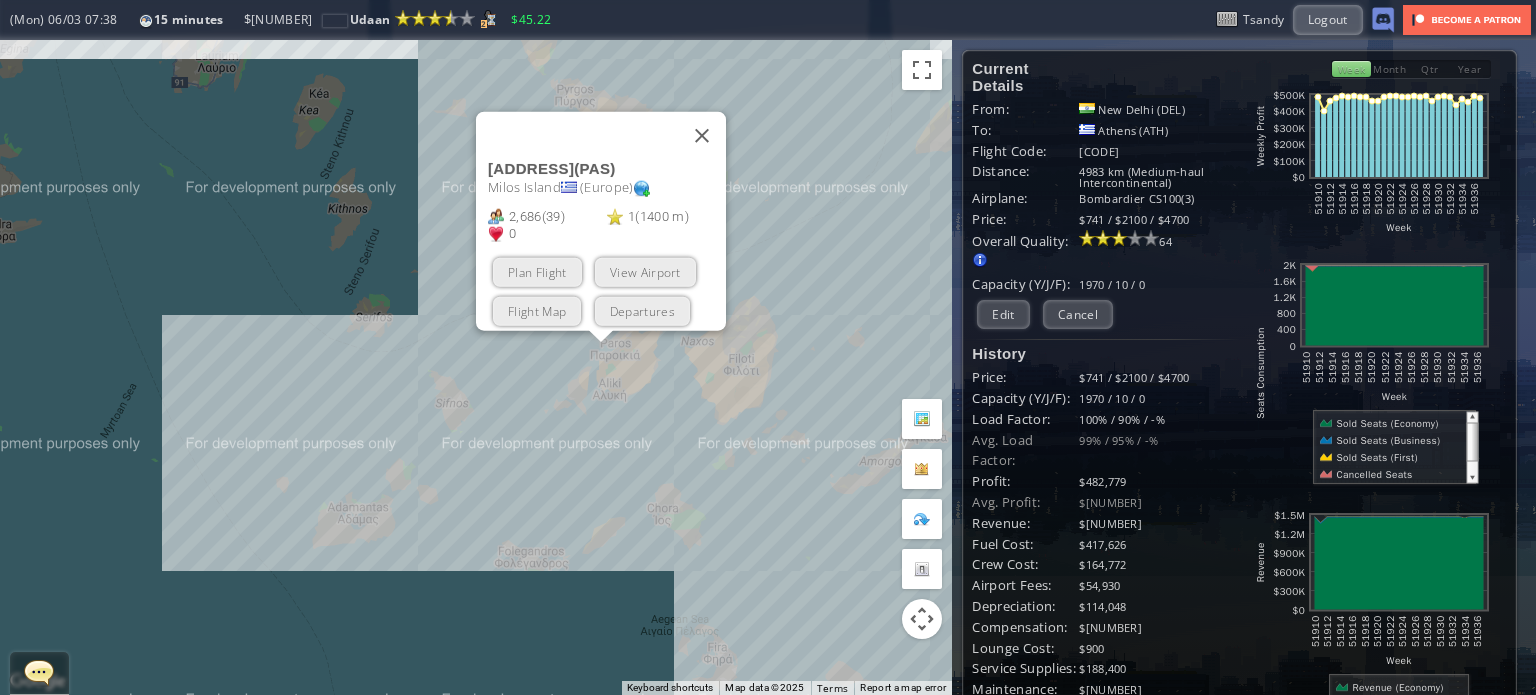 click on "To navigate, press the arrow keys.
Paros National Airport  ( PAS )
Paros Island  ( Europe )
2,686  ( 39 )
1  ( 1400 m )
0
Plan Flight
View Airport
Flight Map
Departures" at bounding box center (476, 367) 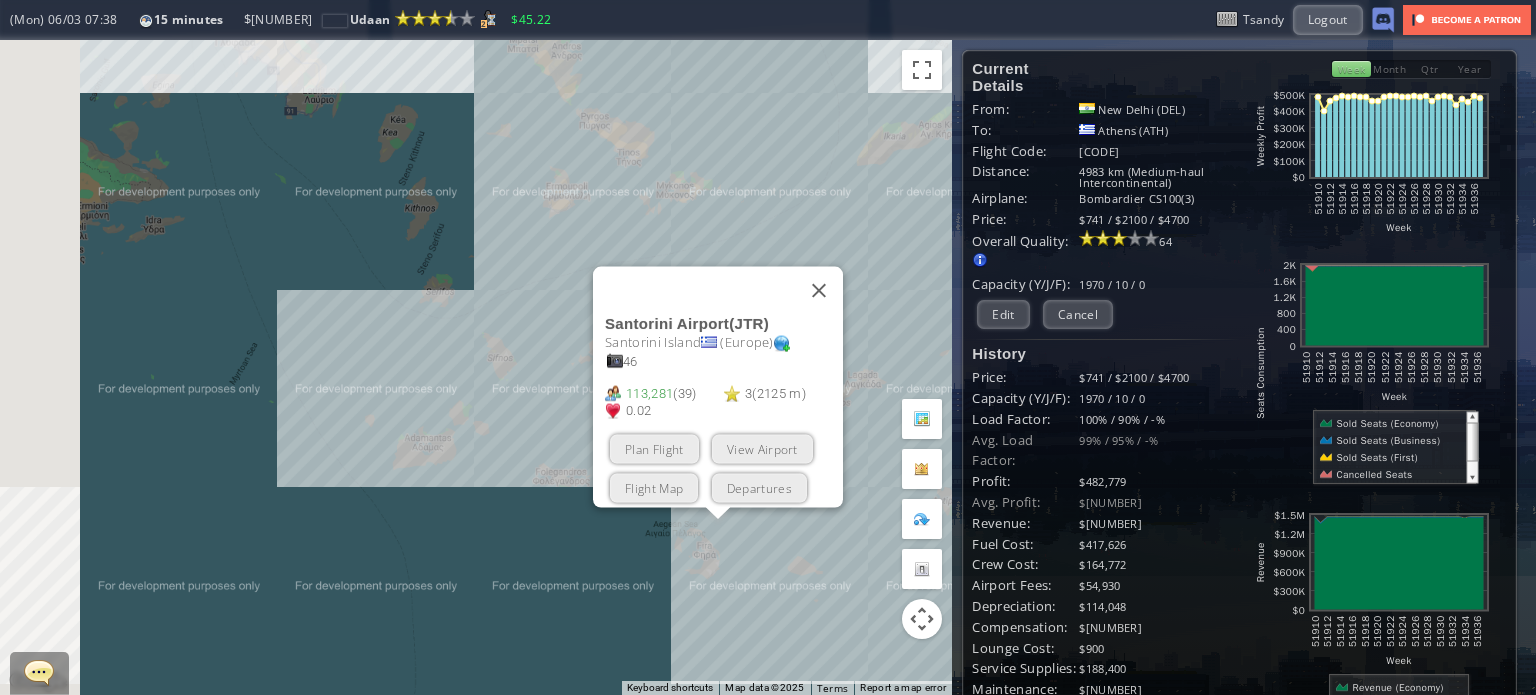 scroll, scrollTop: 100, scrollLeft: 0, axis: vertical 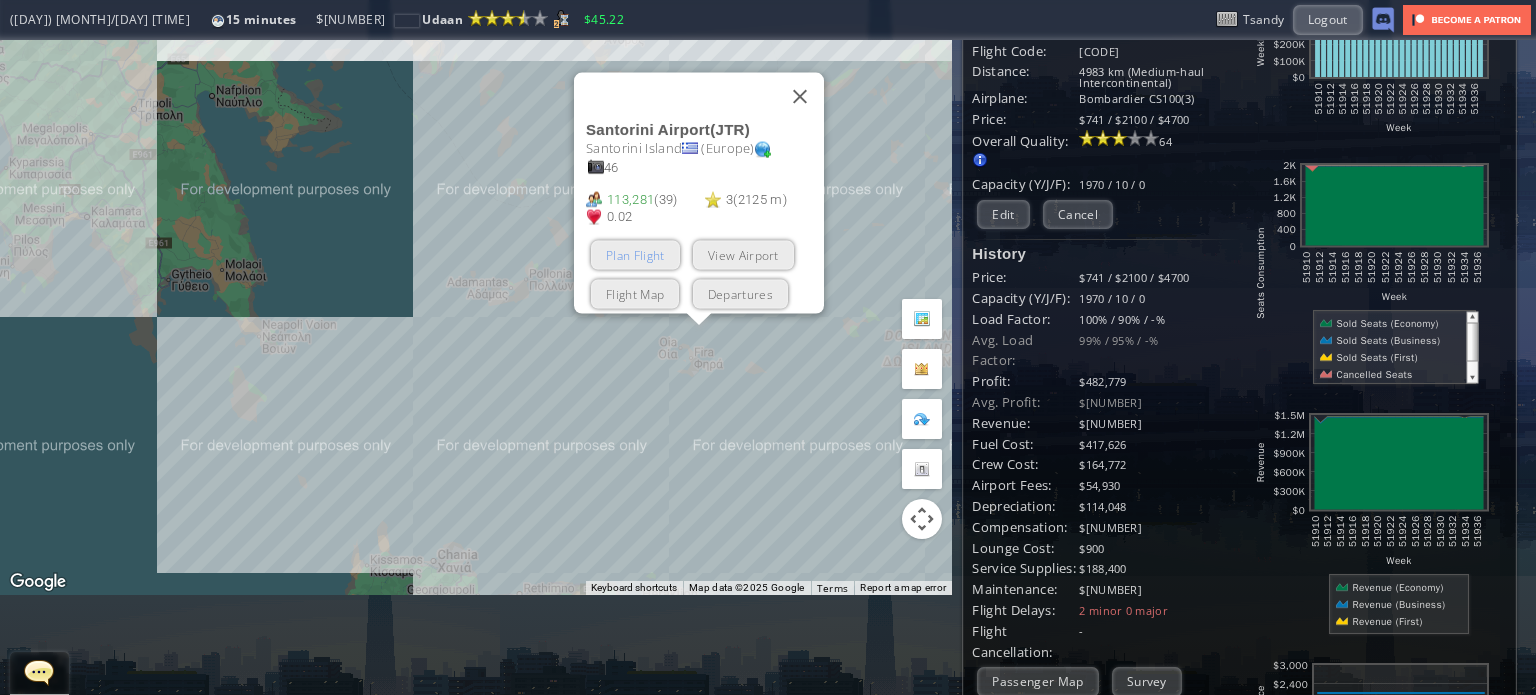 click on "Plan Flight" at bounding box center (635, 254) 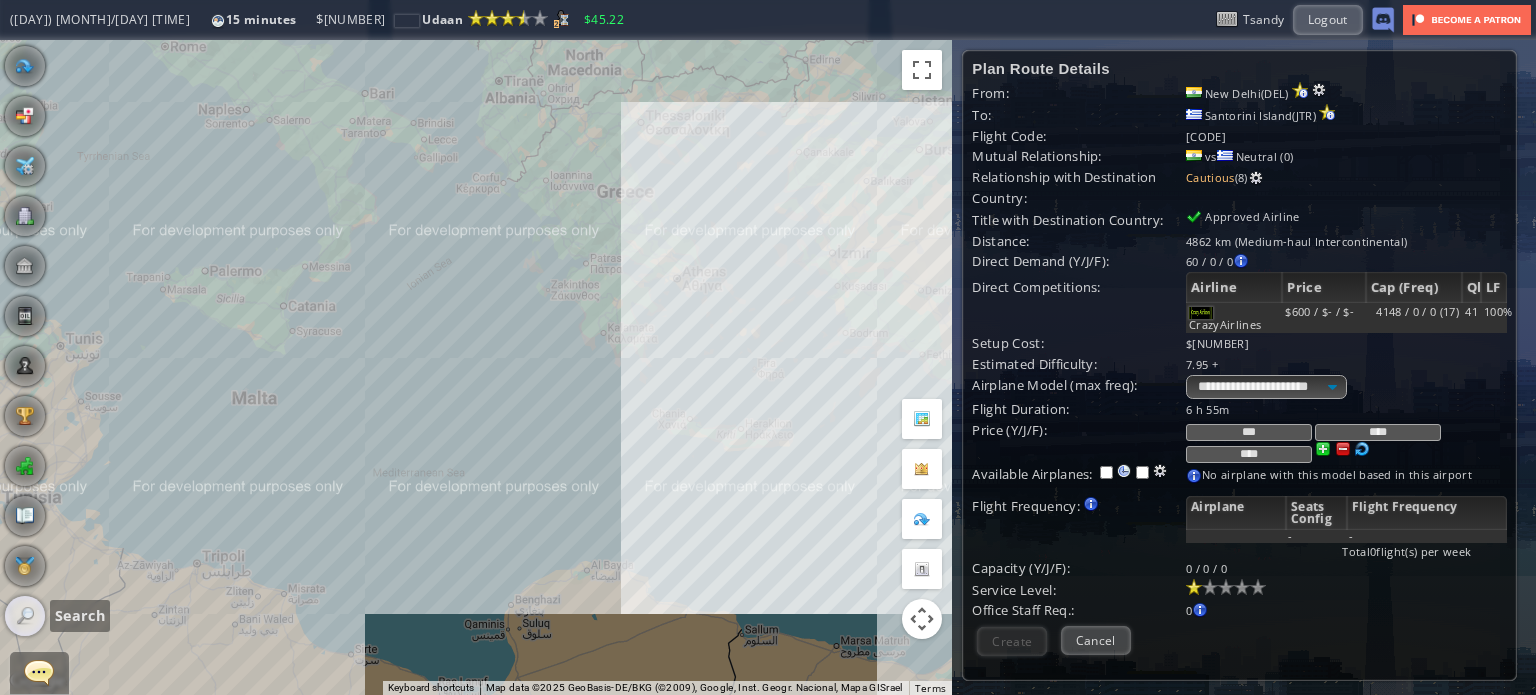scroll, scrollTop: 64, scrollLeft: 0, axis: vertical 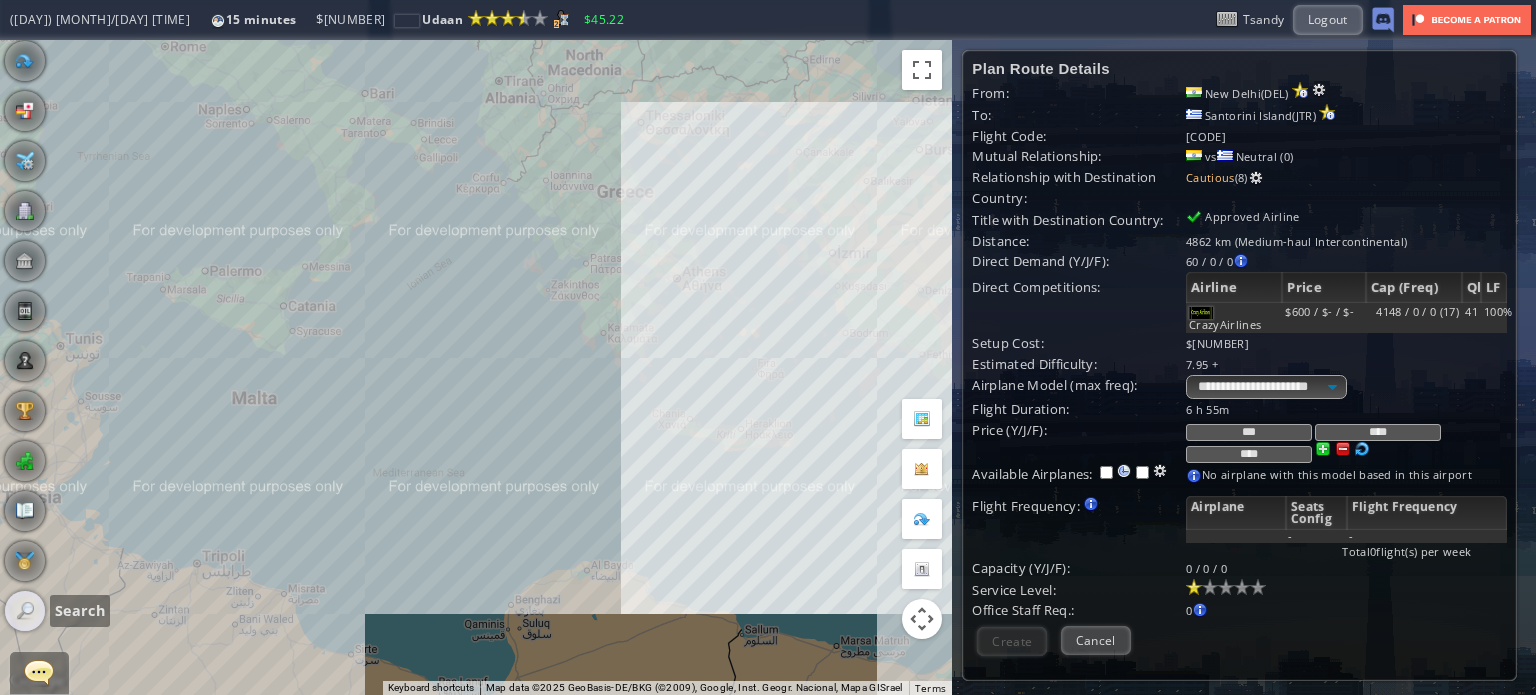 click at bounding box center (25, 611) 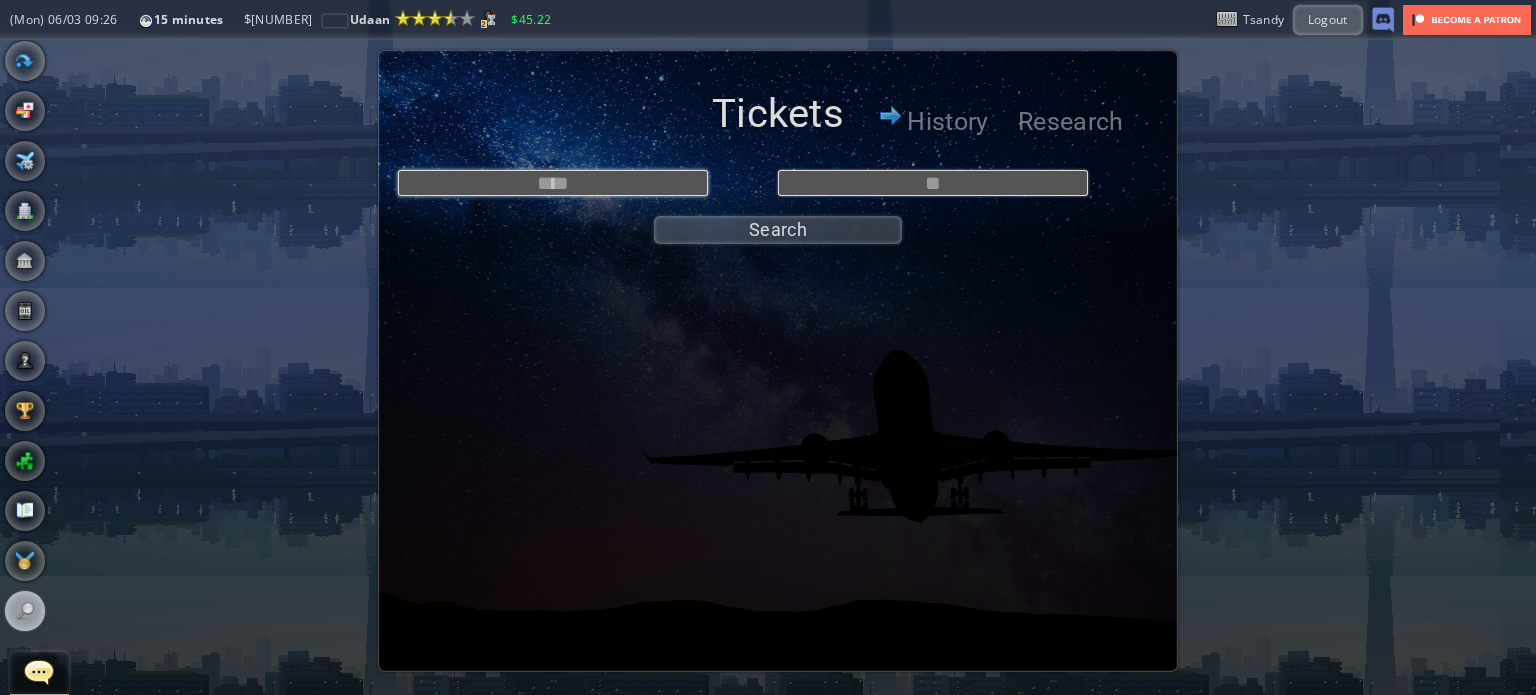 click at bounding box center [553, 183] 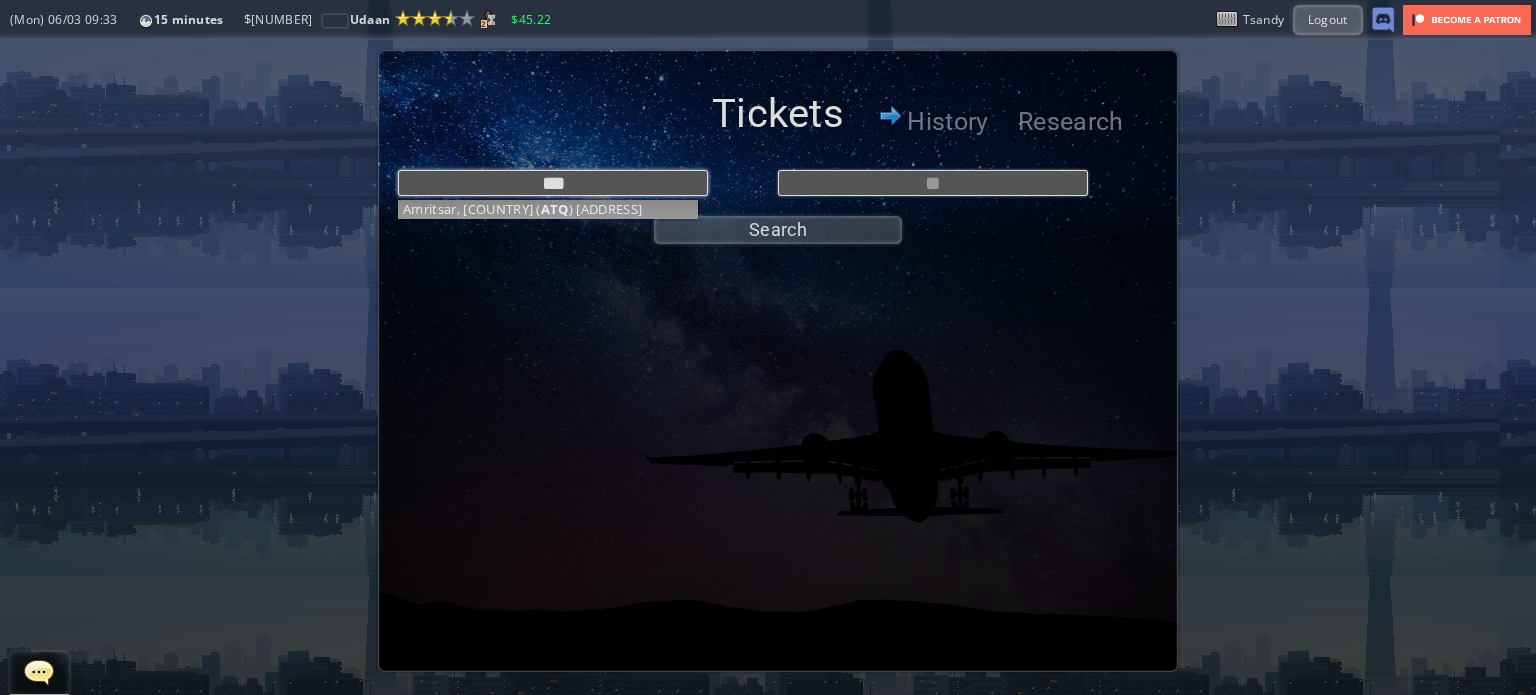 type on "**********" 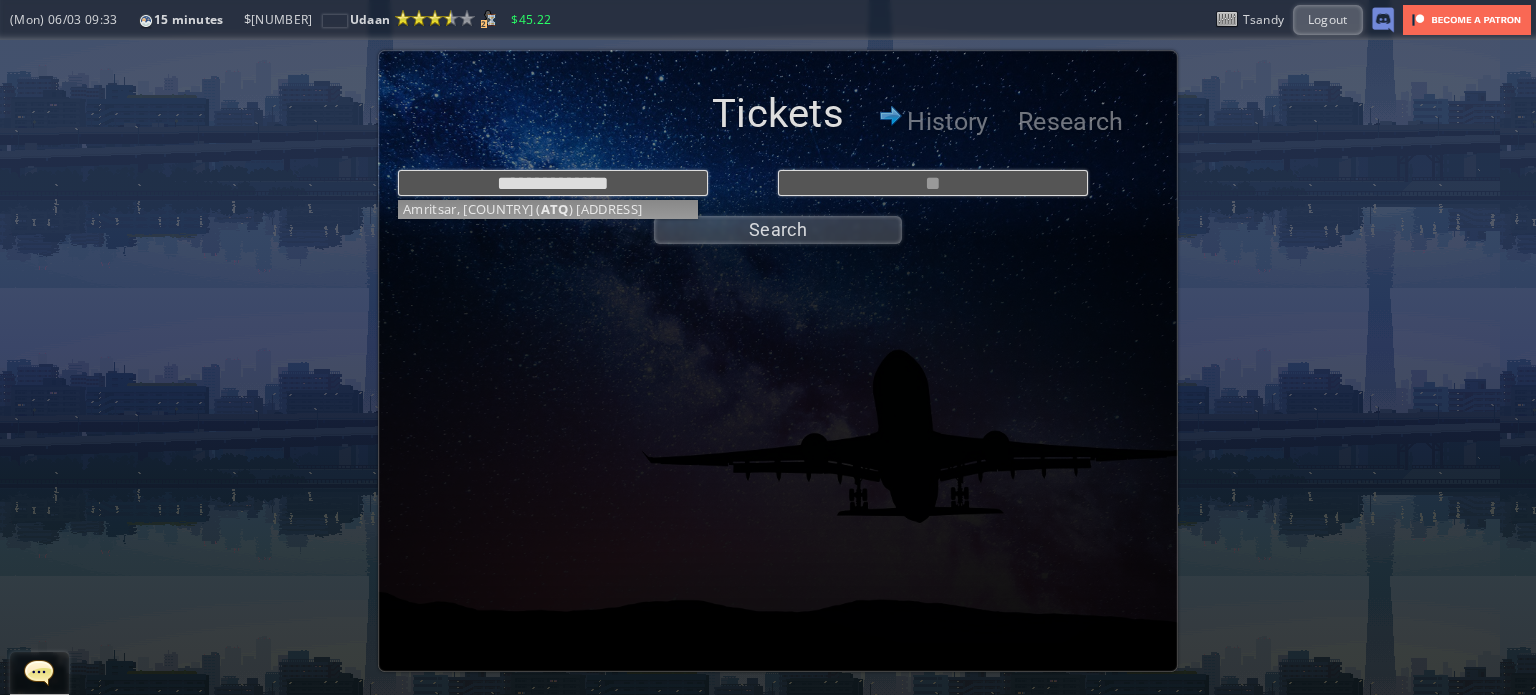 click on "**********" at bounding box center (778, 202) 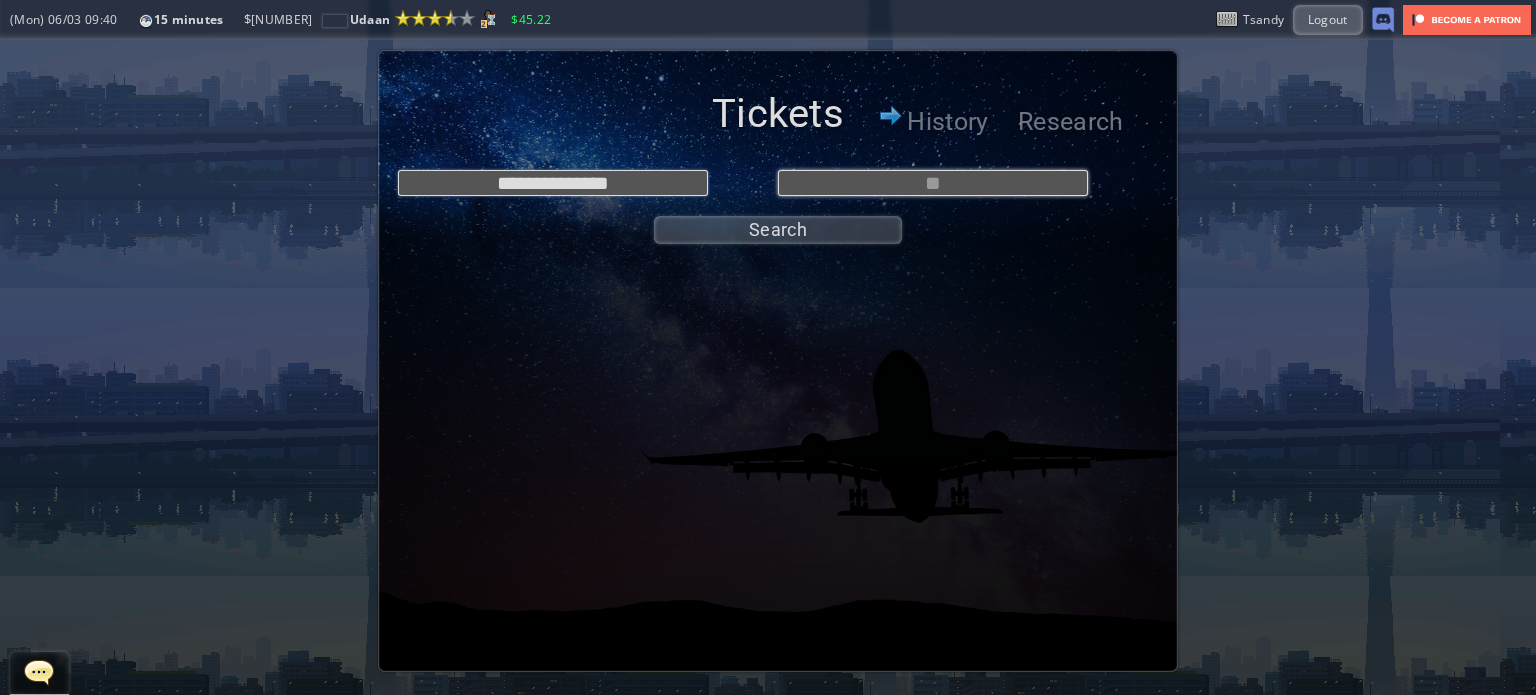 click at bounding box center (933, 183) 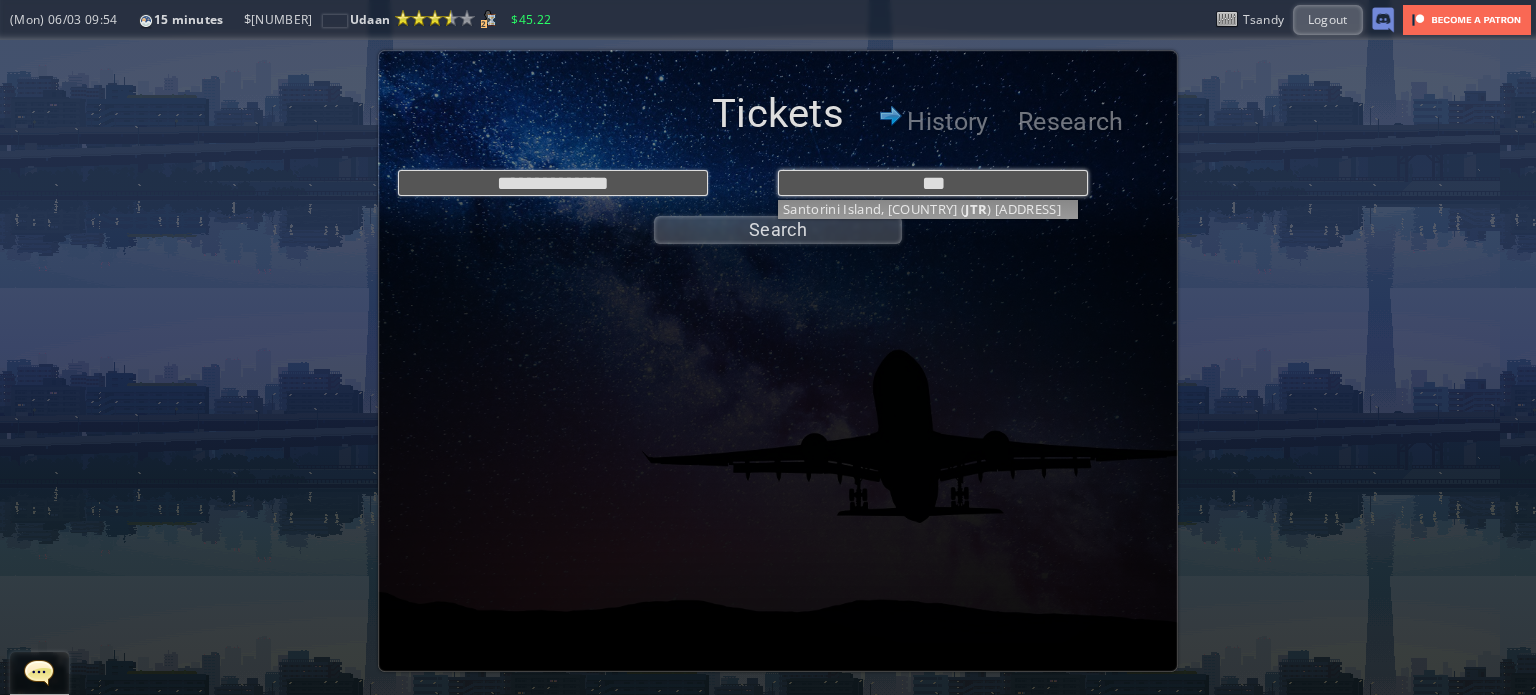 type on "**********" 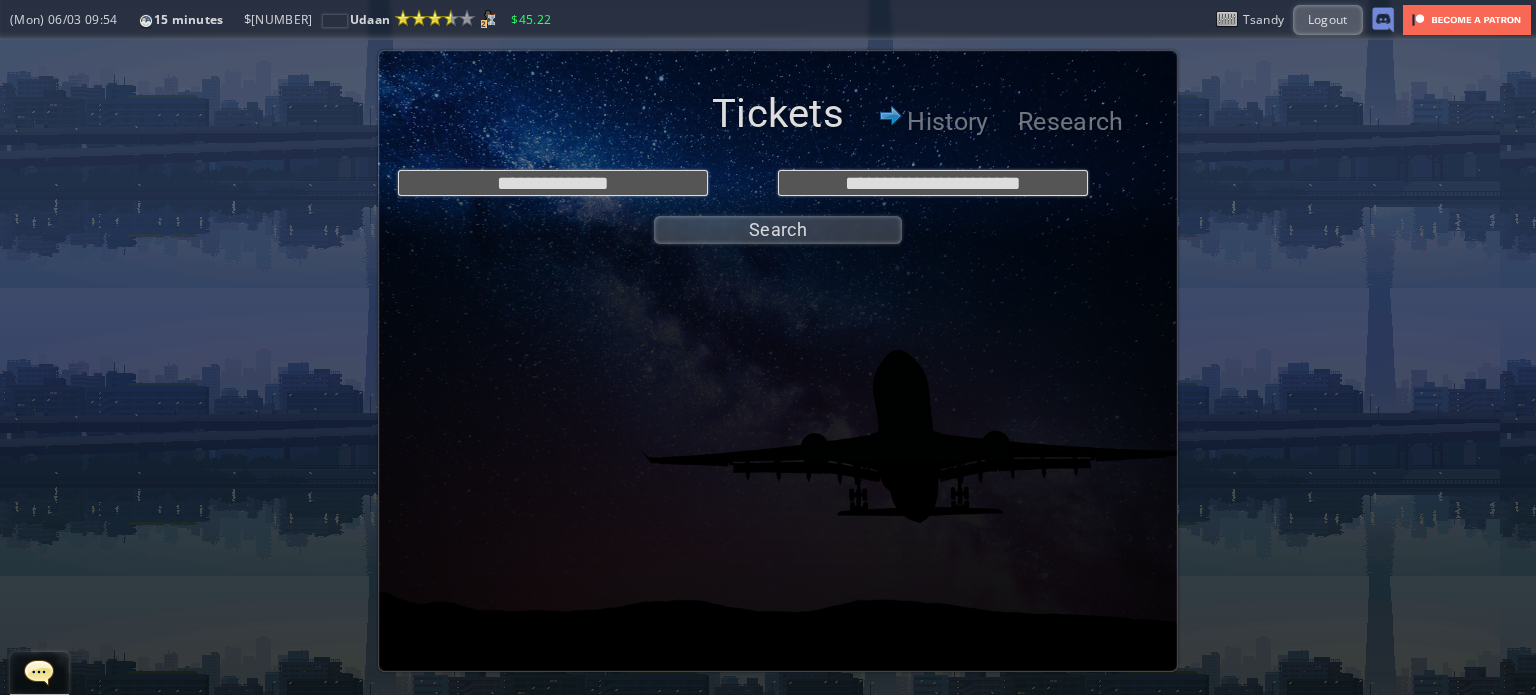 click on "**********" at bounding box center [778, 202] 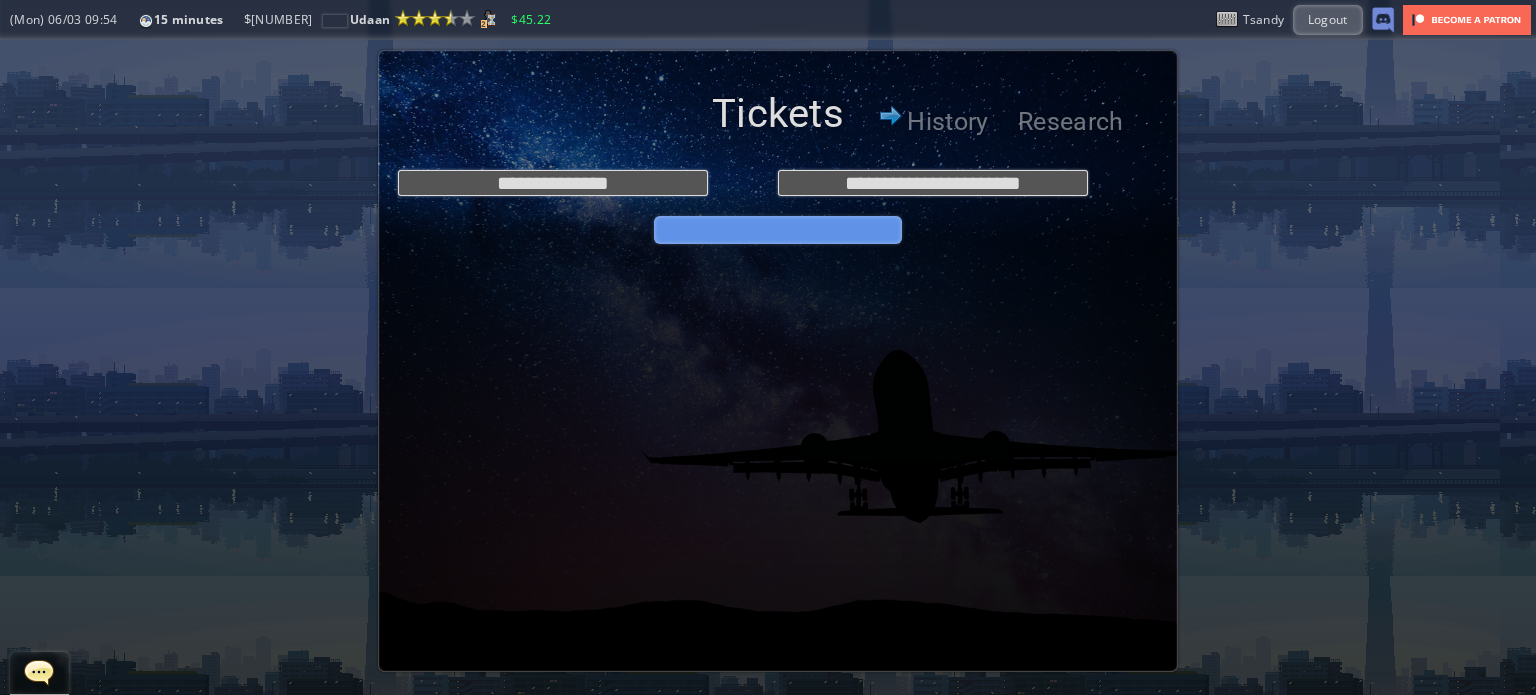 click on "Search" at bounding box center (778, 230) 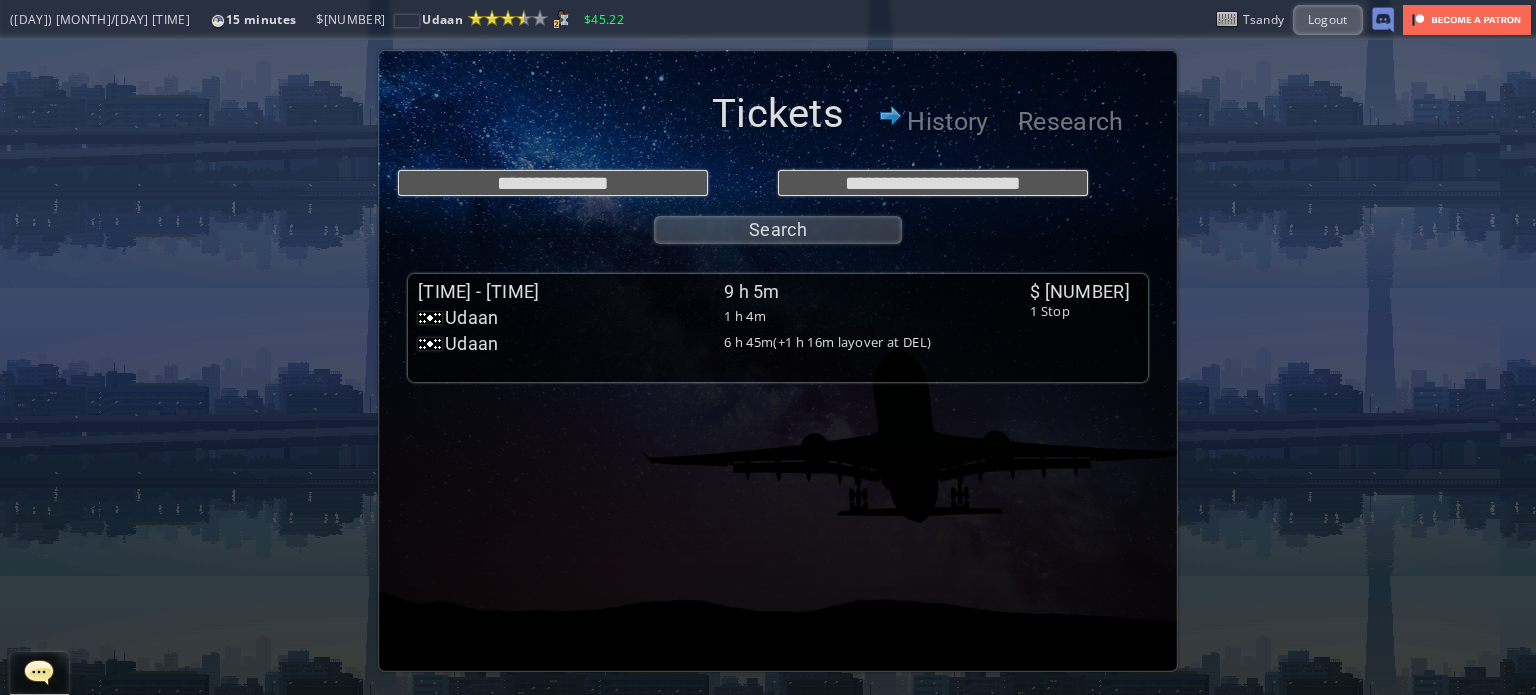 click on "Udaan" at bounding box center (571, 318) 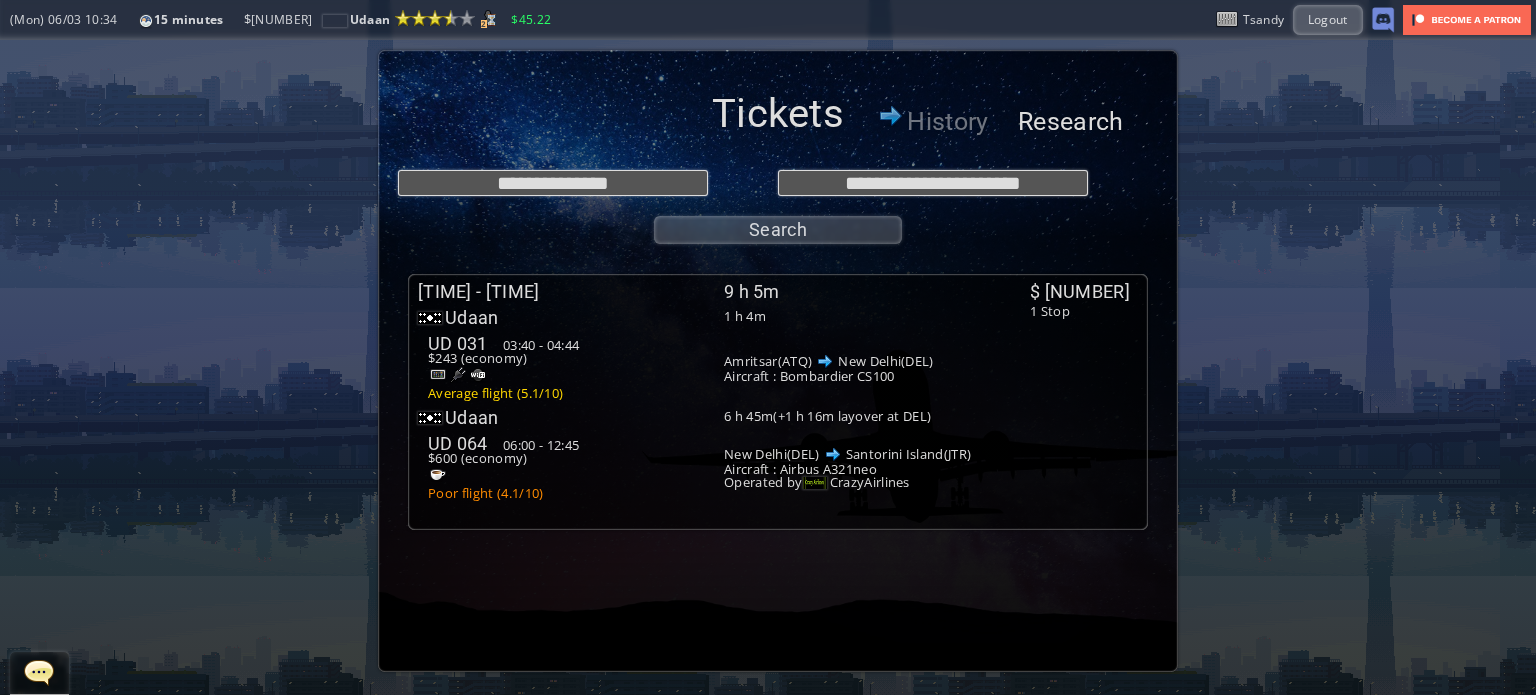 click on "Research" at bounding box center (1068, 122) 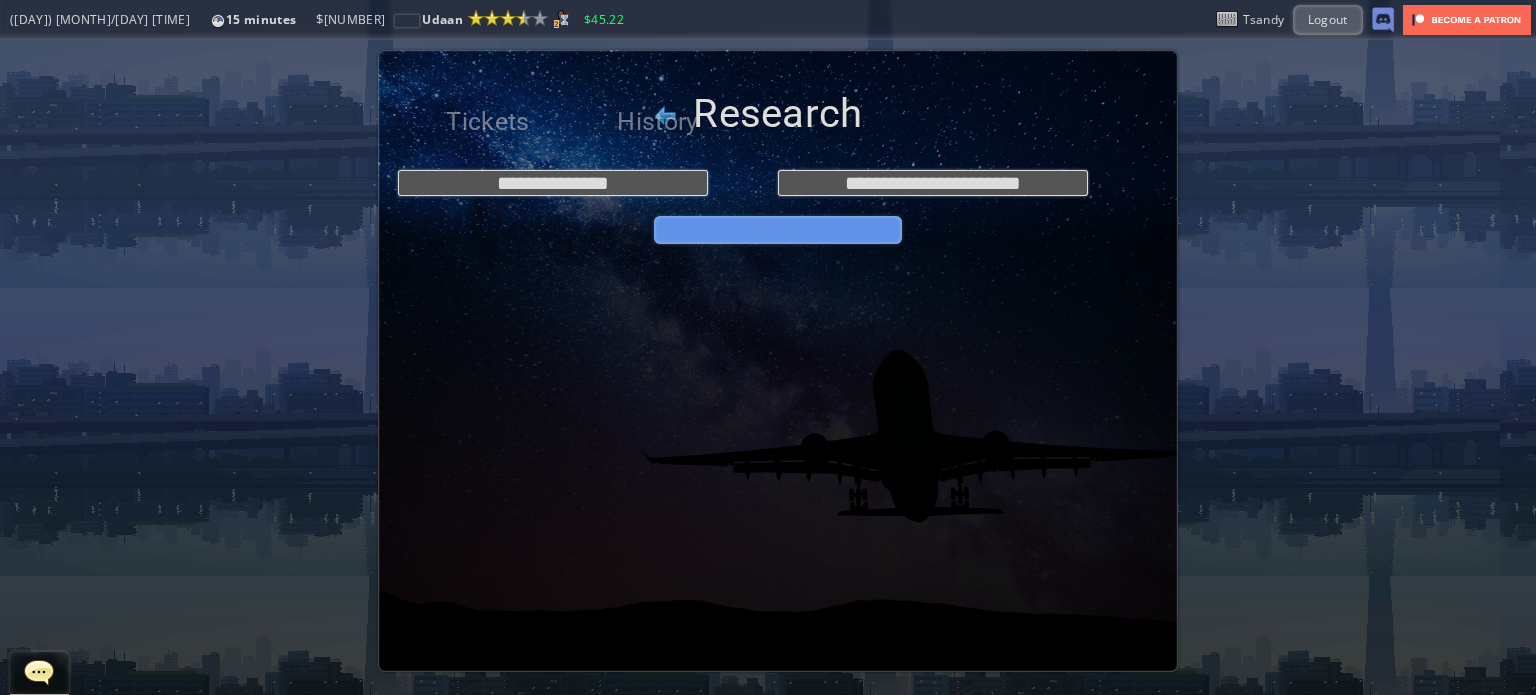 click on "Search" at bounding box center [778, 230] 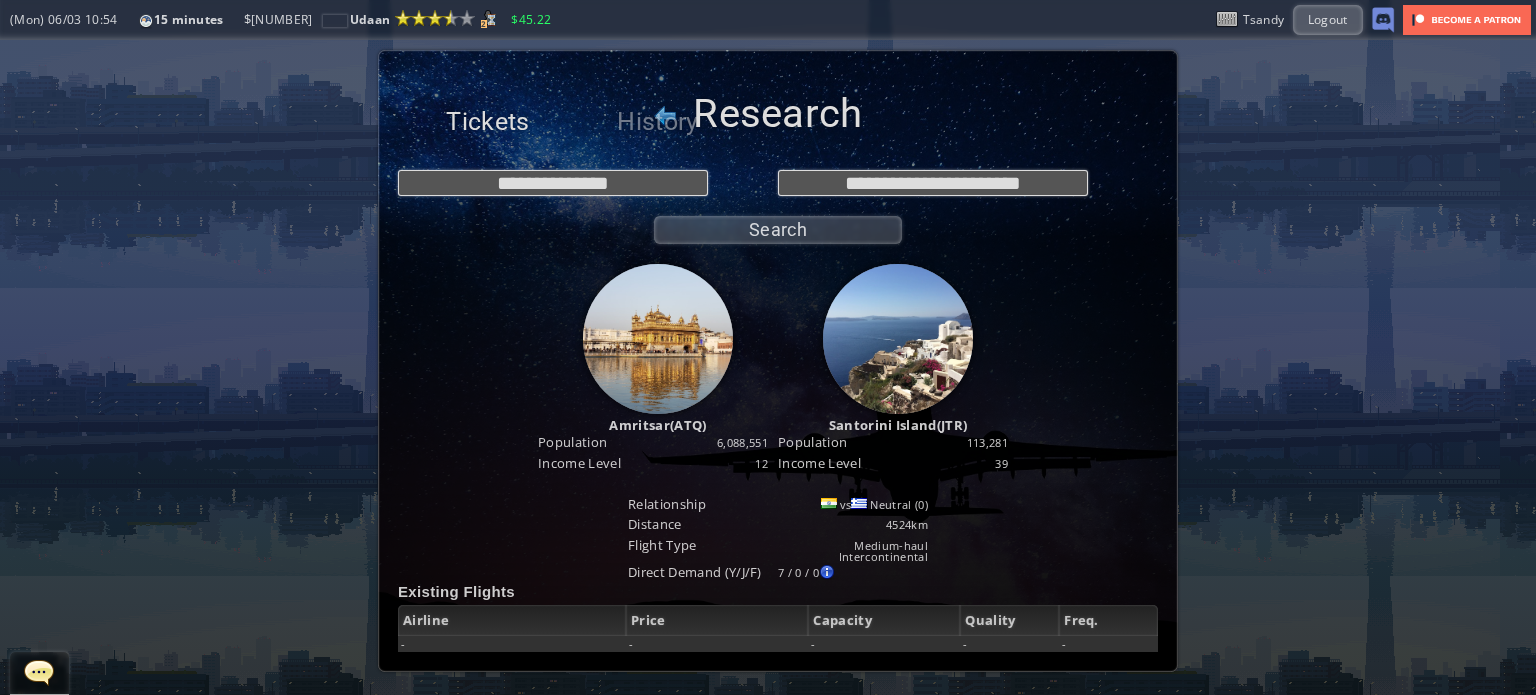 click on "Tickets" at bounding box center [488, 122] 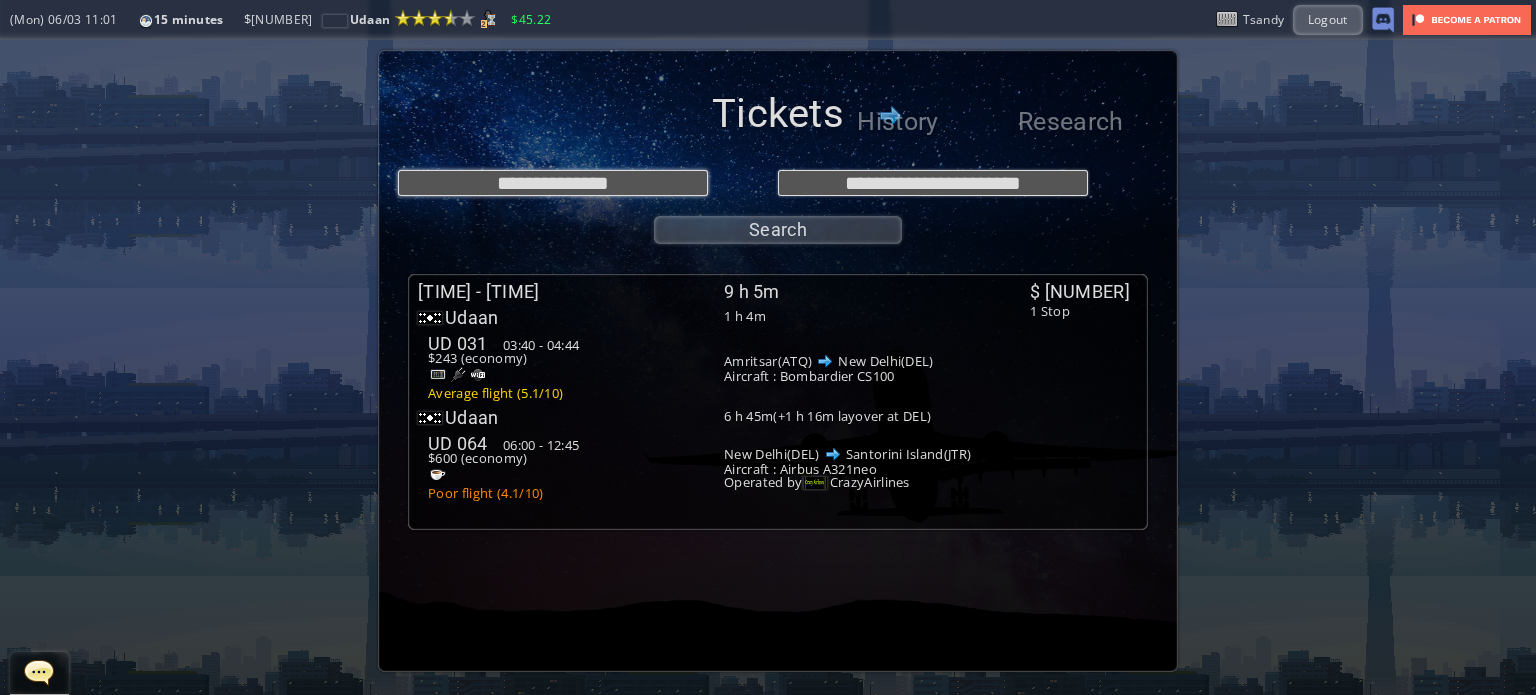 click on "**********" at bounding box center [553, 183] 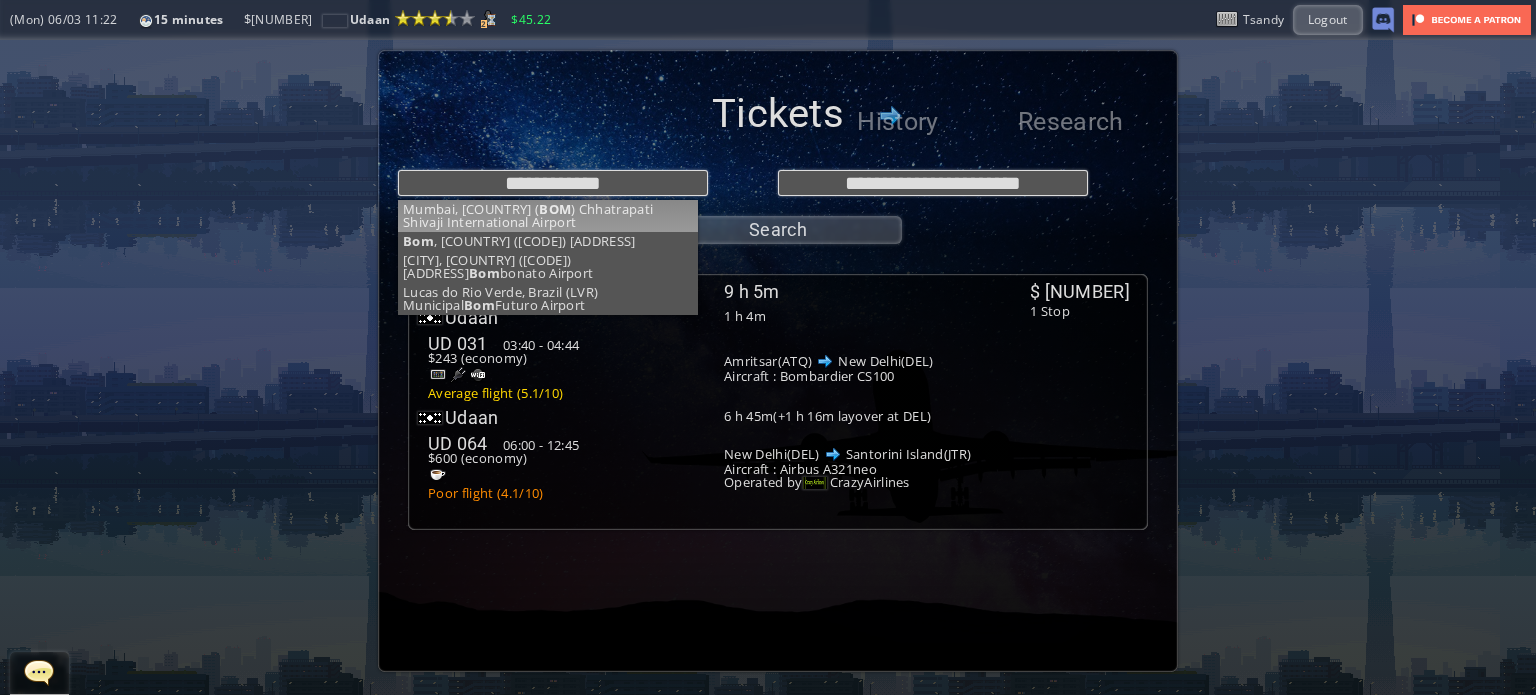 click on "**********" at bounding box center (778, 202) 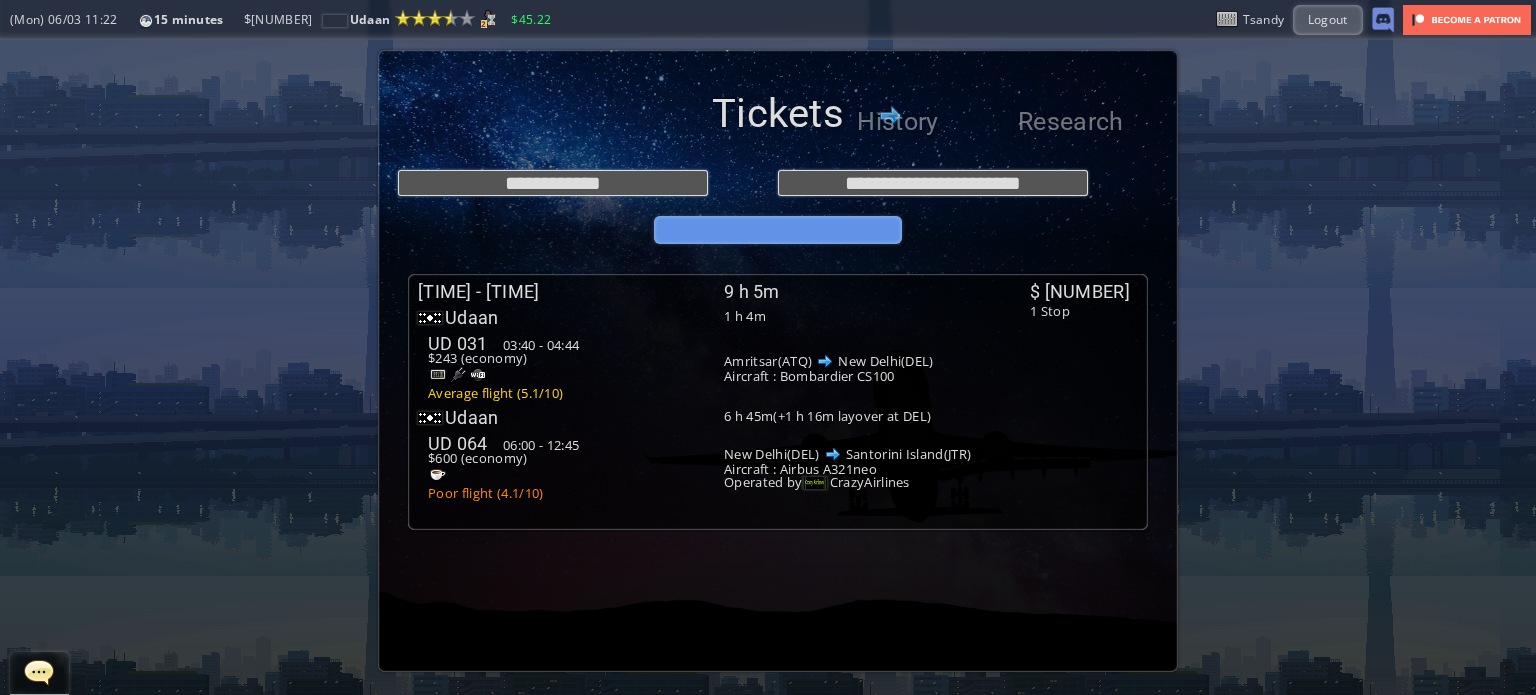 click on "Search" at bounding box center [778, 230] 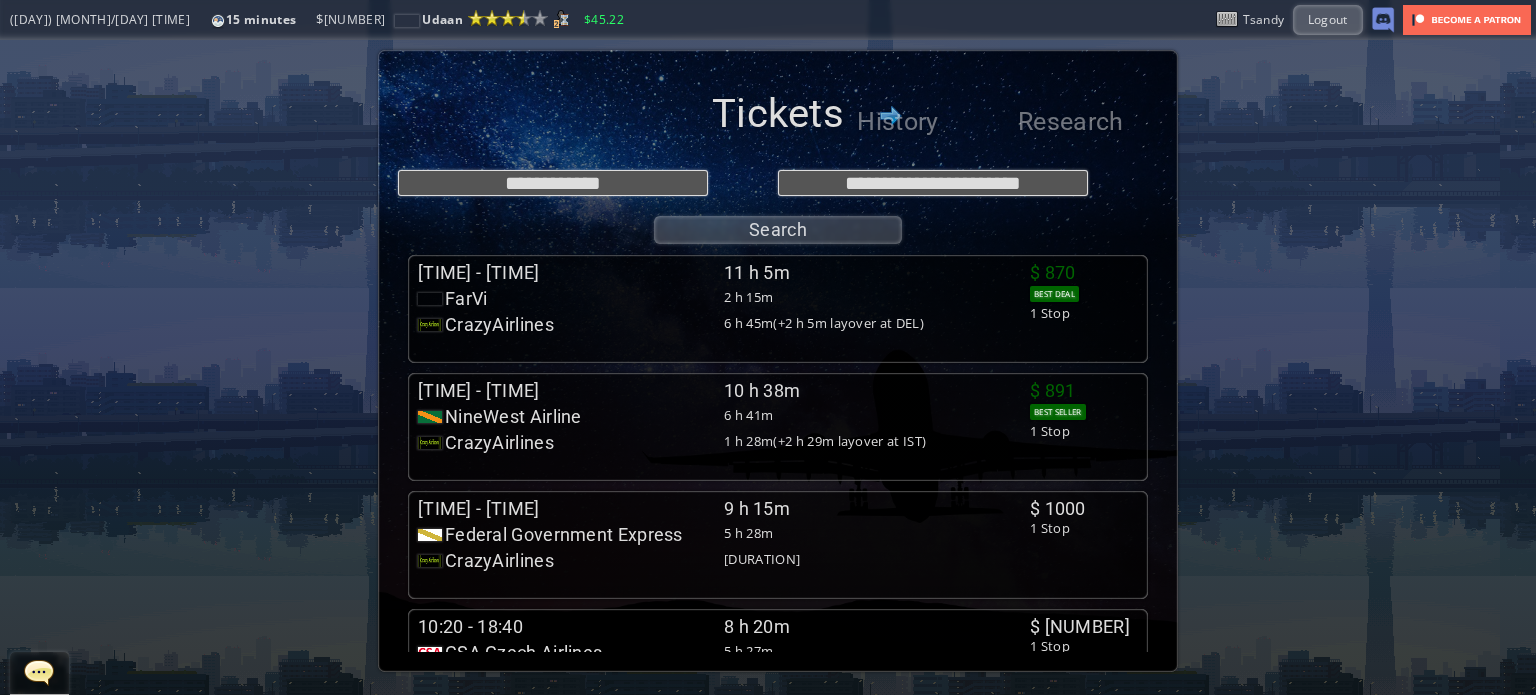 scroll, scrollTop: 0, scrollLeft: 0, axis: both 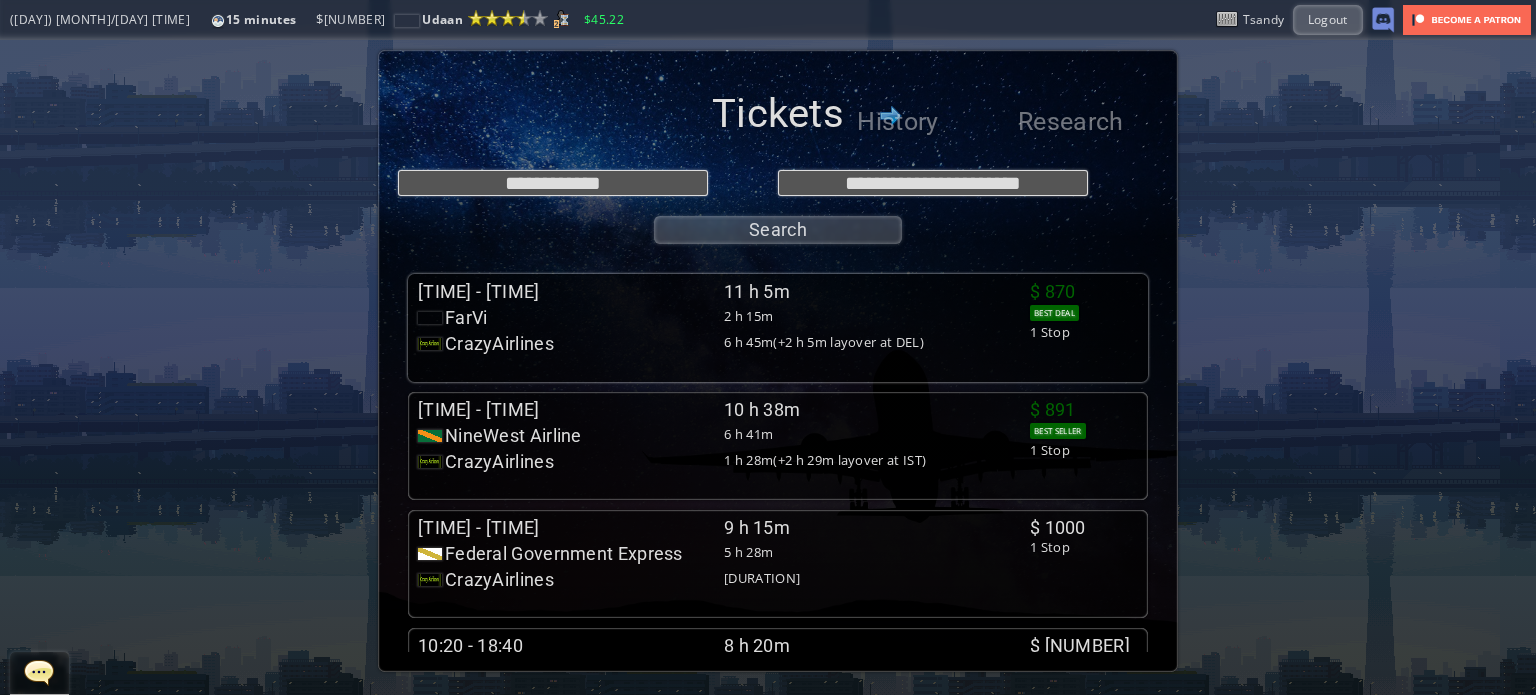 click on "06:40 - 17:45  11 h 5m   FarVi  2 h 15m  FA 001 06:40 - 08:55 $270 (economy) Abysmal flight (2/10) Mumbai(BOM) New Delhi(DEL) Aircraft : Embraer ERJ140   CrazyAirlines  6 h 45m(+2 h 5m layover at DEL)  CA 064 11:00 - 17:45 $600 (economy) Poor flight (4.1/10) New Delhi(DEL) Santorini Island(JTR) Aircraft : Airbus A321neo" at bounding box center [724, 323] 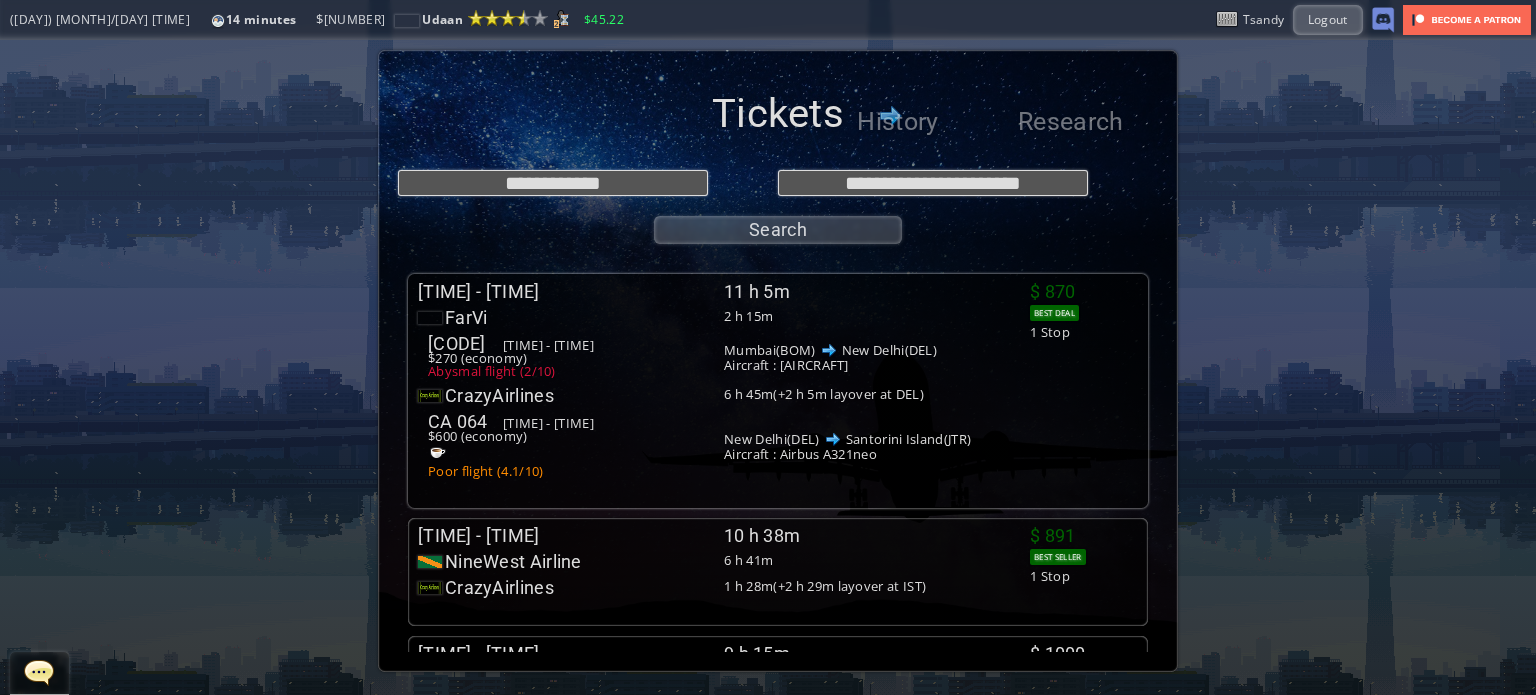 click on "FarVi" at bounding box center (571, 318) 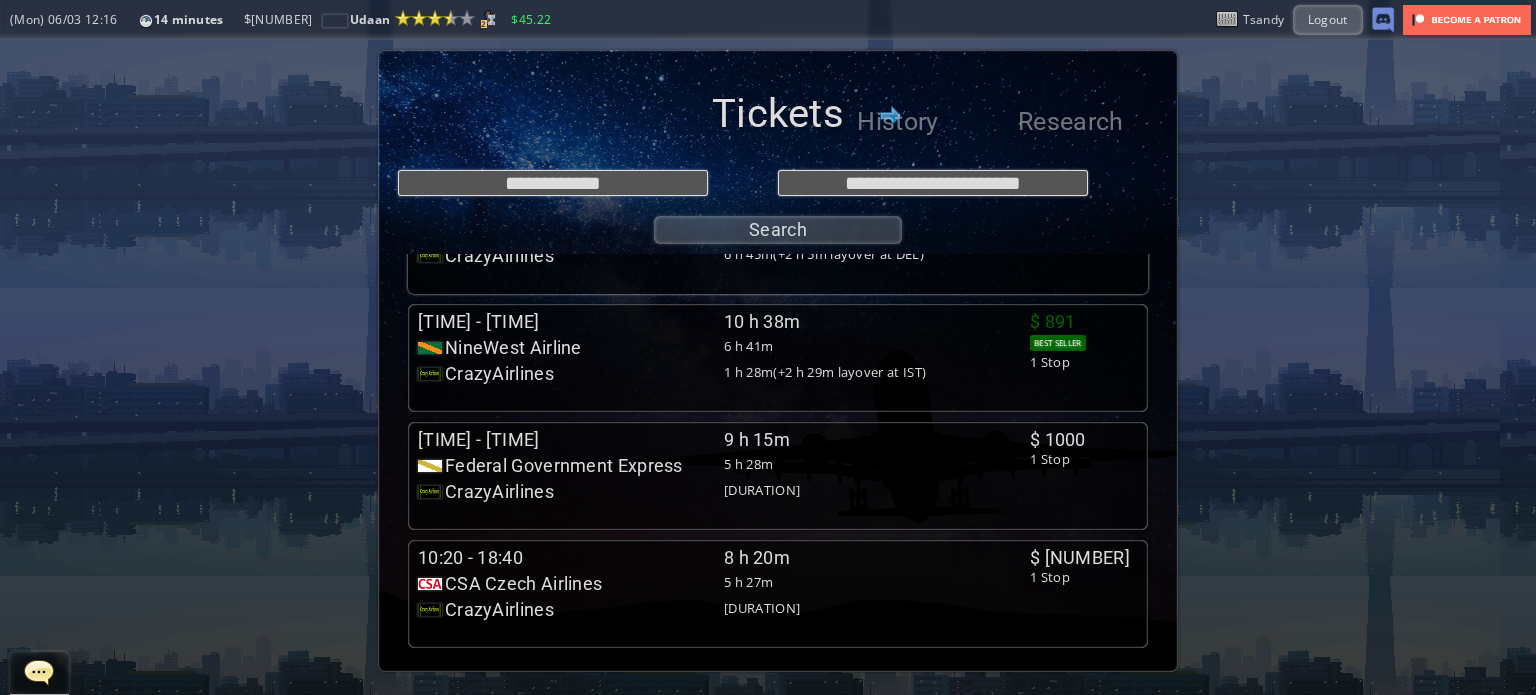 scroll, scrollTop: 100, scrollLeft: 0, axis: vertical 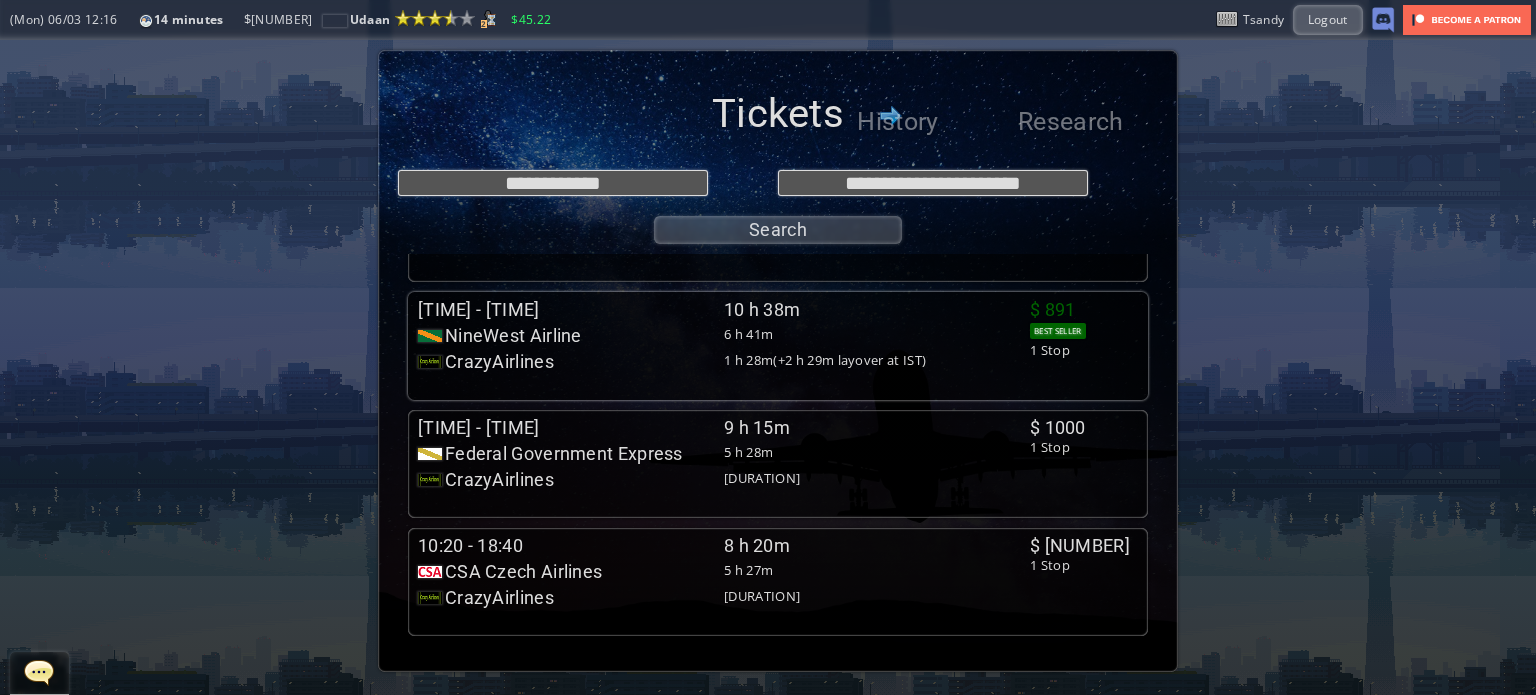 click on "NineWest Airline" at bounding box center [571, 218] 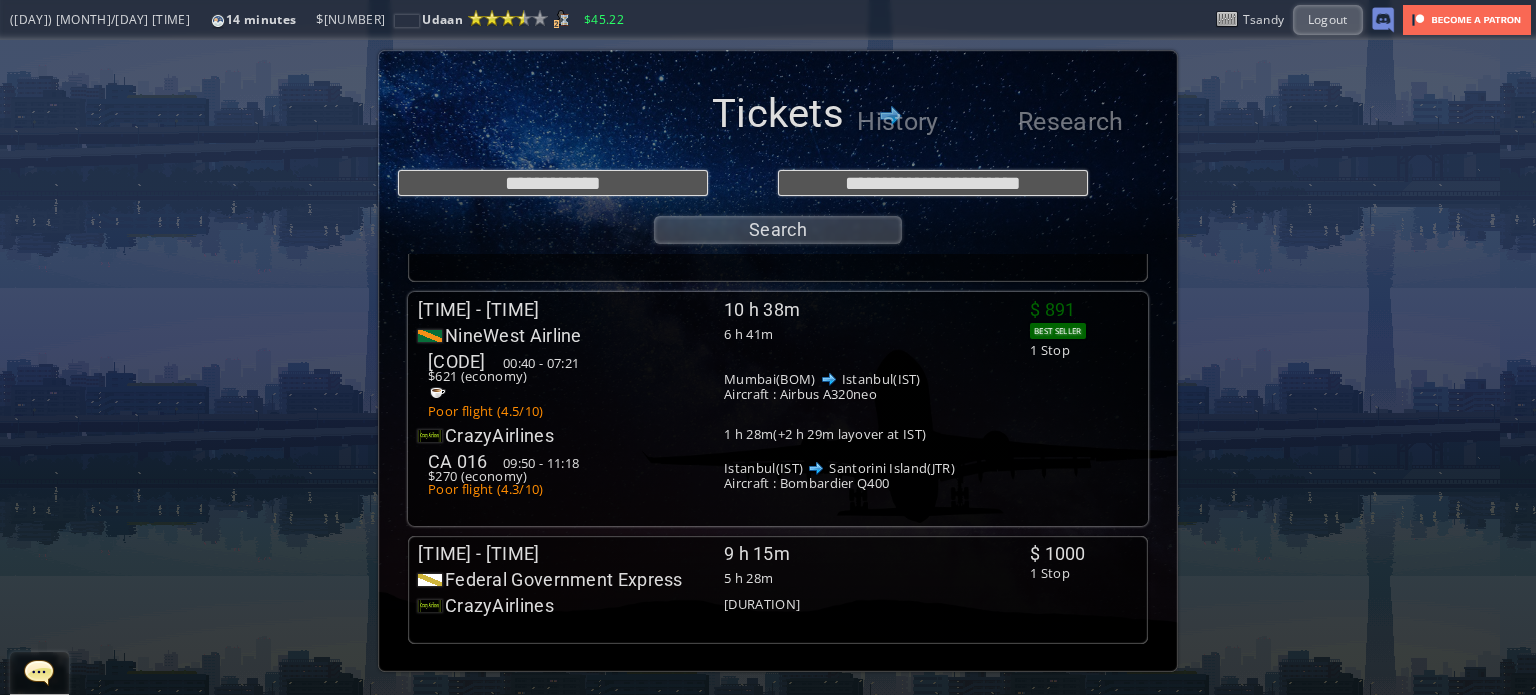 click on "NineWest Airline" at bounding box center (571, 218) 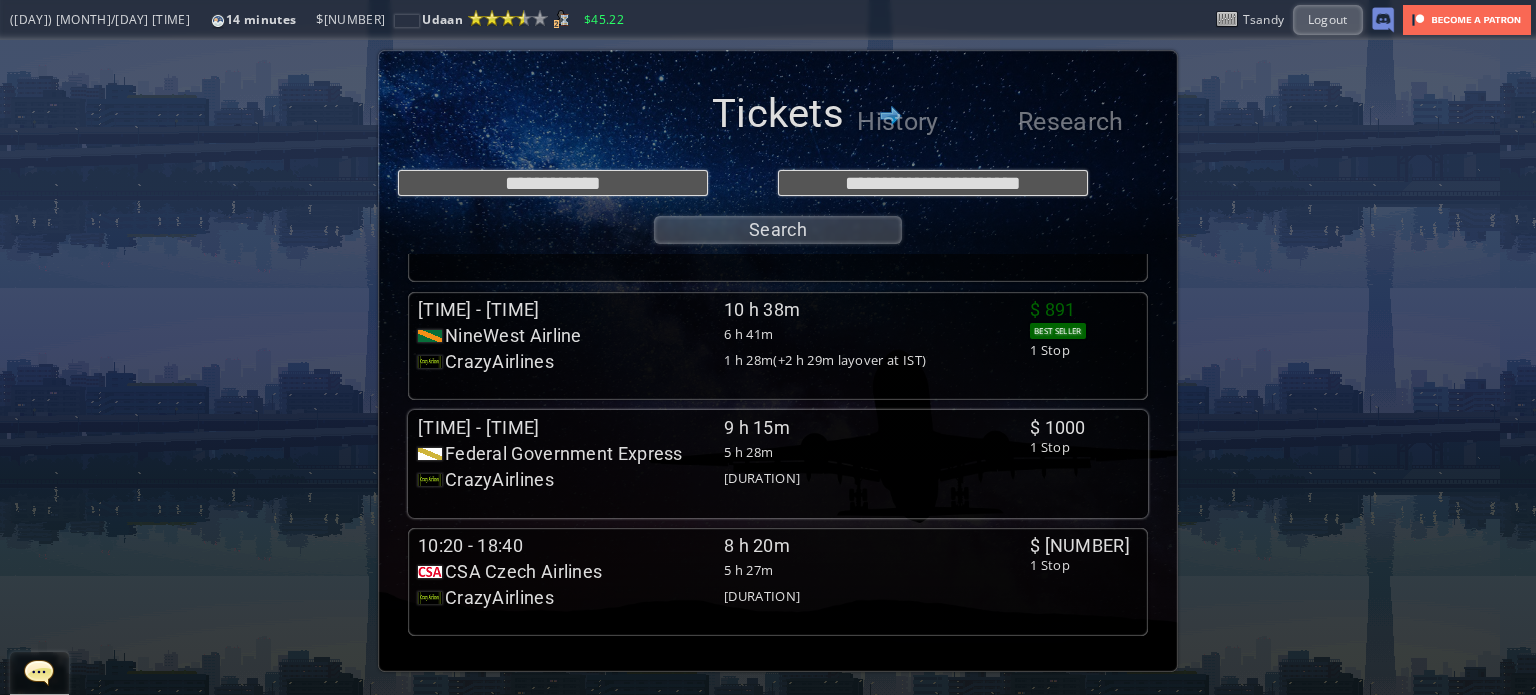 click on "09:25 - 18:40" at bounding box center [571, 192] 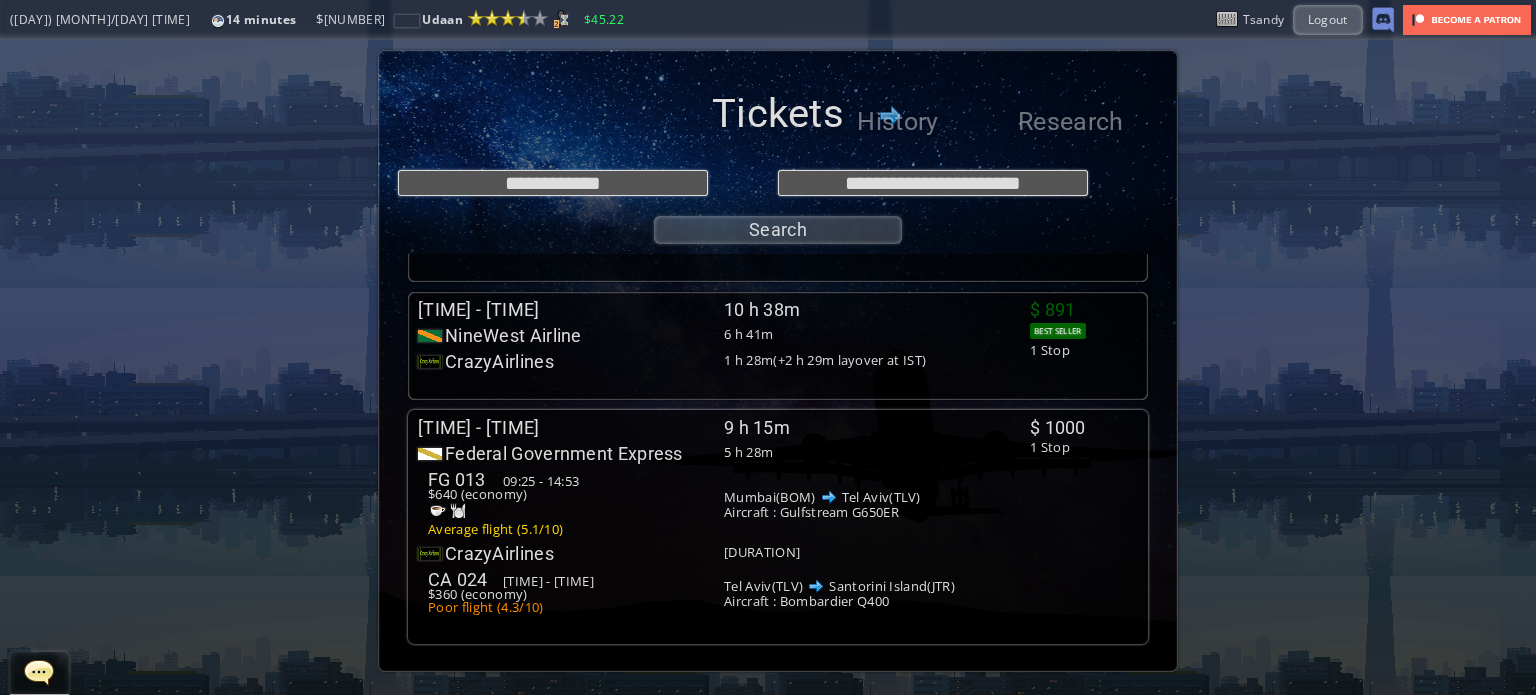 click on "09:25 - 18:40" at bounding box center (571, 192) 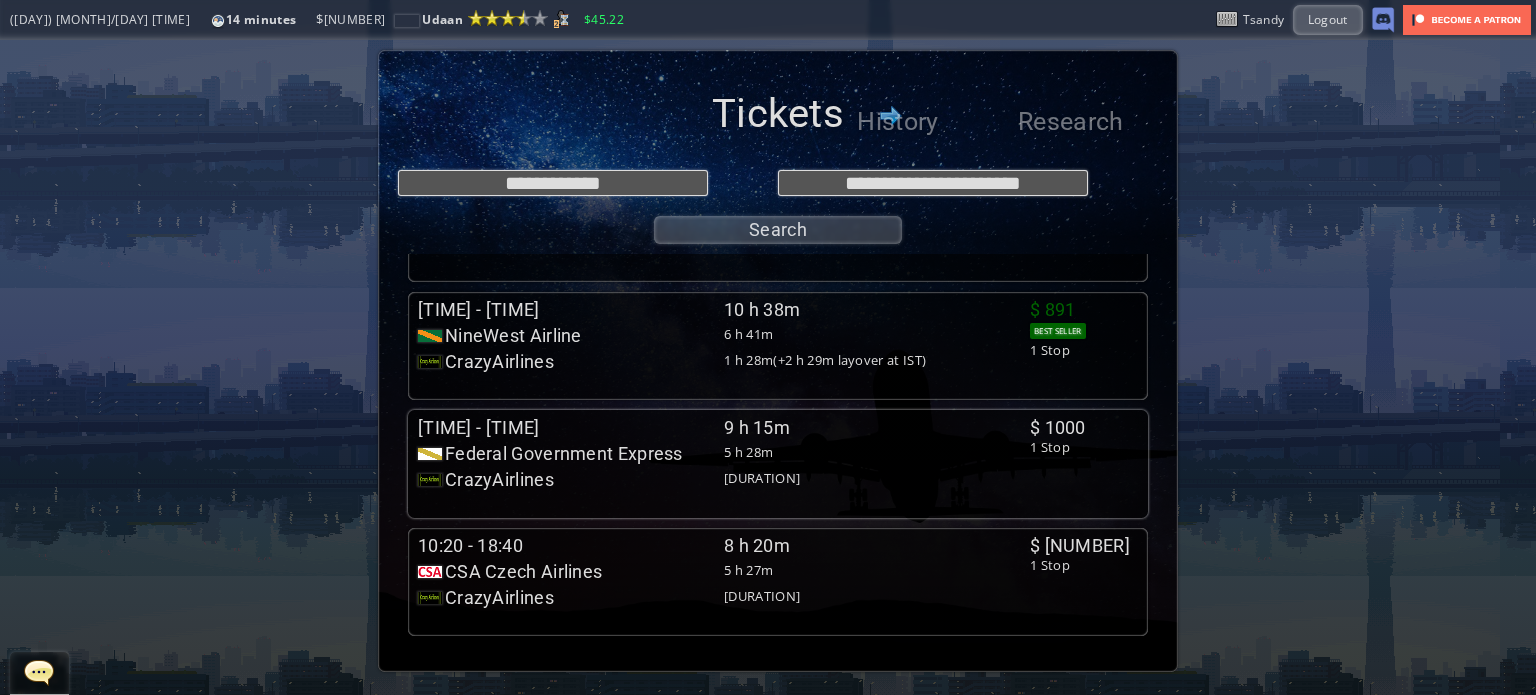 scroll, scrollTop: 104, scrollLeft: 0, axis: vertical 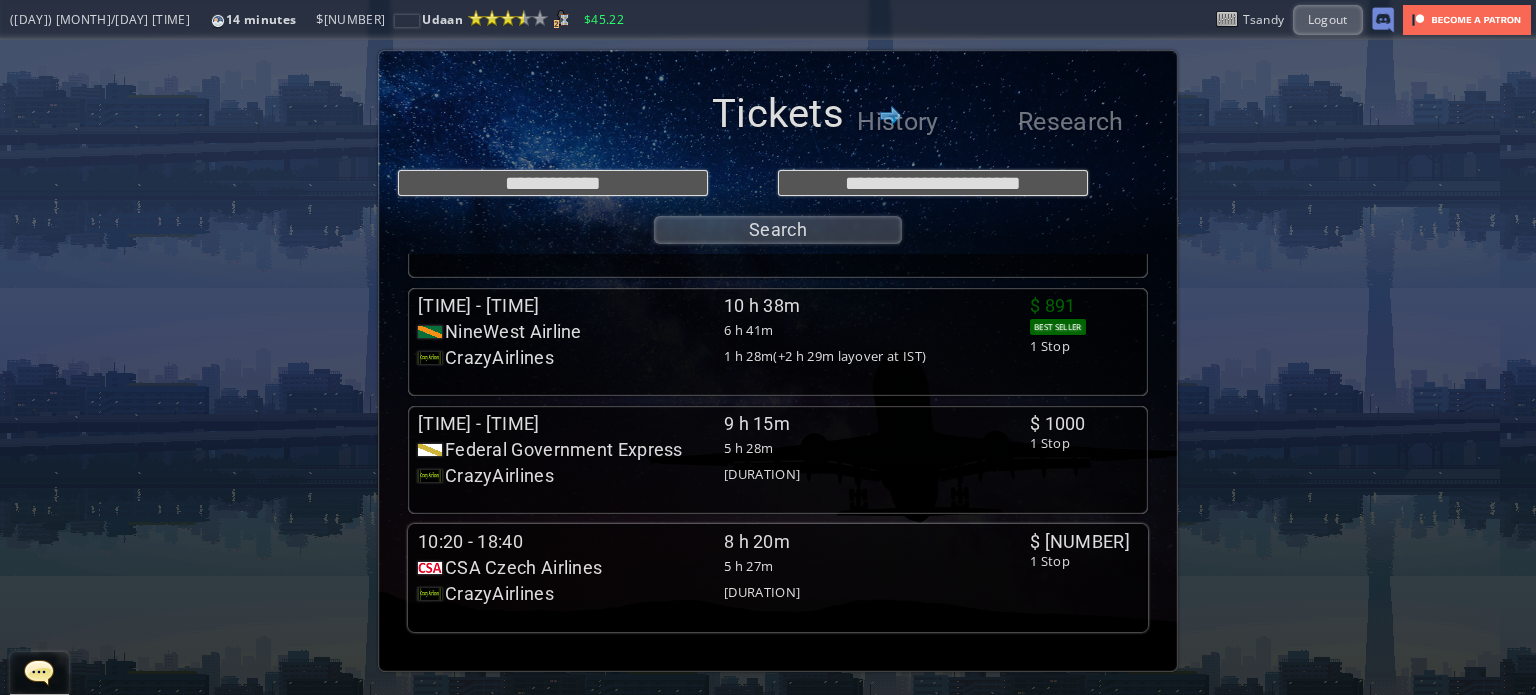 click on "CSA Czech Airlines" at bounding box center (571, 214) 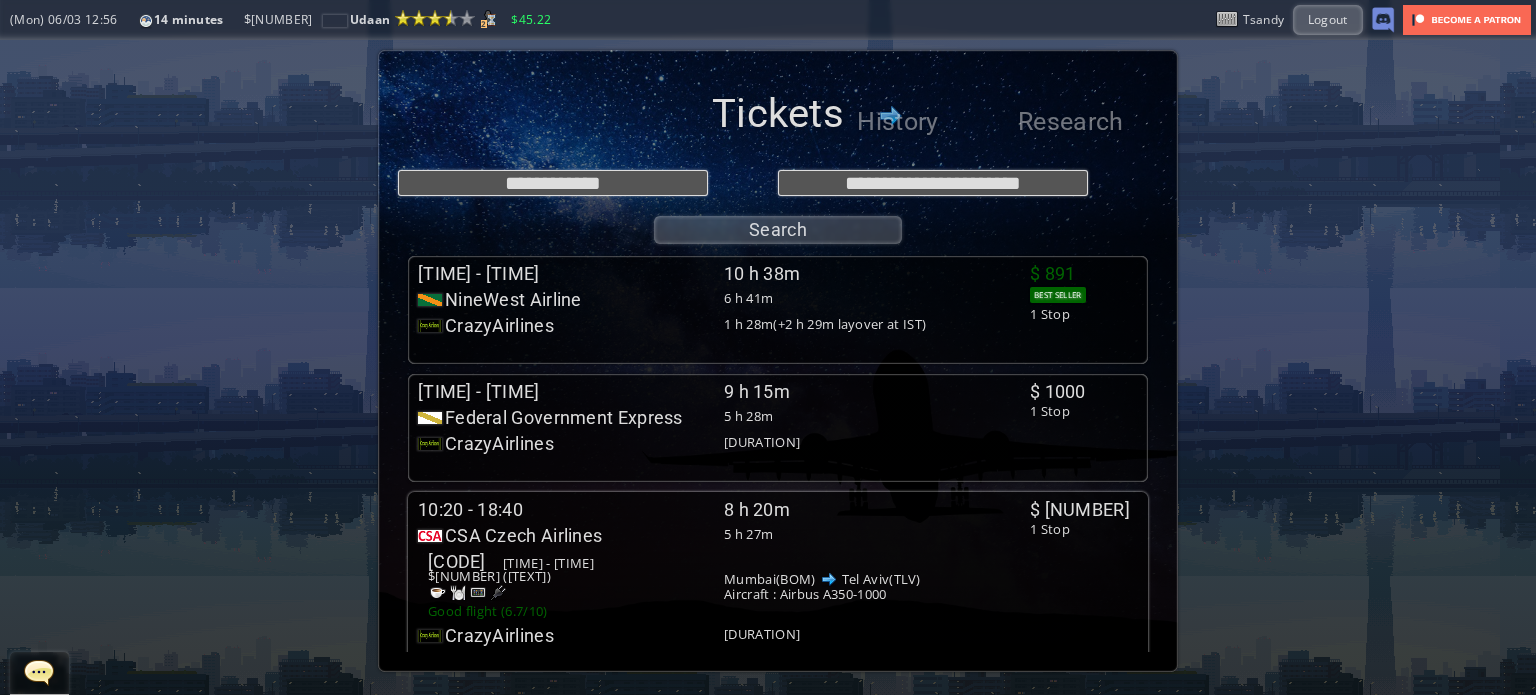 scroll, scrollTop: 229, scrollLeft: 0, axis: vertical 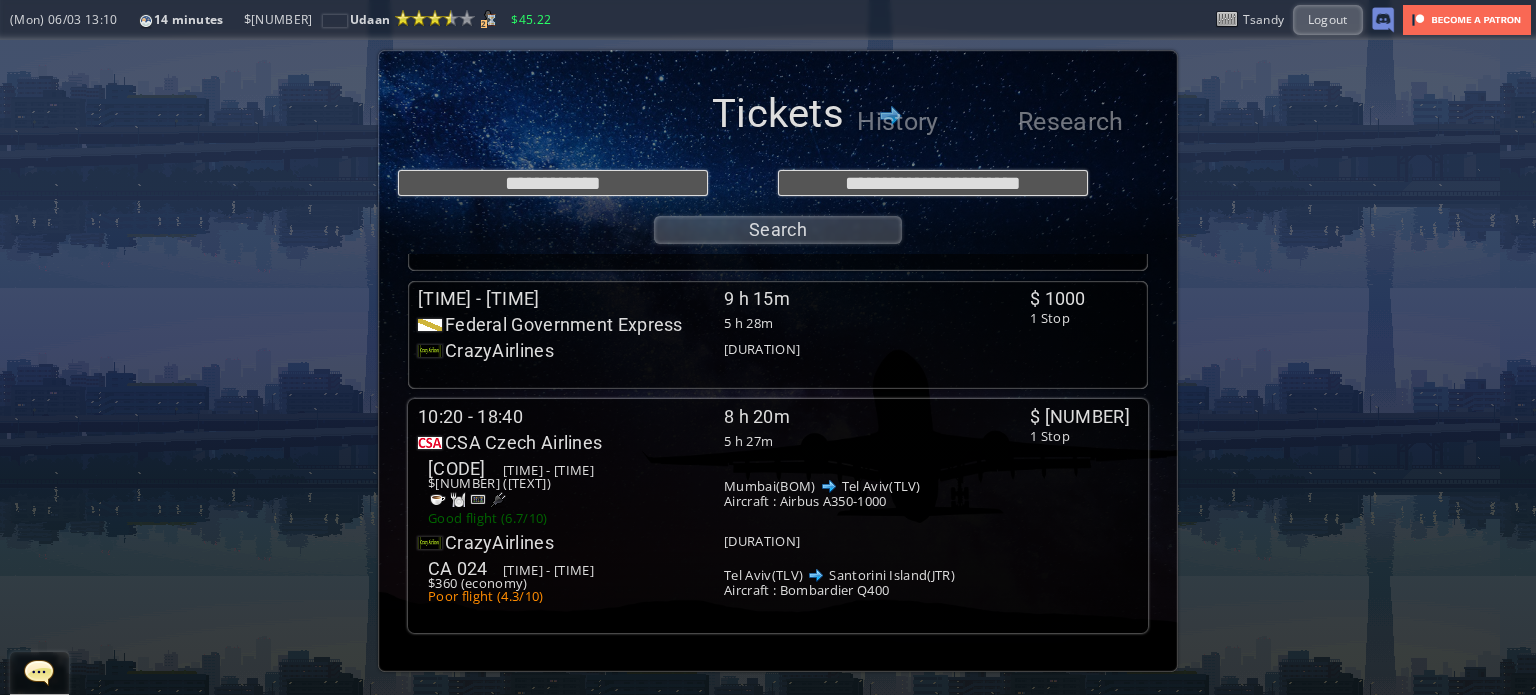 click on "$670 (economy)" at bounding box center (0, 0) 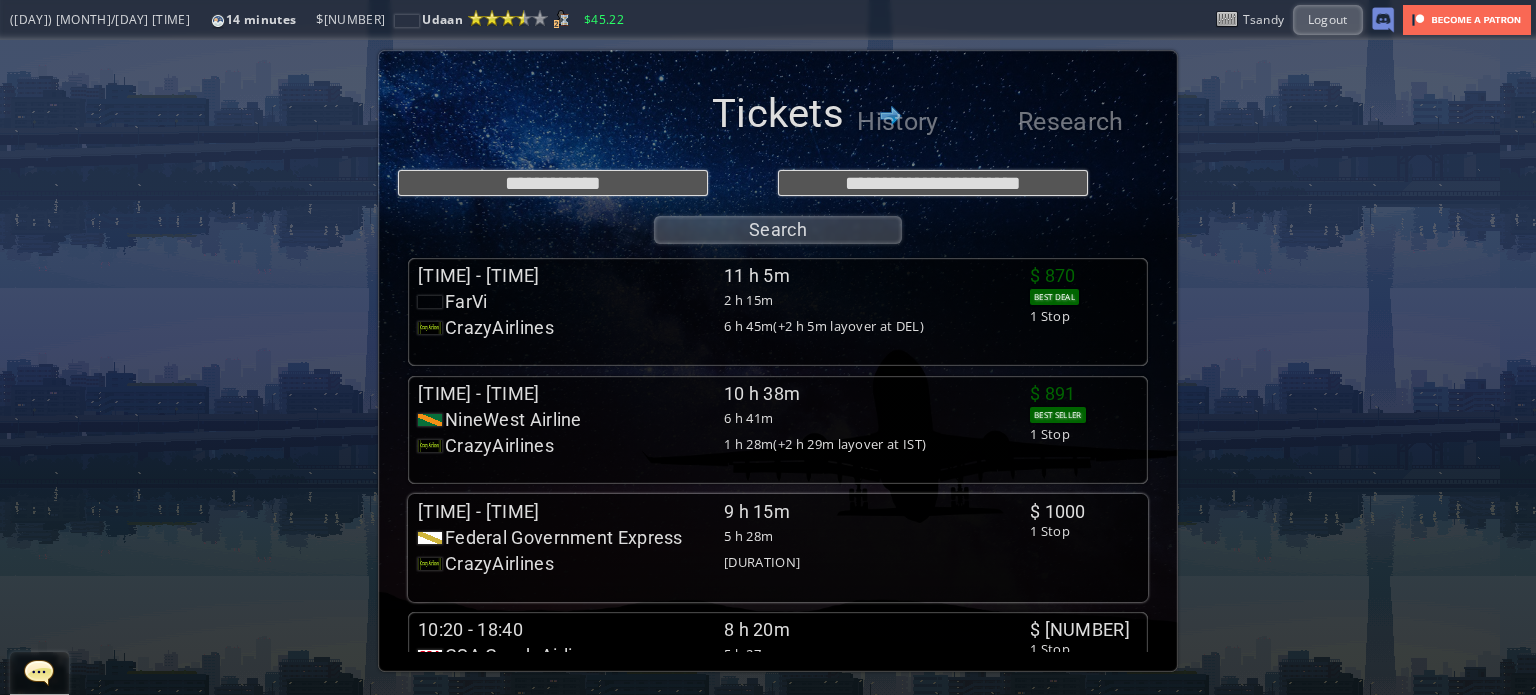 scroll, scrollTop: 0, scrollLeft: 0, axis: both 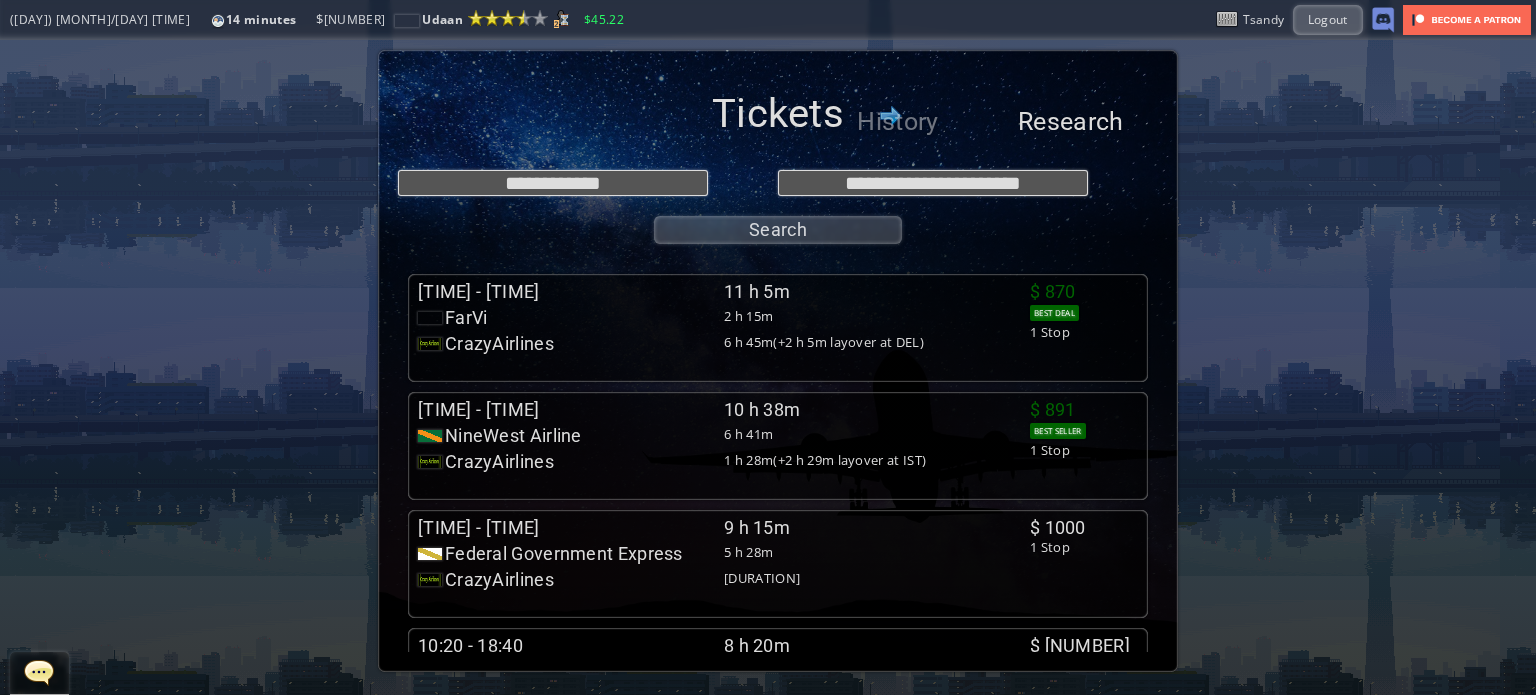 click on "Research" at bounding box center [1068, 122] 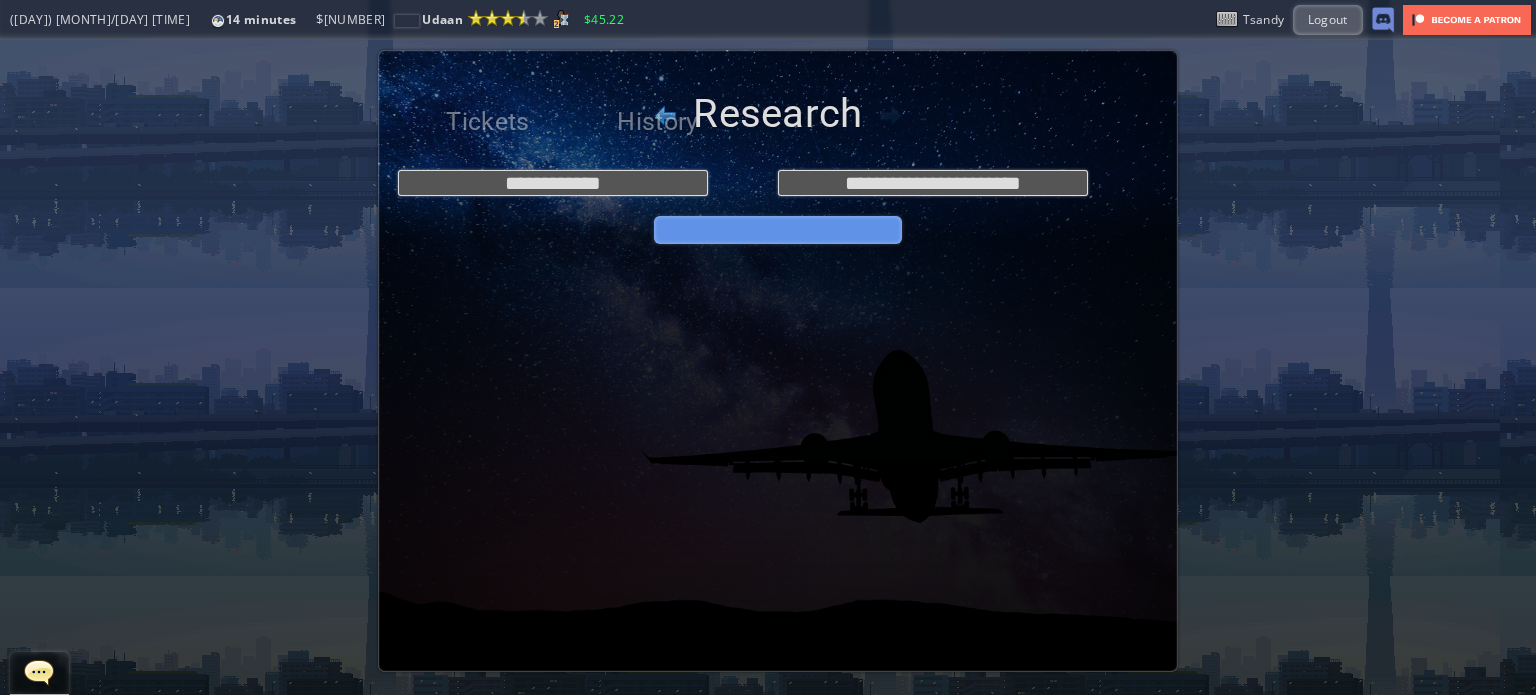 click on "Search" at bounding box center [778, 230] 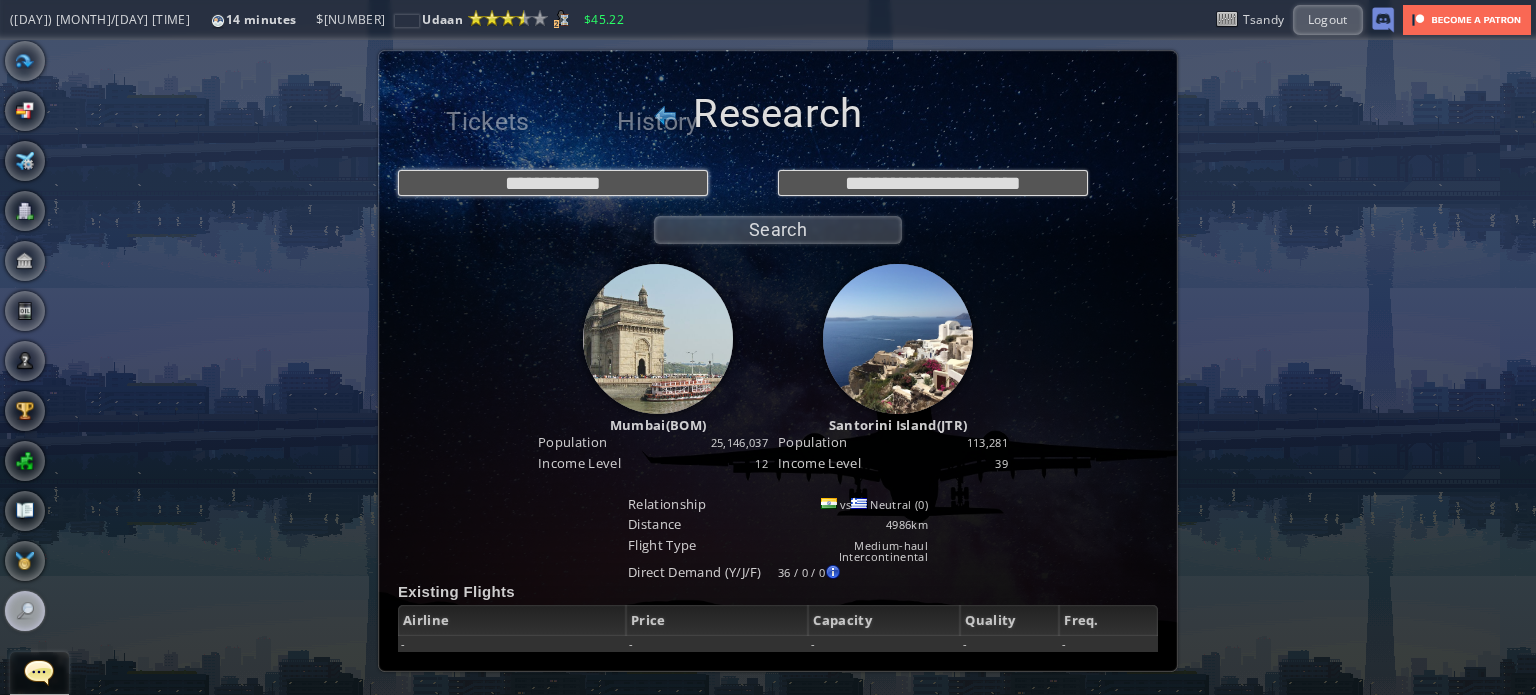 click on "**********" at bounding box center (553, 183) 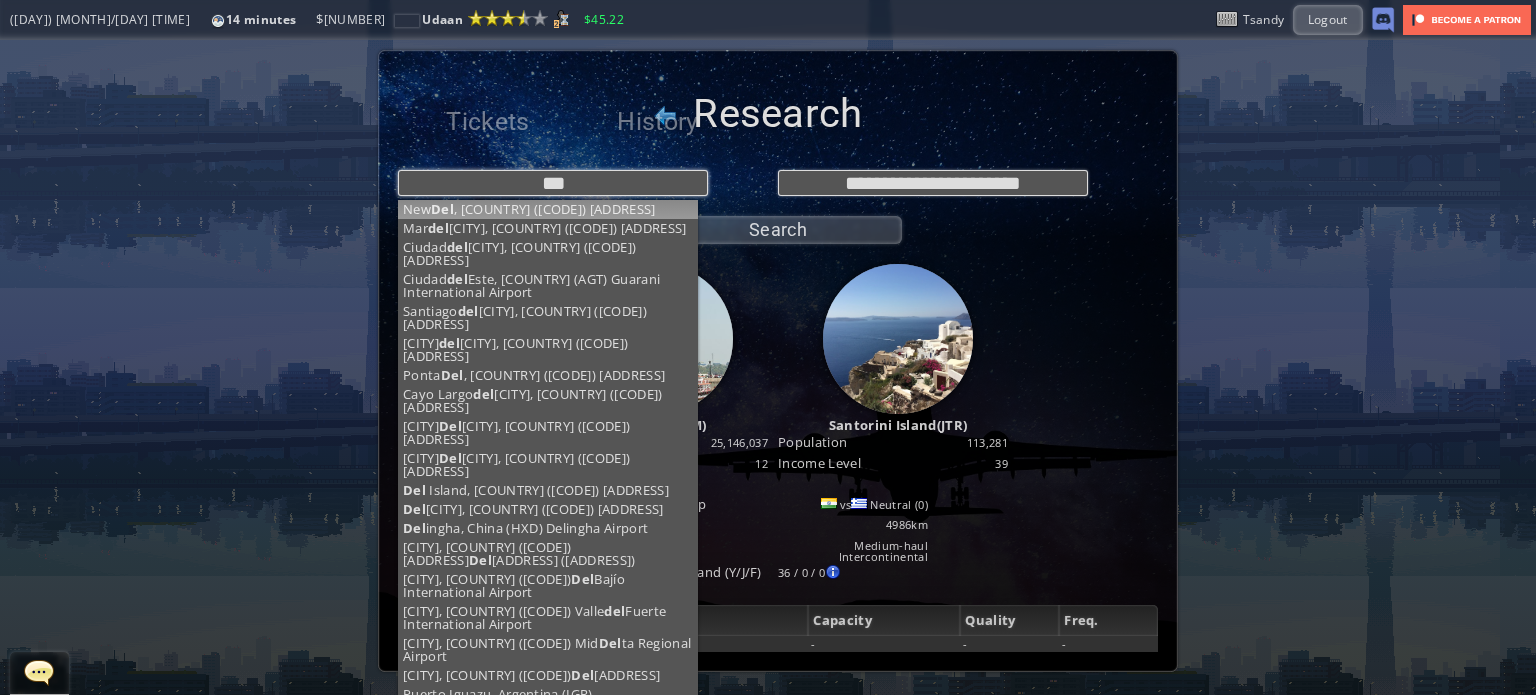 type on "**********" 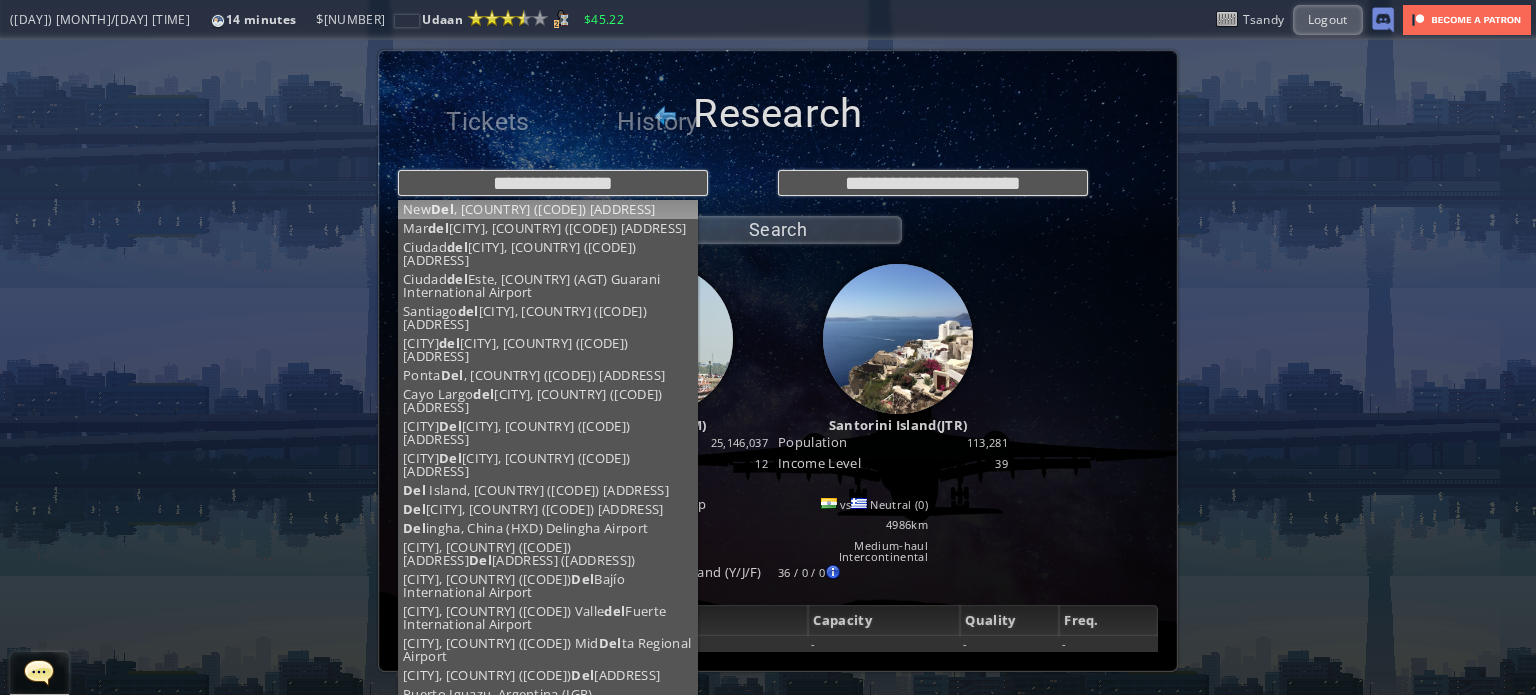 click on "**********" at bounding box center (778, 202) 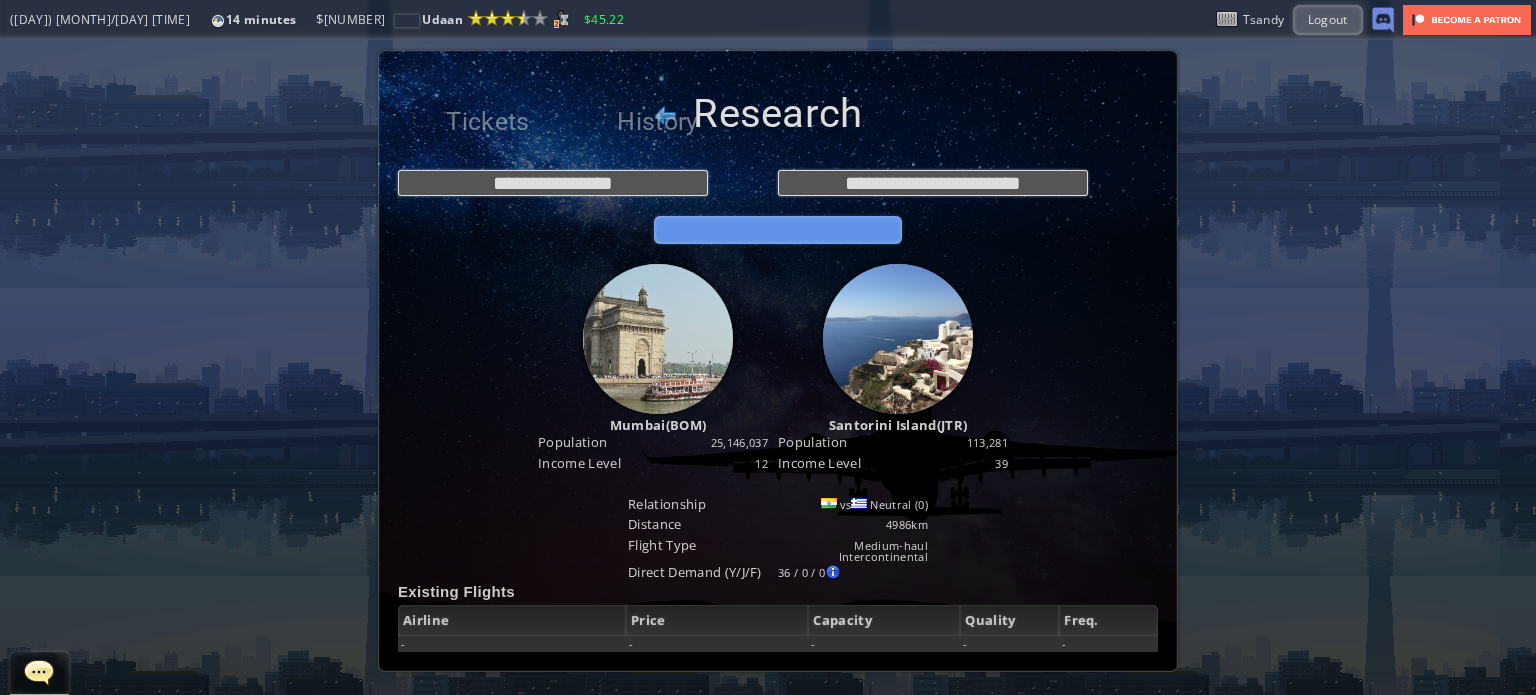 click on "Search" at bounding box center [778, 230] 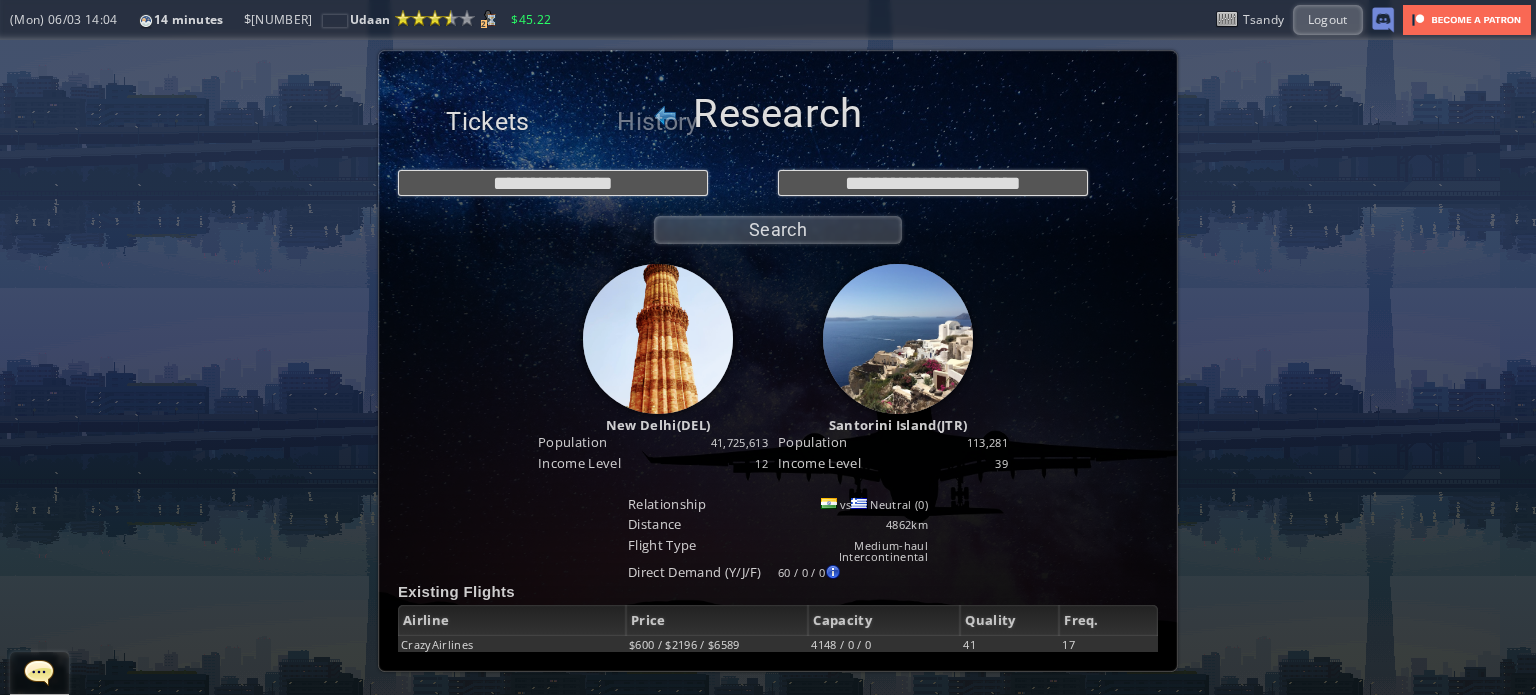click on "Tickets" at bounding box center [488, 122] 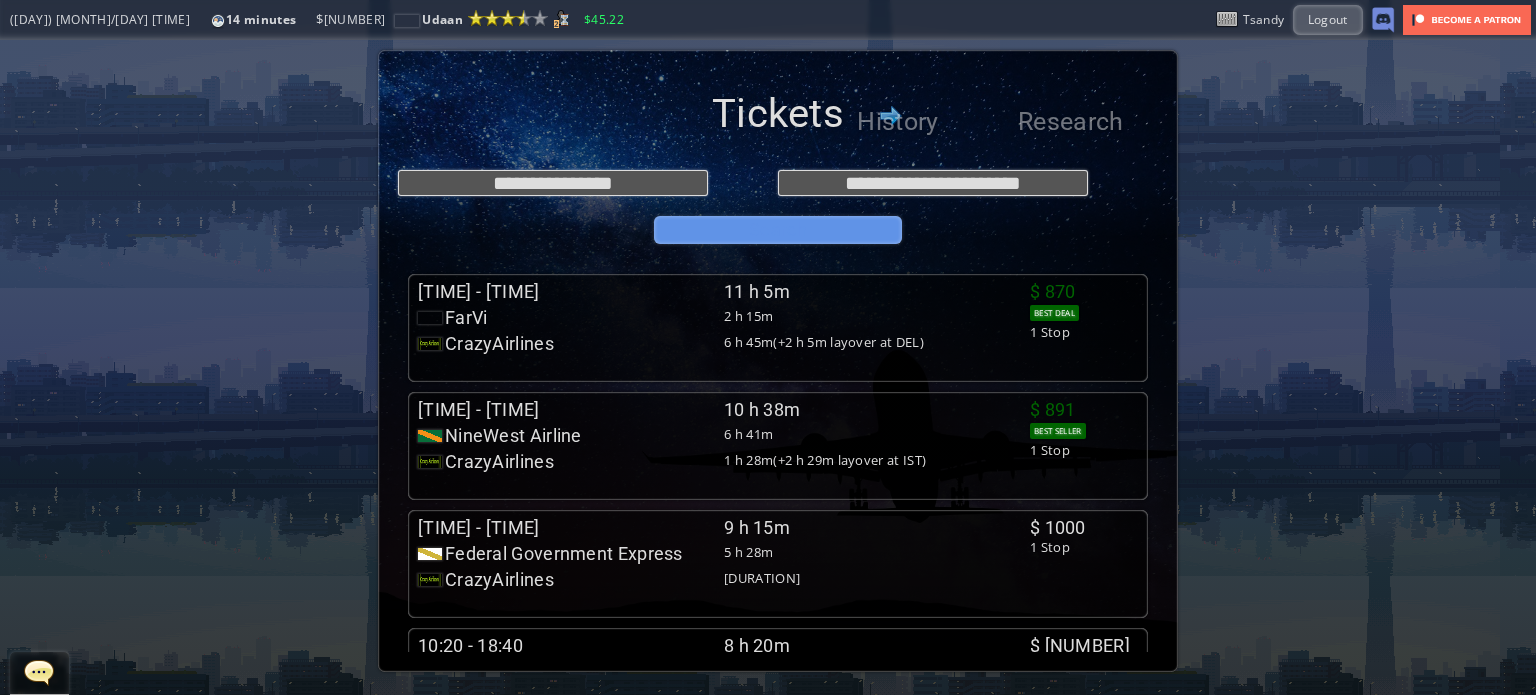 click on "Search" at bounding box center [778, 230] 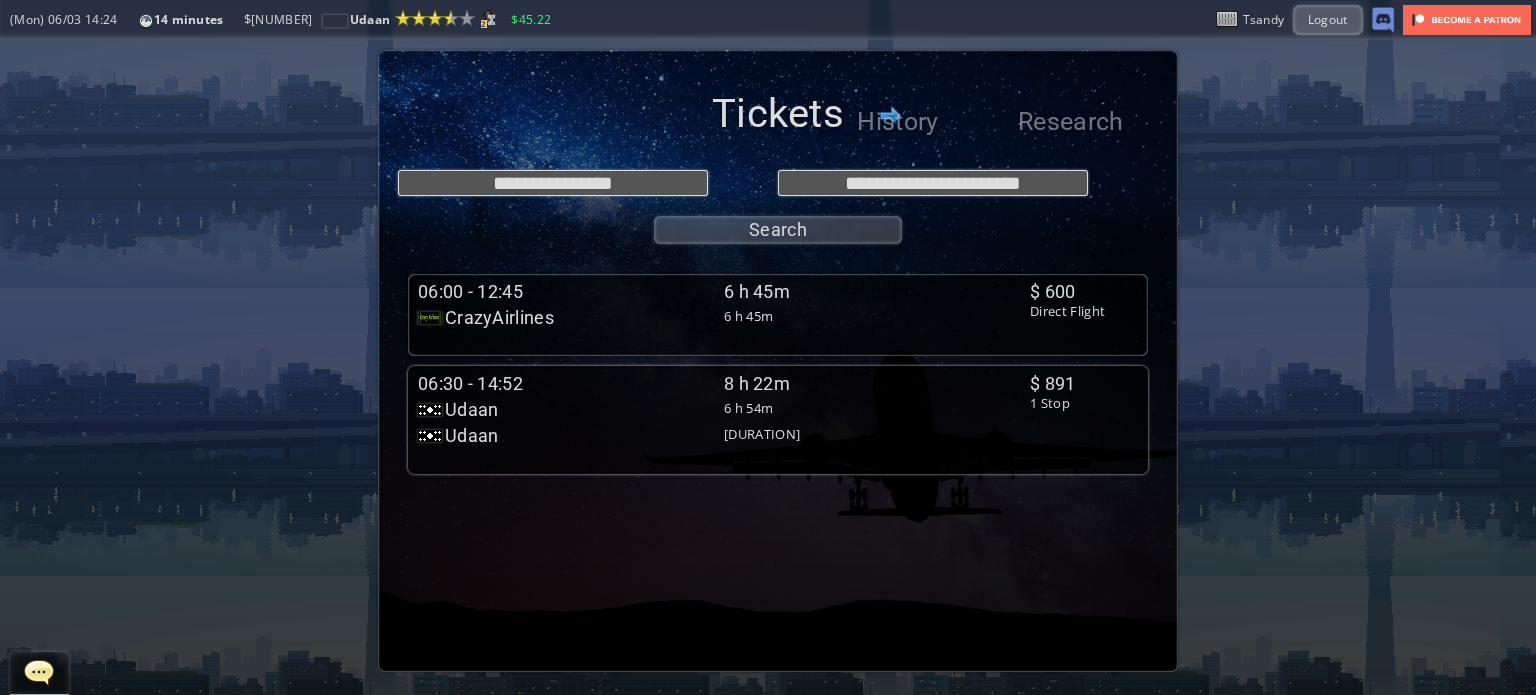 click on "Udaan" at bounding box center (571, 318) 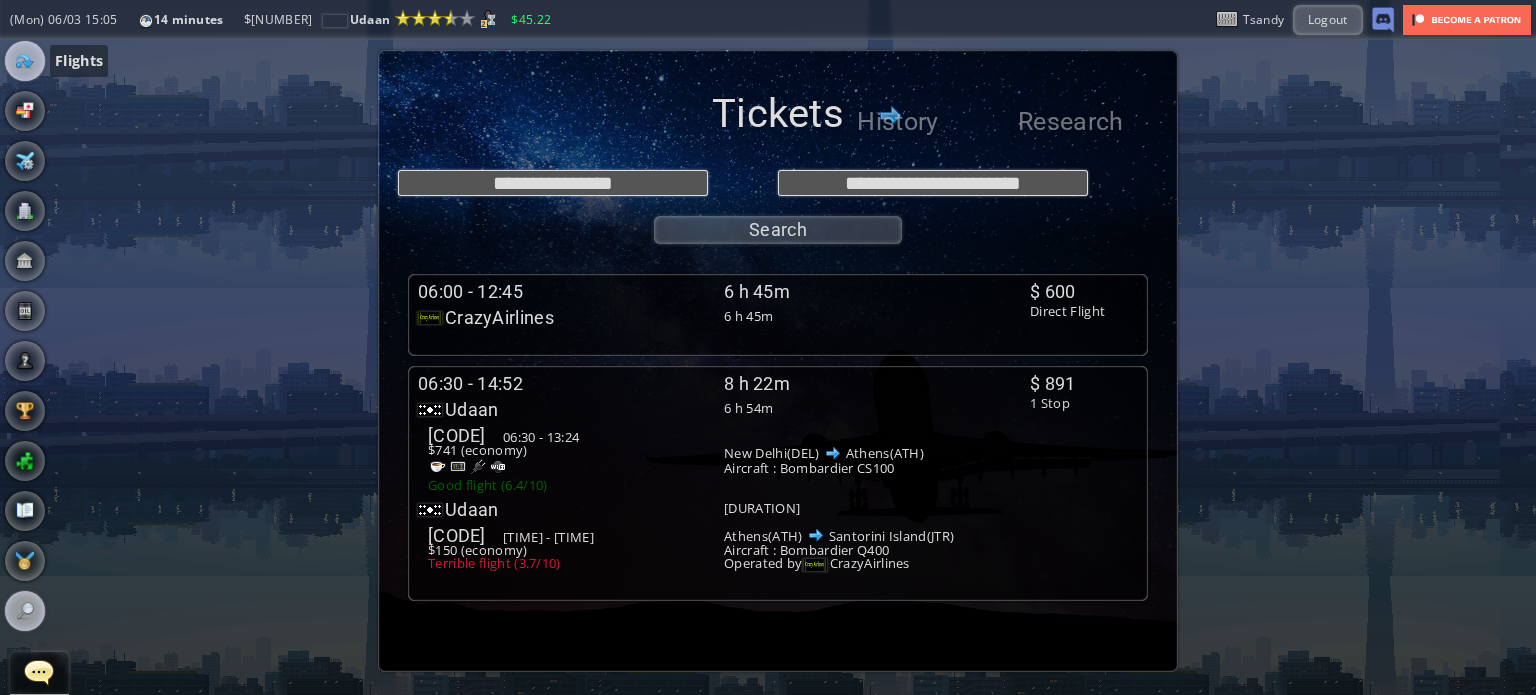 click at bounding box center [25, 61] 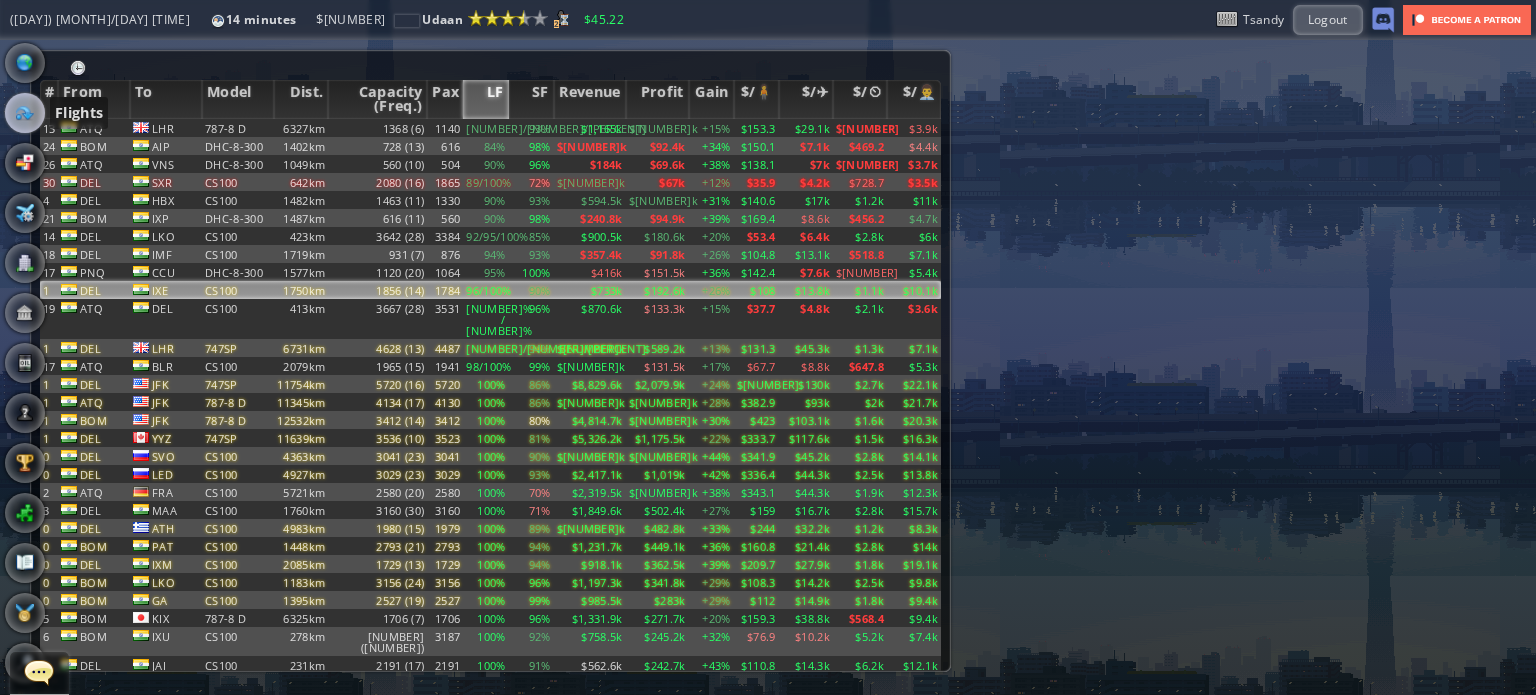 scroll, scrollTop: 0, scrollLeft: 0, axis: both 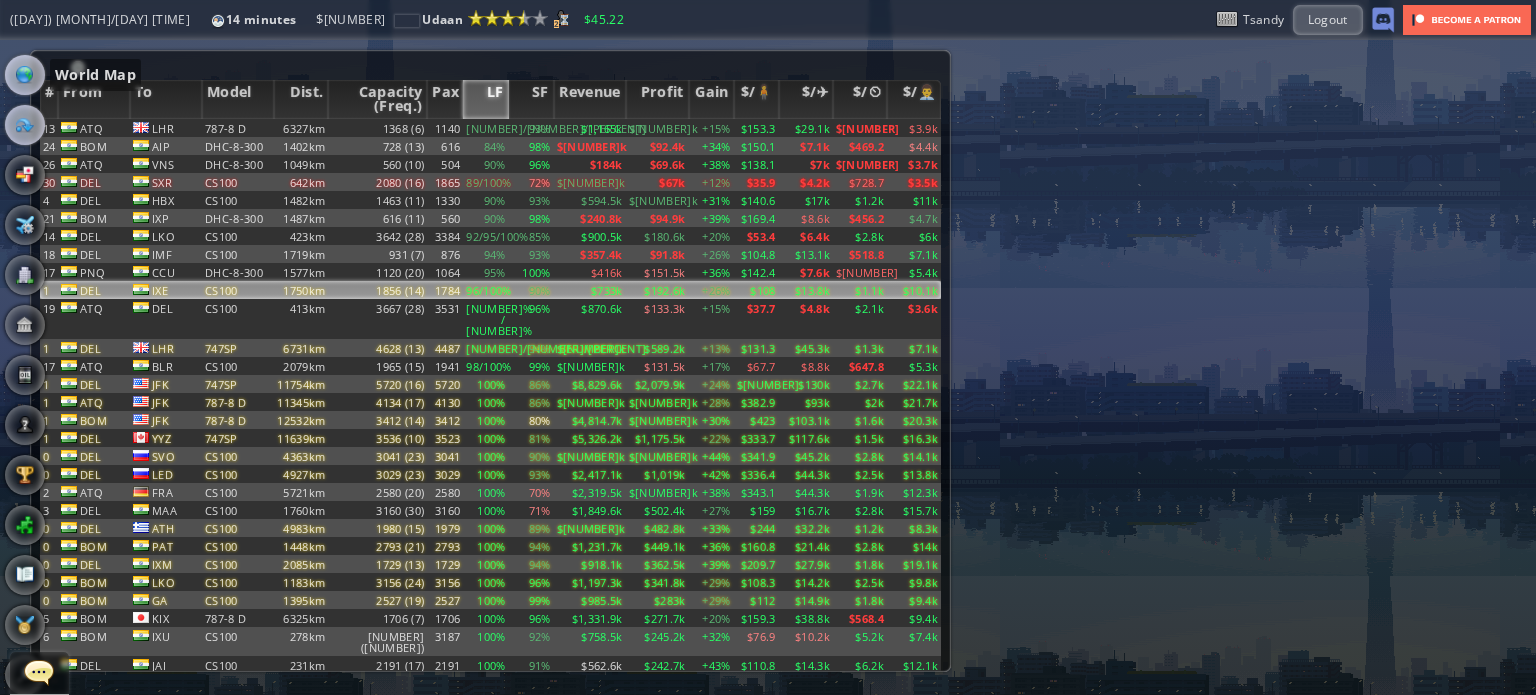 click at bounding box center (25, 75) 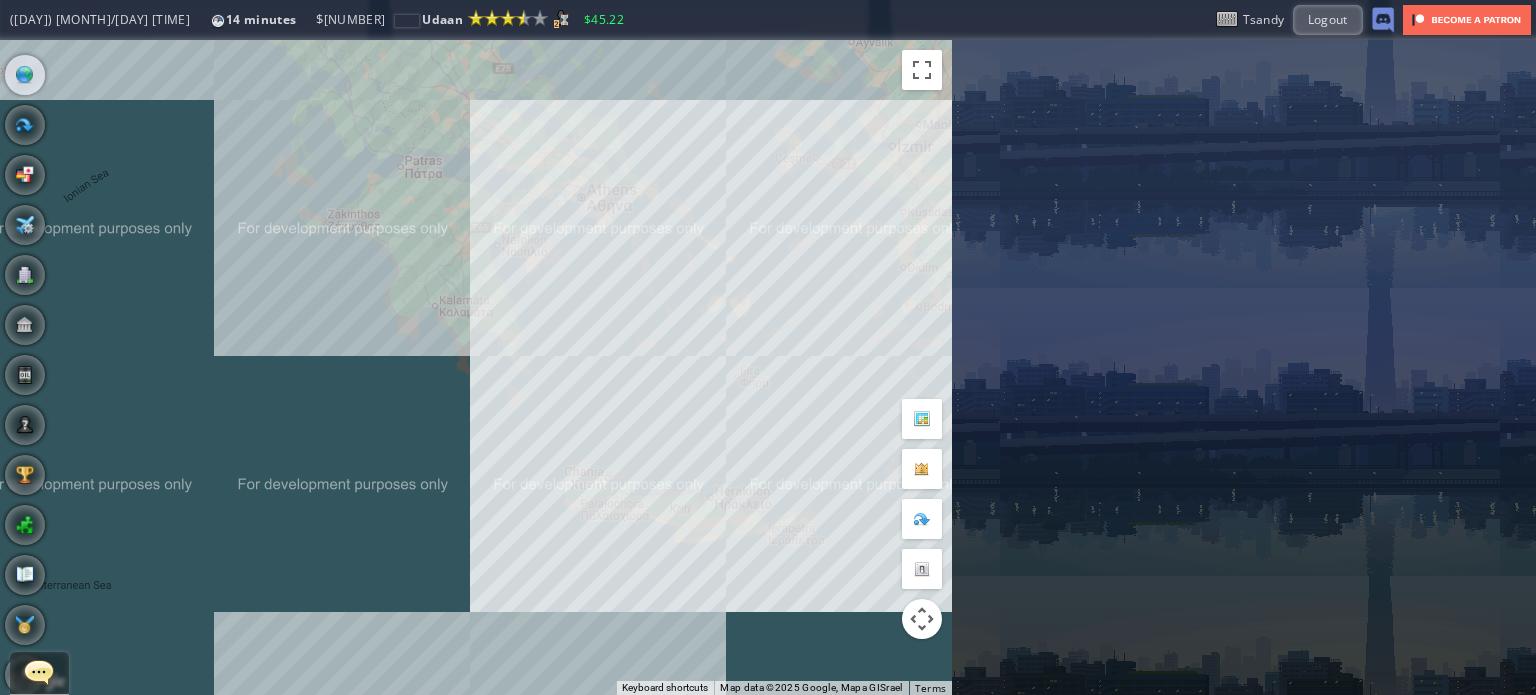 click on "To navigate, press the arrow keys." at bounding box center [476, 367] 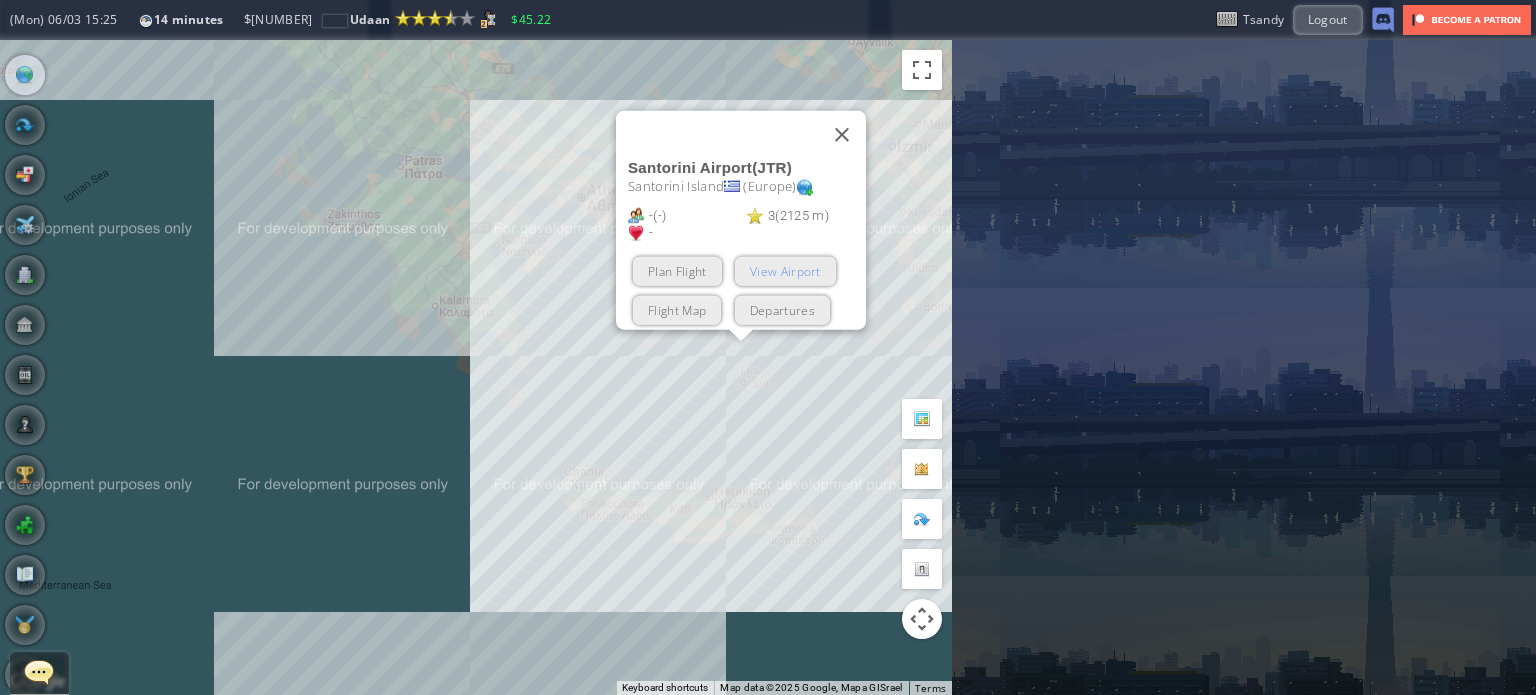 click on "View Airport" at bounding box center (785, 270) 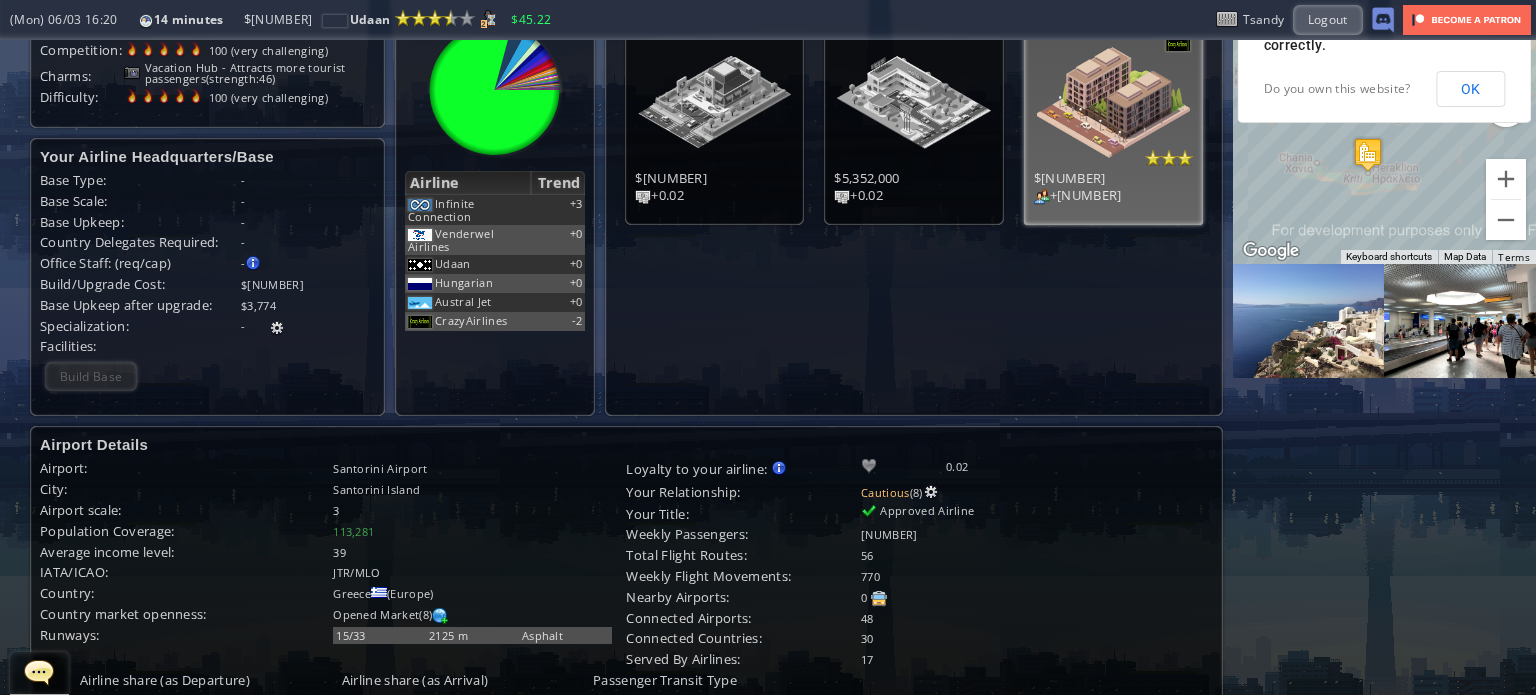 scroll, scrollTop: 0, scrollLeft: 0, axis: both 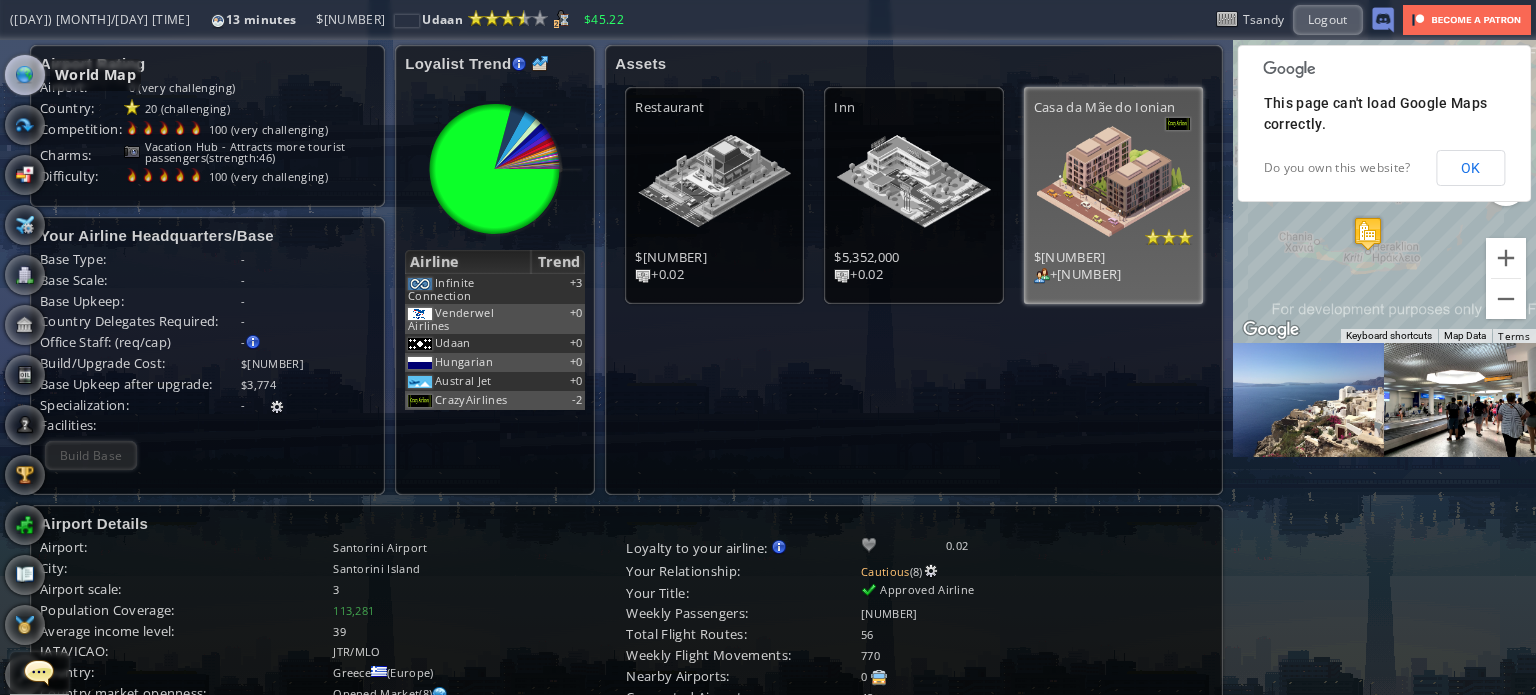 click at bounding box center [25, 75] 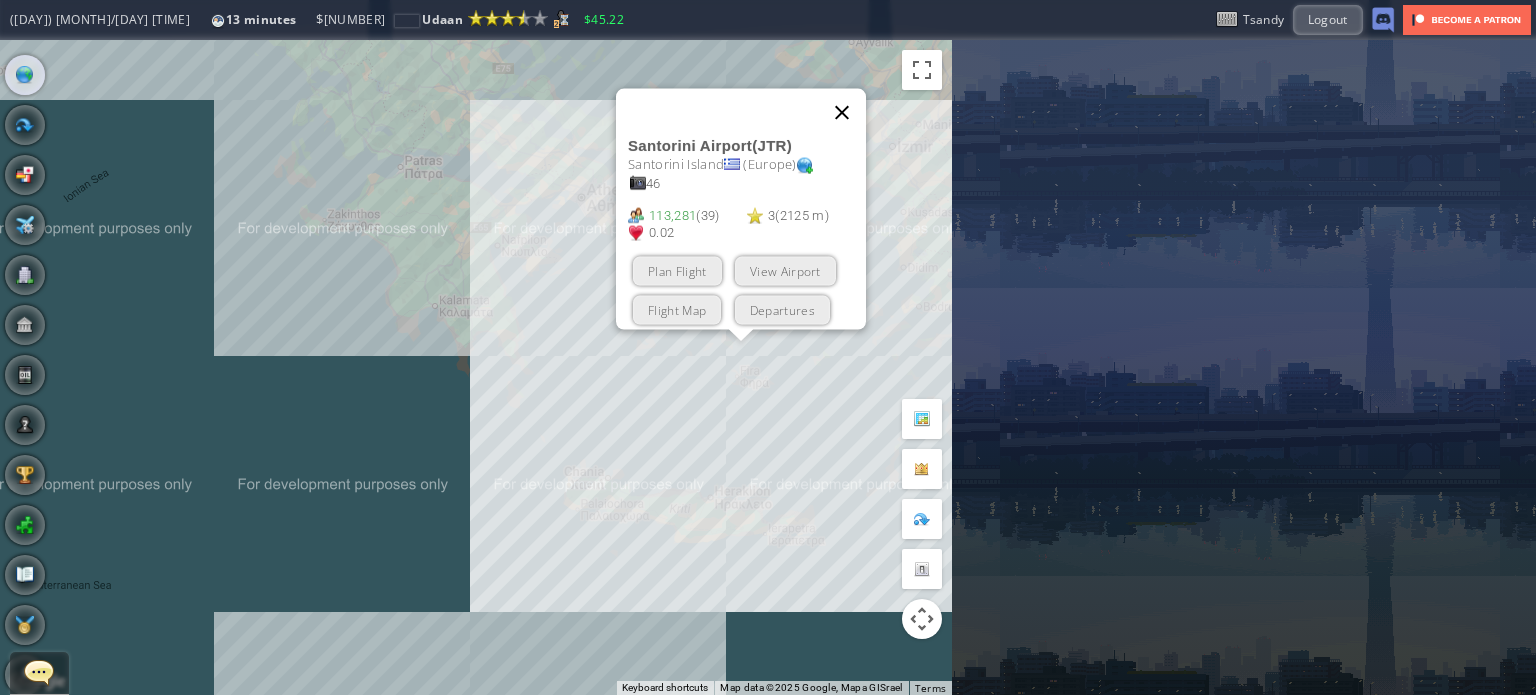 click at bounding box center [842, 112] 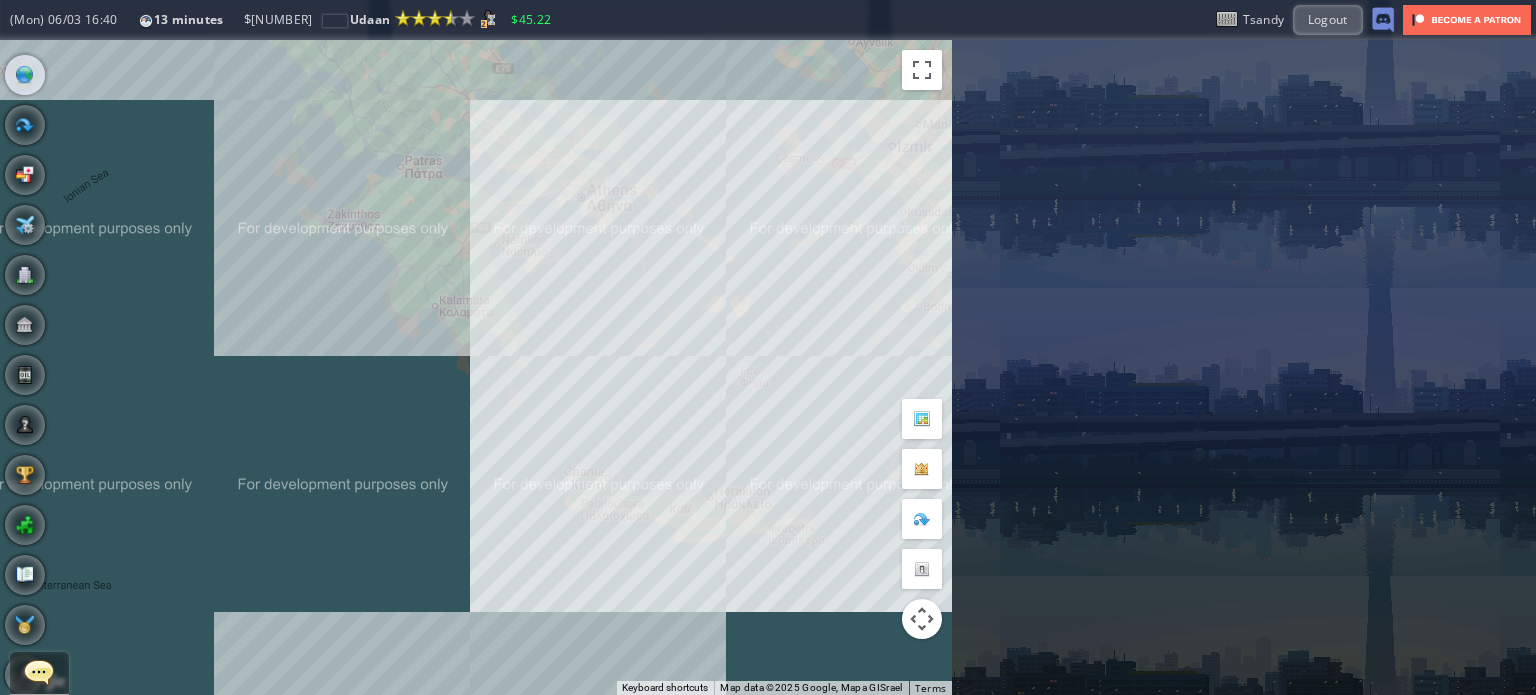drag, startPoint x: 528, startPoint y: 280, endPoint x: 348, endPoint y: 237, distance: 185.06485 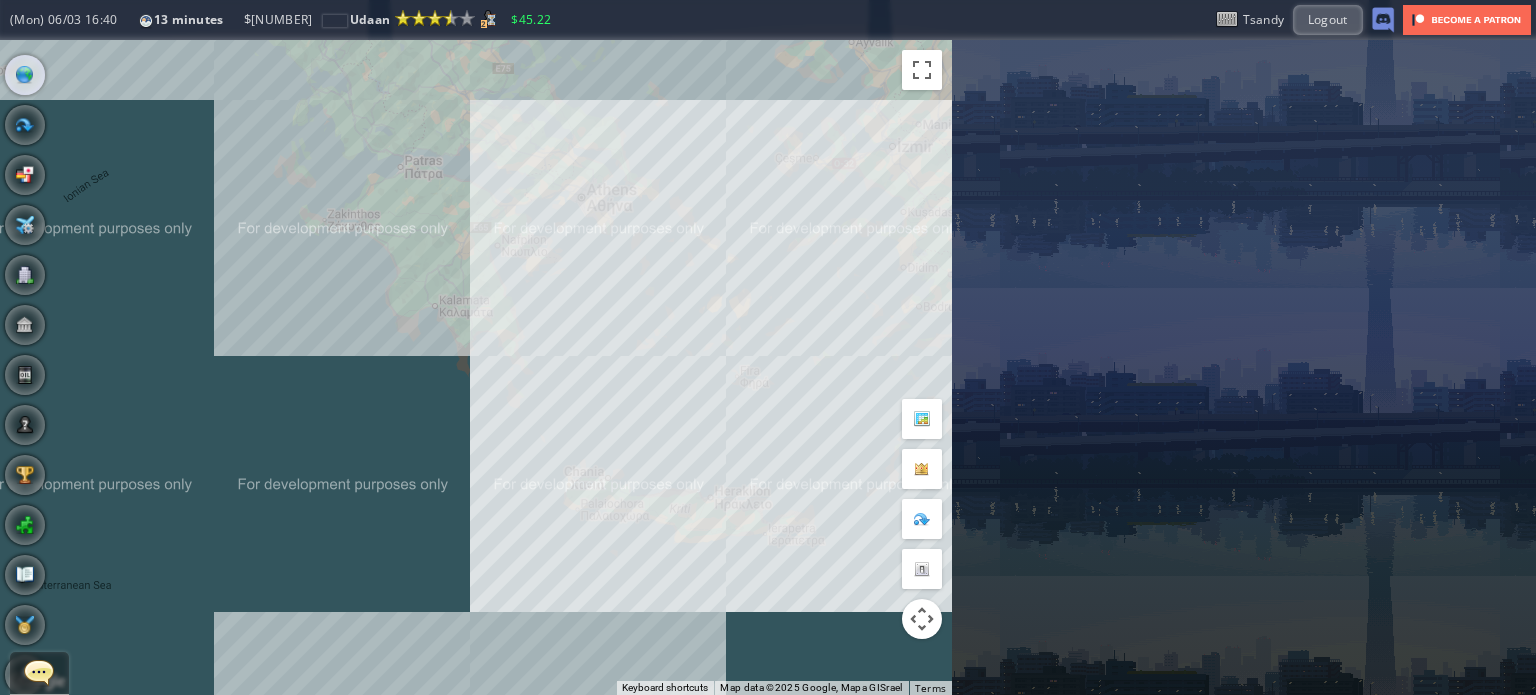 click on "To navigate, press the arrow keys." at bounding box center [476, 367] 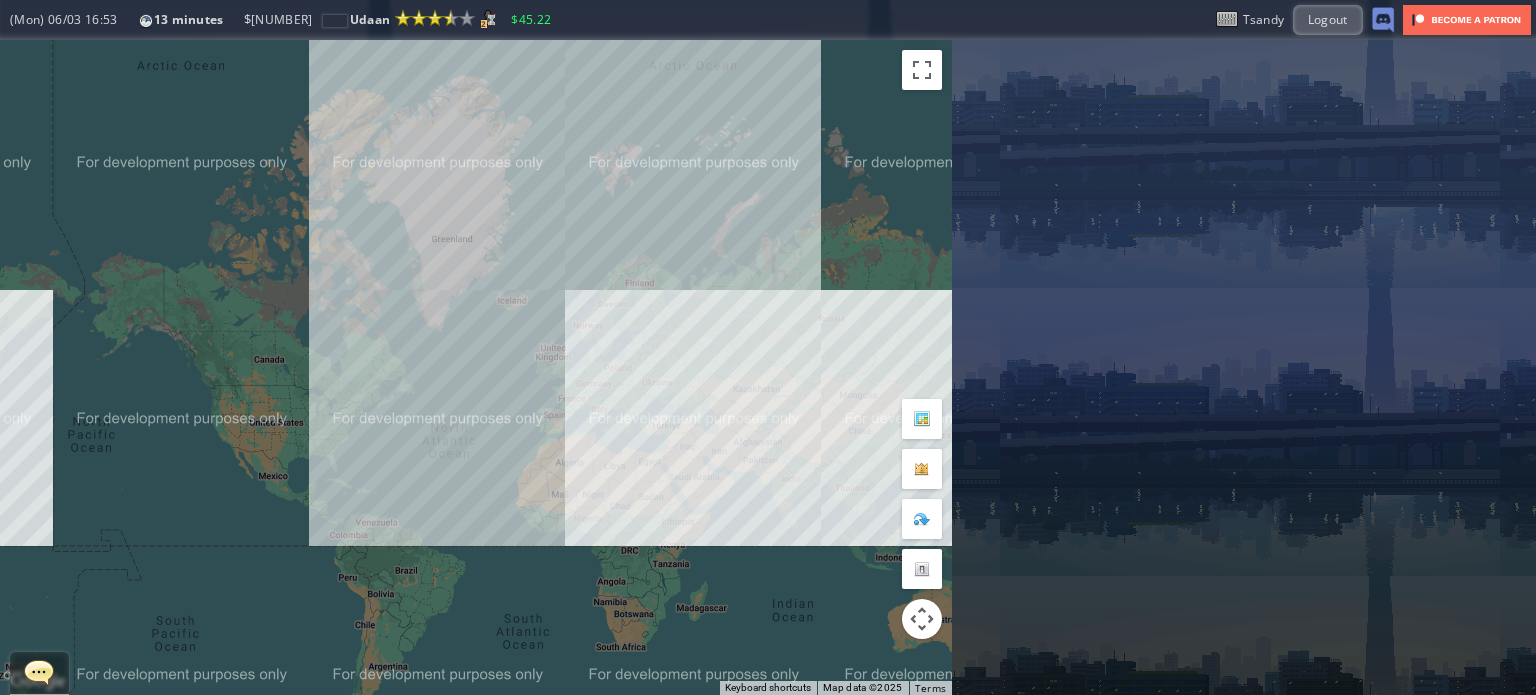 drag, startPoint x: 660, startPoint y: 471, endPoint x: 481, endPoint y: 426, distance: 184.56976 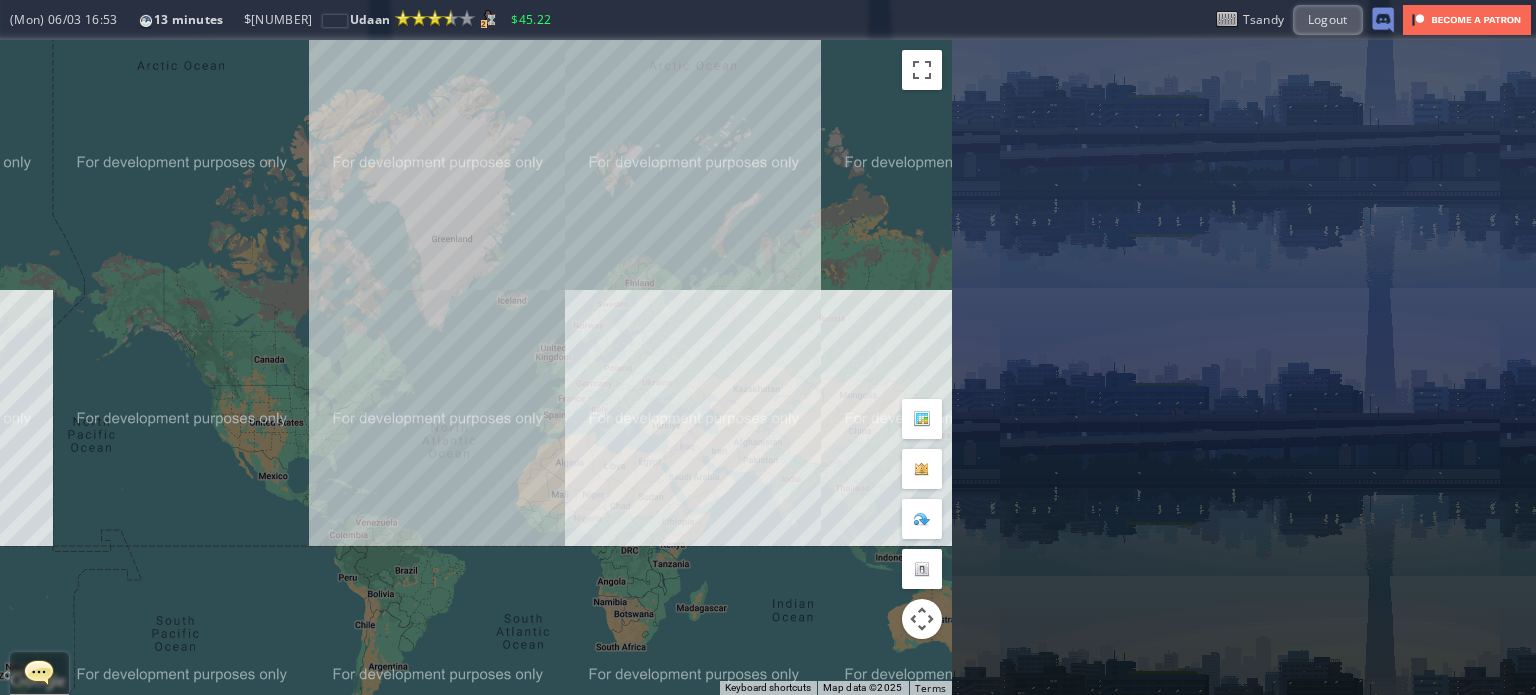 click on "To navigate, press the arrow keys." at bounding box center [476, 367] 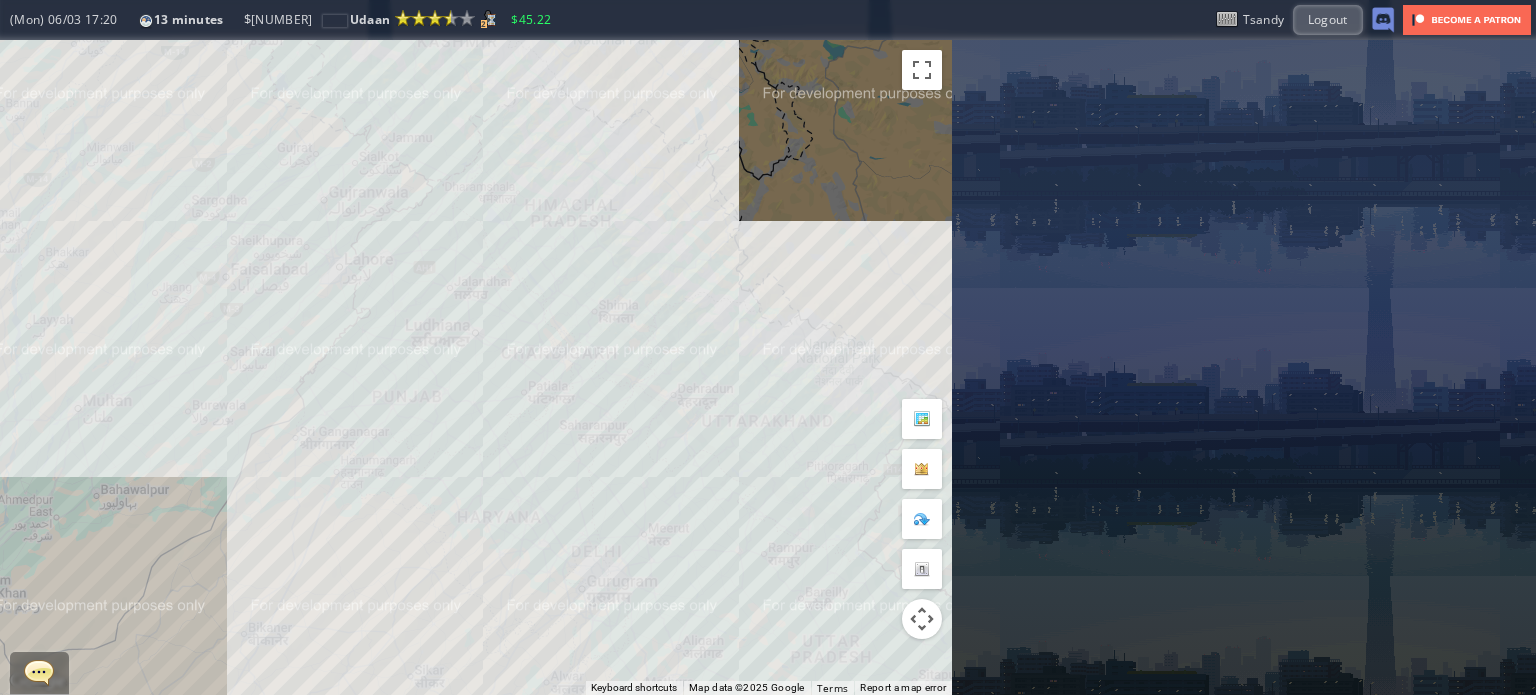 click on "To navigate, press the arrow keys." at bounding box center (476, 367) 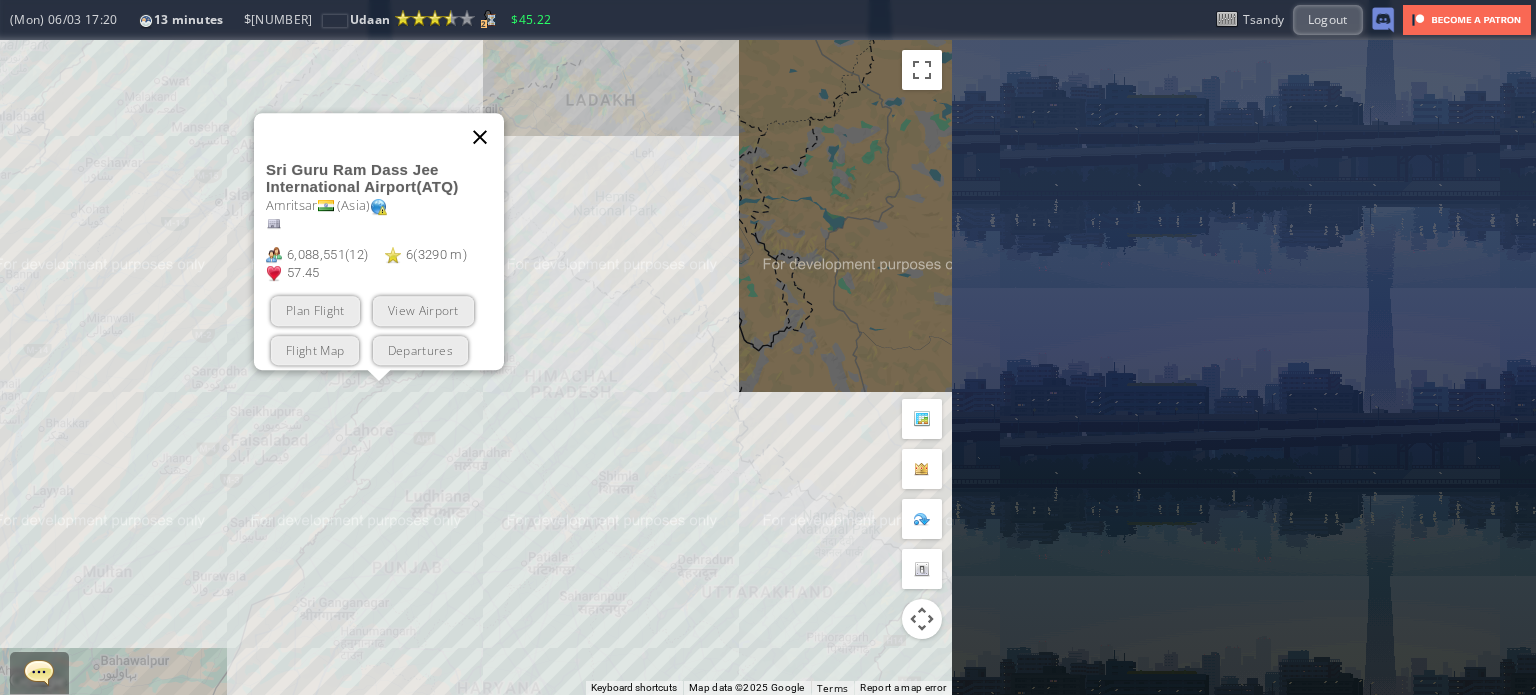 click at bounding box center [480, 137] 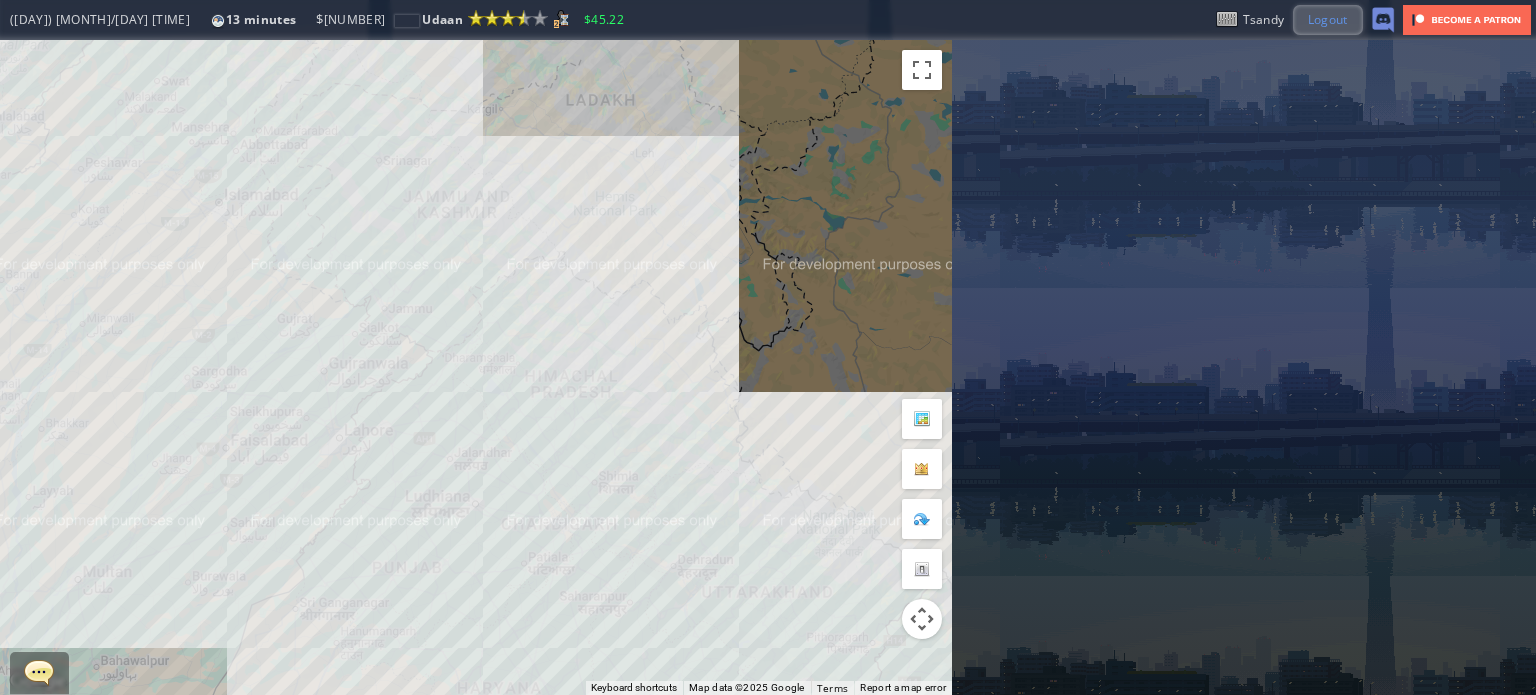 click on "Logout" at bounding box center [1328, 19] 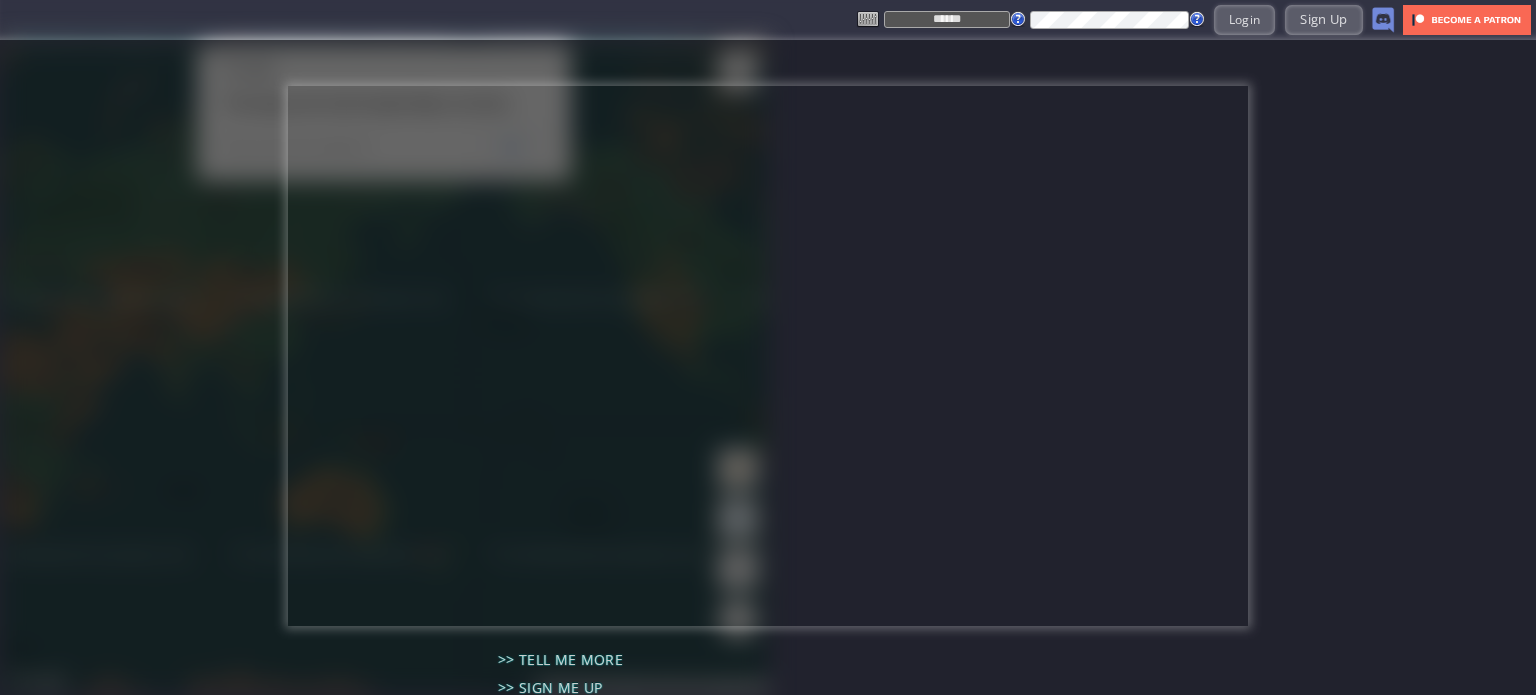 type on "**********" 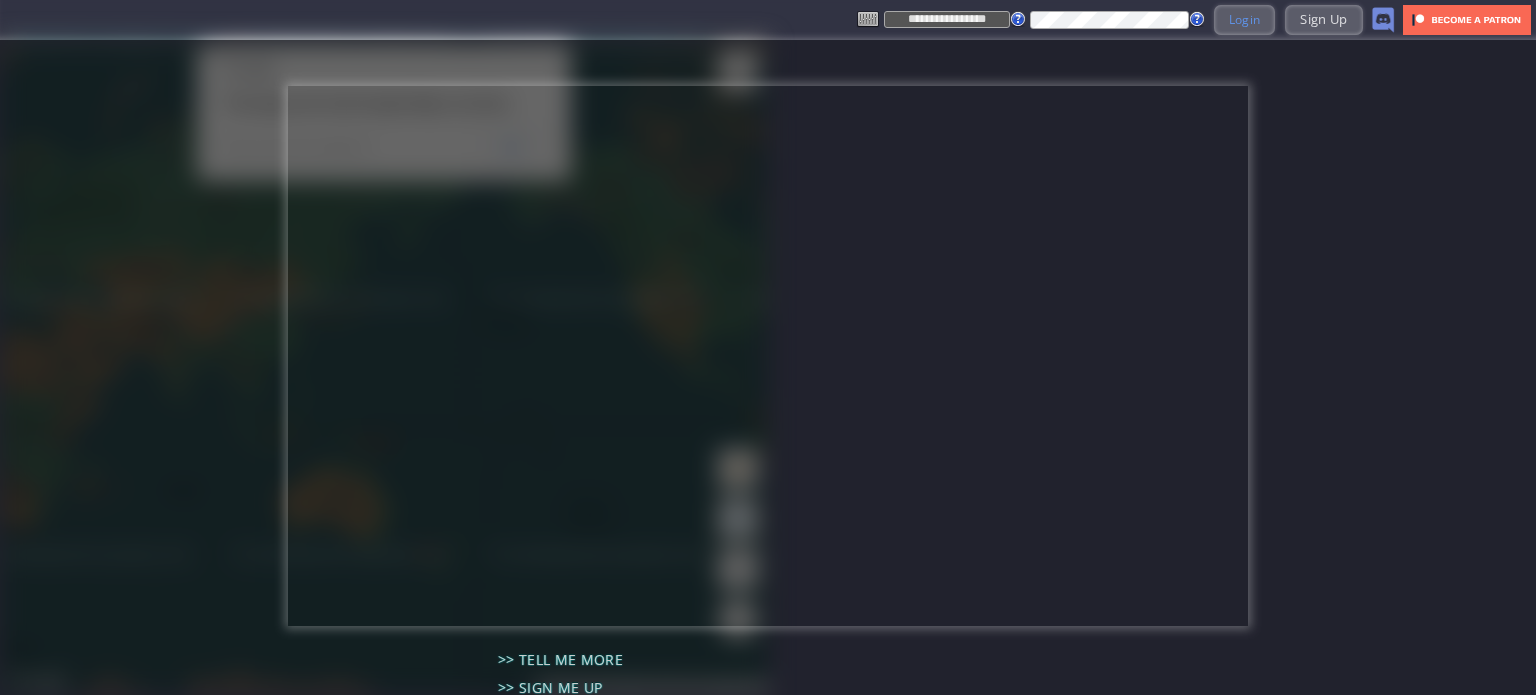click on "Login" at bounding box center [1245, 19] 